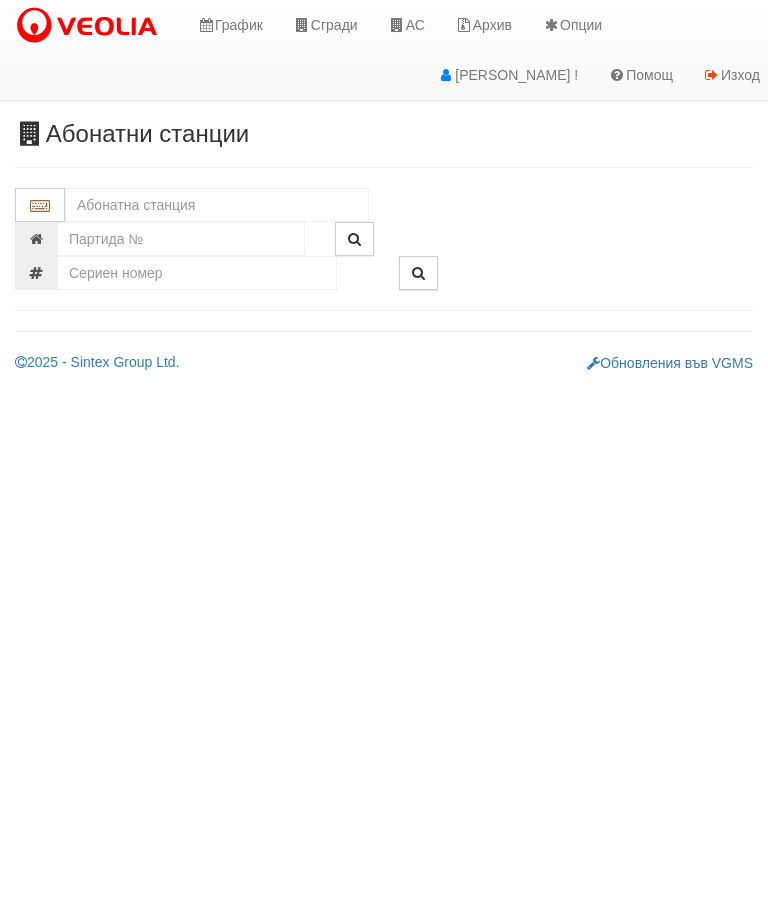 scroll, scrollTop: 0, scrollLeft: 0, axis: both 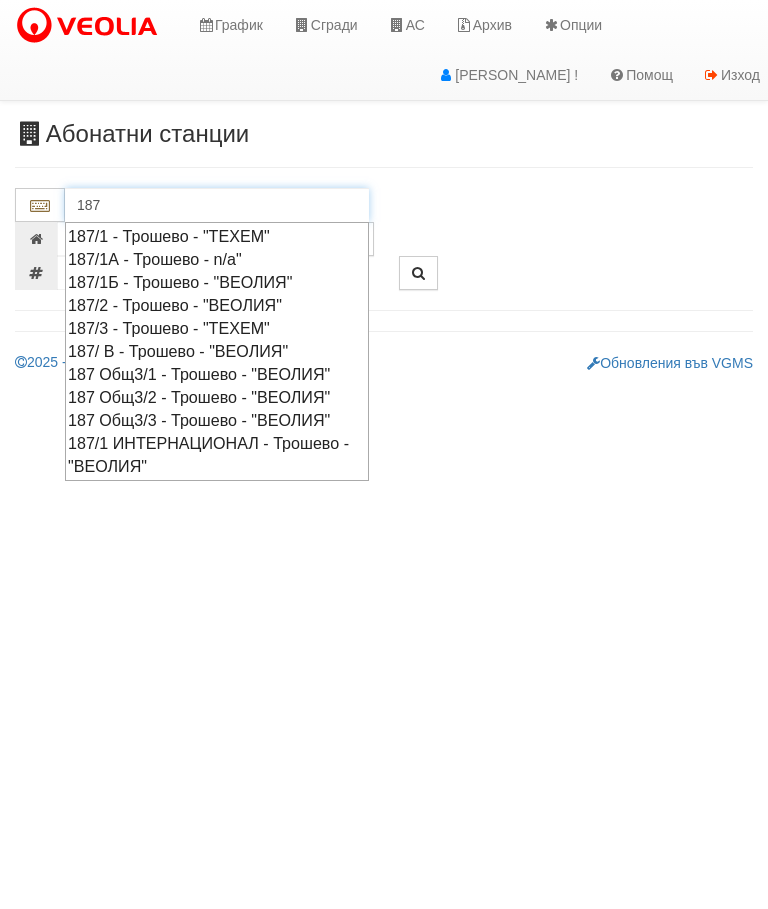 click on "187 Общ3/1 - Трошево - "ВЕОЛИЯ"" at bounding box center (217, 374) 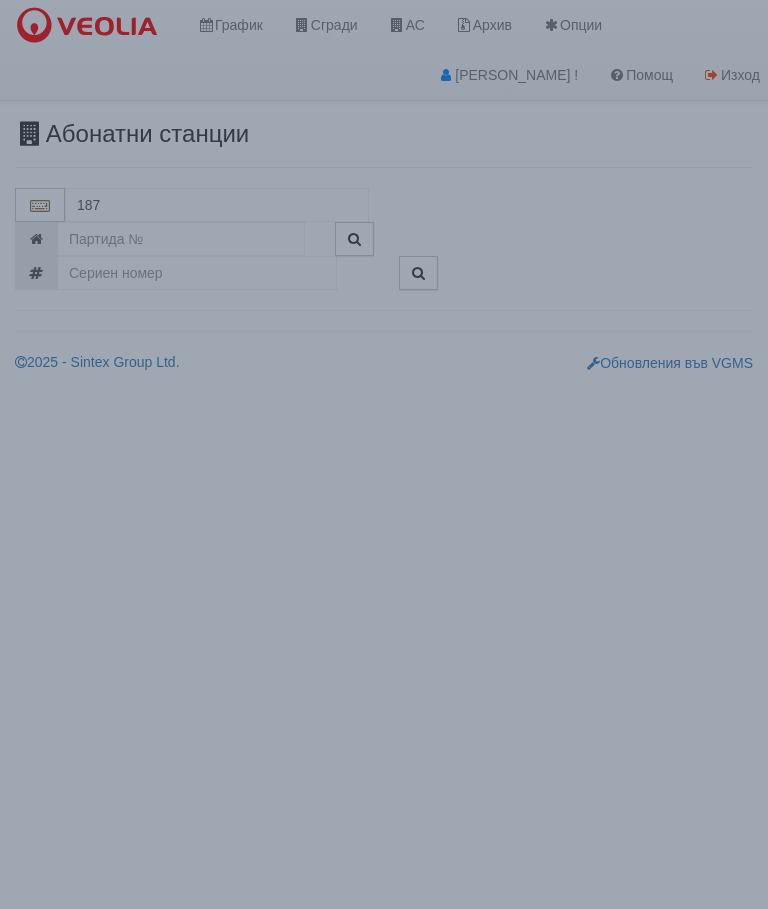 type on "187 Общ3/1 - Трошево - "ВЕОЛИЯ"" 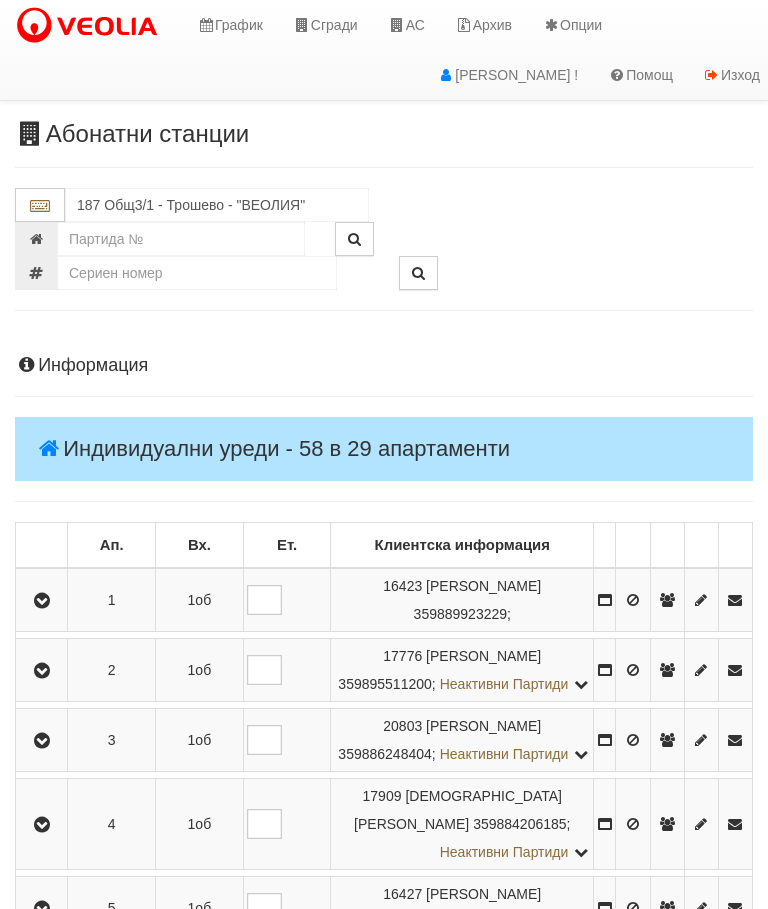click at bounding box center [42, 601] 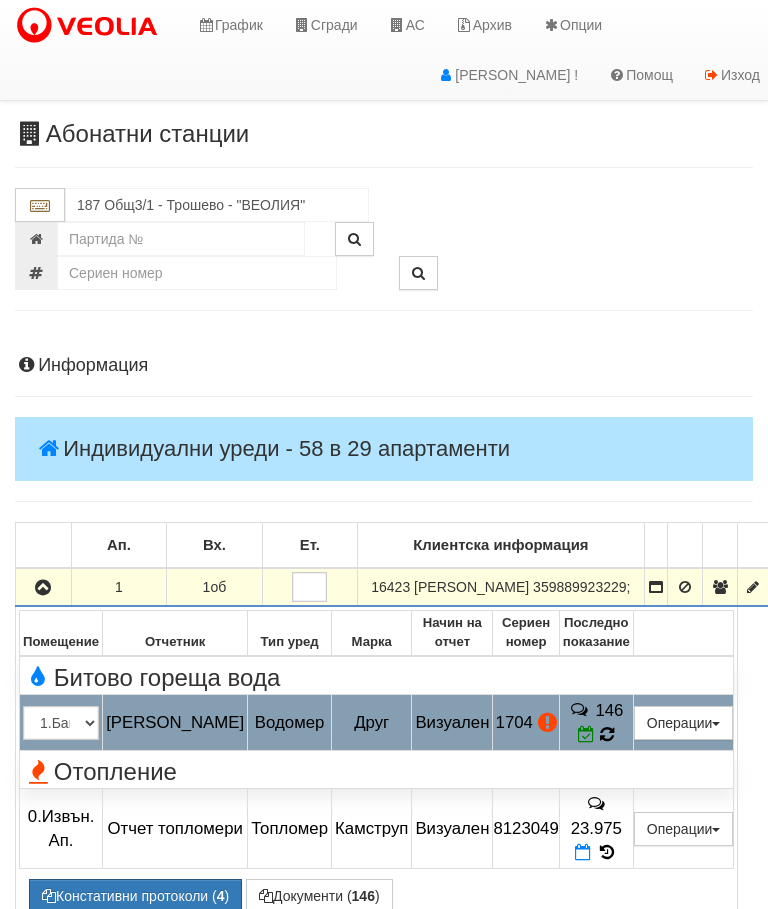 click on "146" at bounding box center (596, 723) 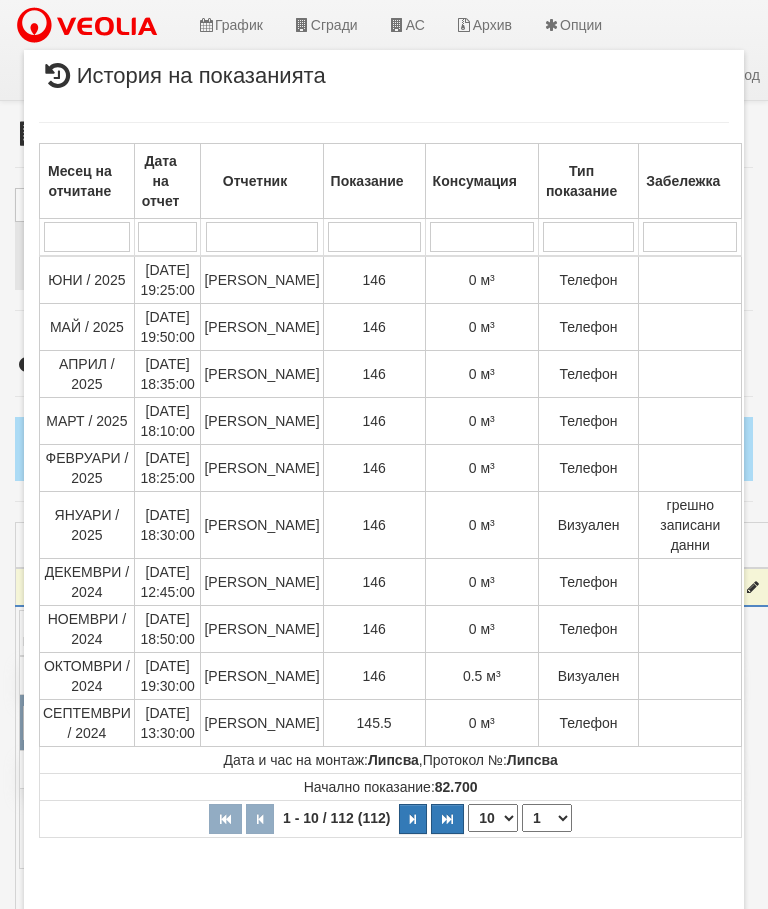 select on "10" 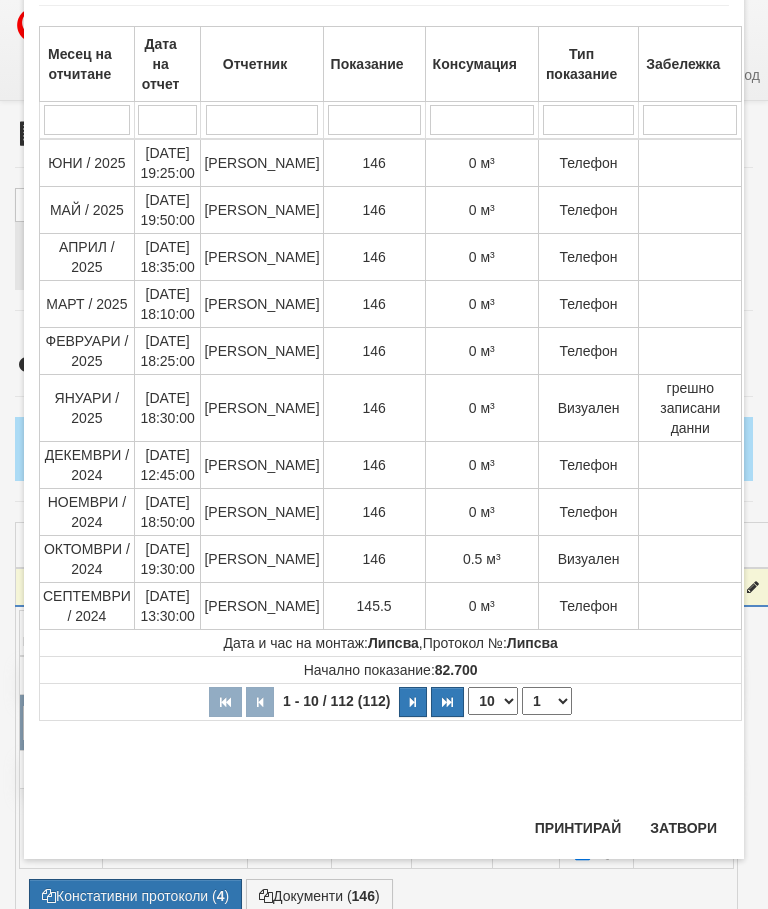 scroll, scrollTop: 1732, scrollLeft: 0, axis: vertical 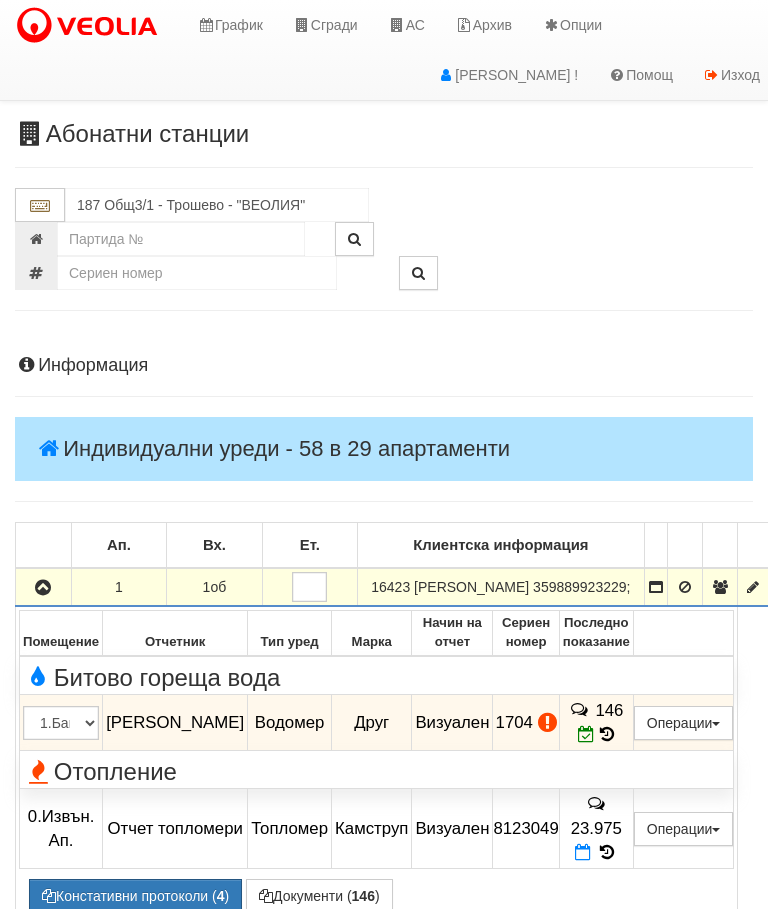 click at bounding box center (43, 588) 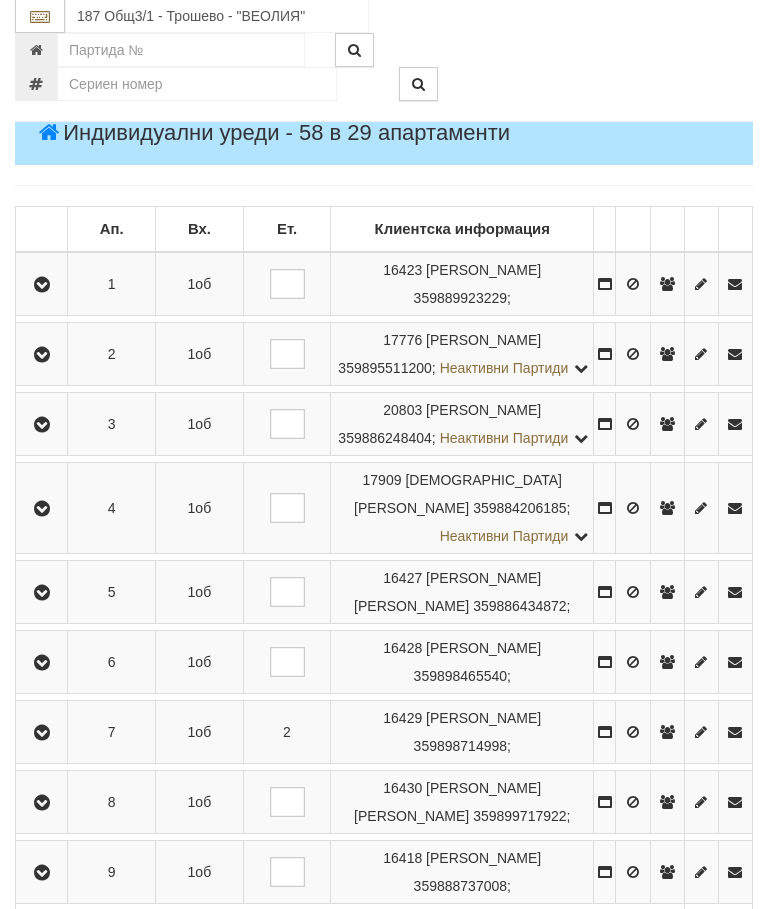 scroll, scrollTop: 316, scrollLeft: 0, axis: vertical 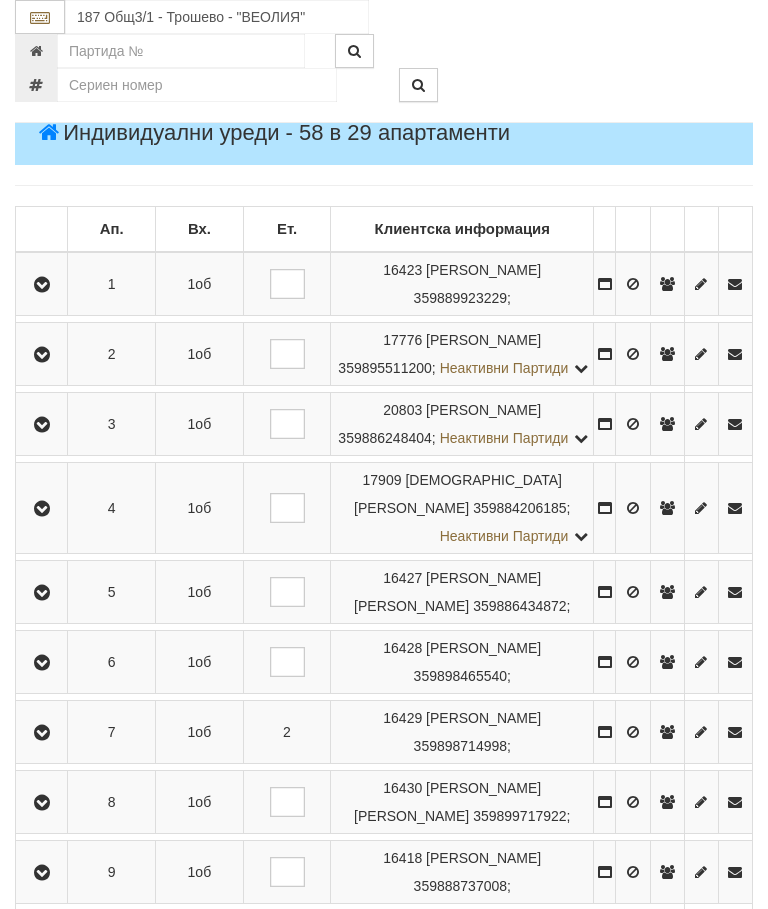 click at bounding box center [41, 662] 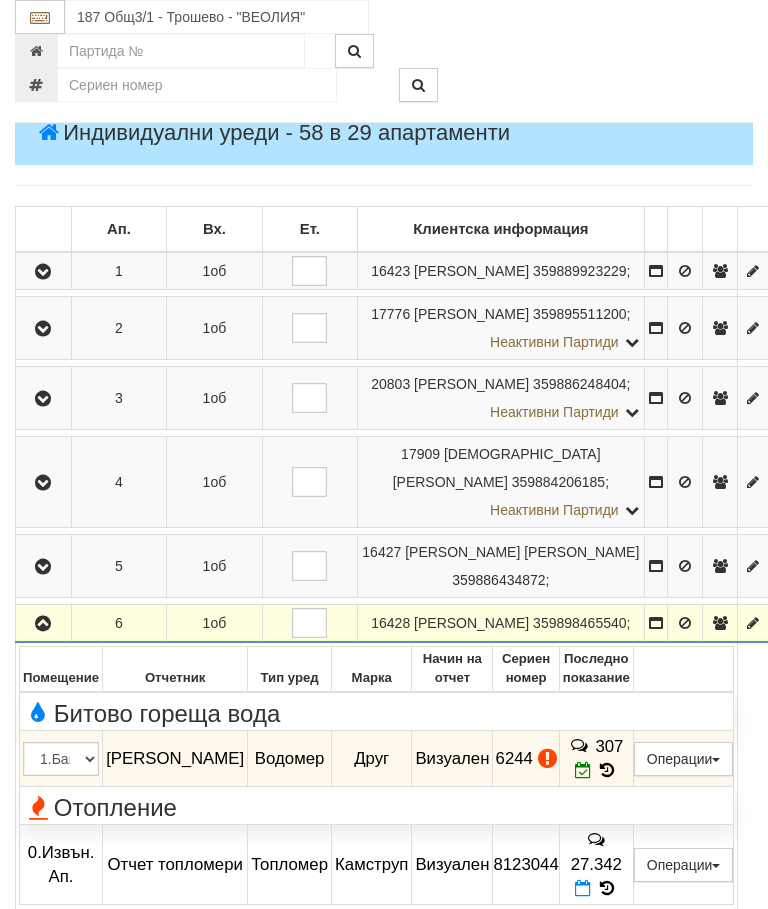 click on "307" at bounding box center (596, 759) 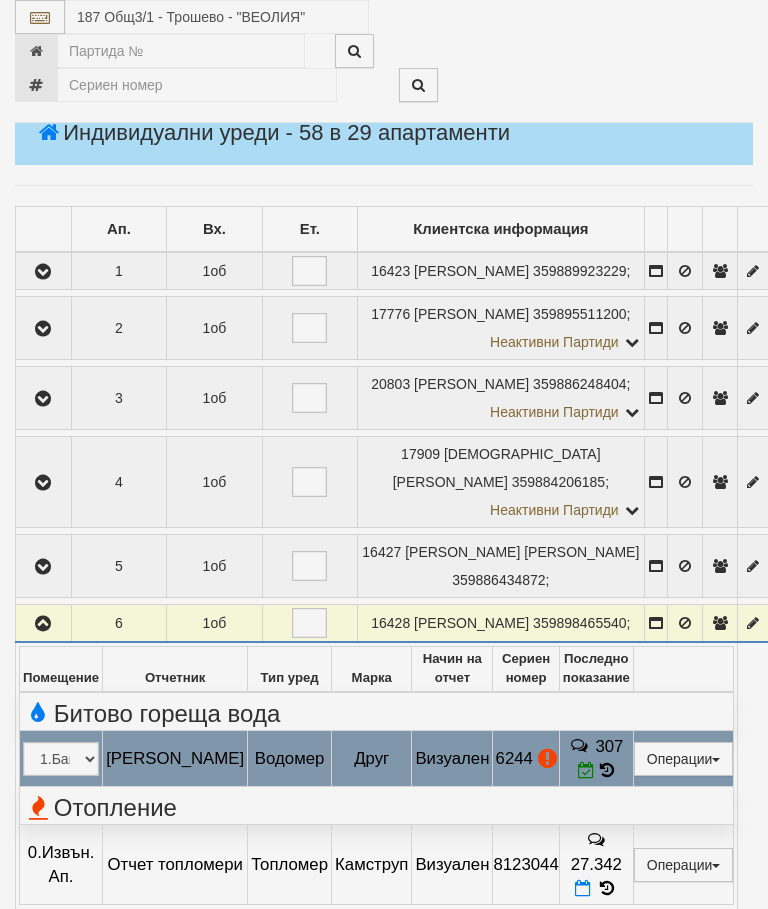 select on "10" 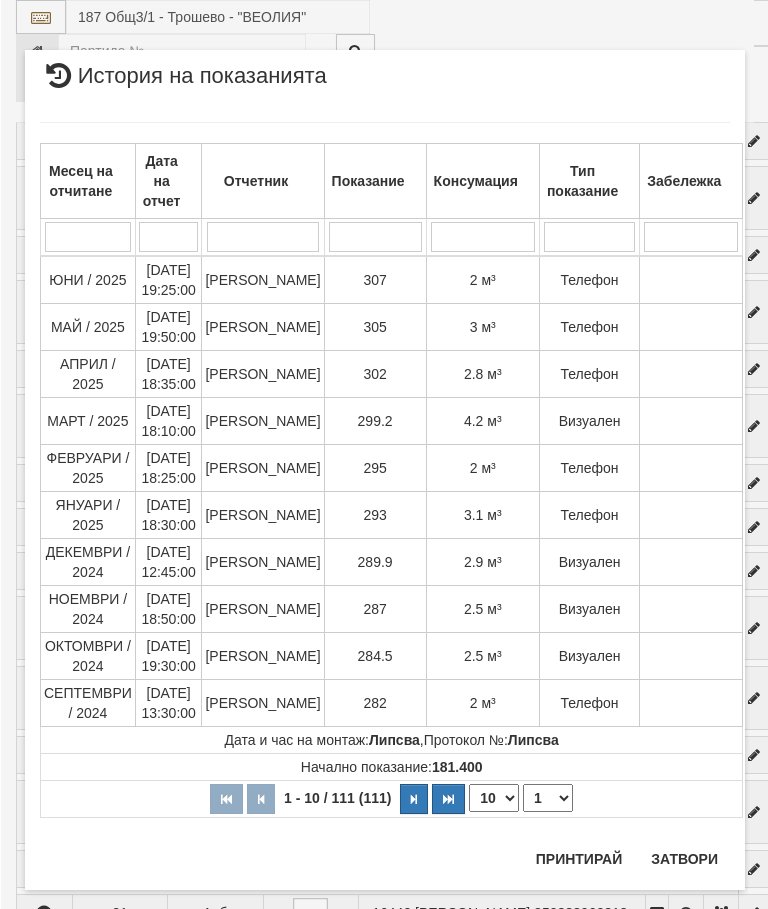 scroll, scrollTop: 1176, scrollLeft: 0, axis: vertical 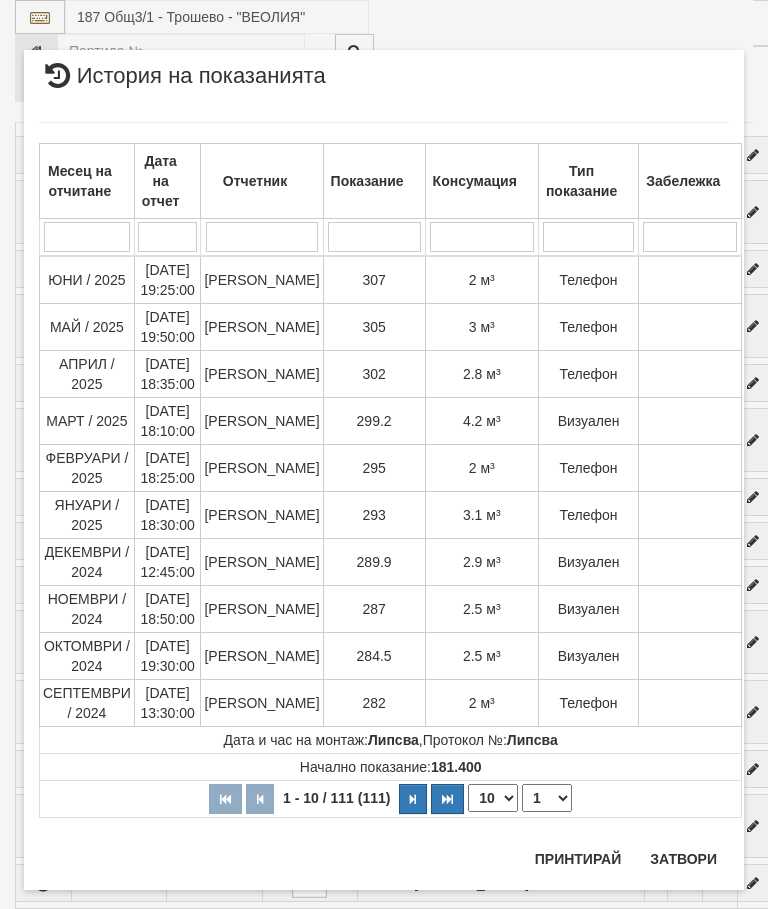 click on "Затвори" at bounding box center (683, 859) 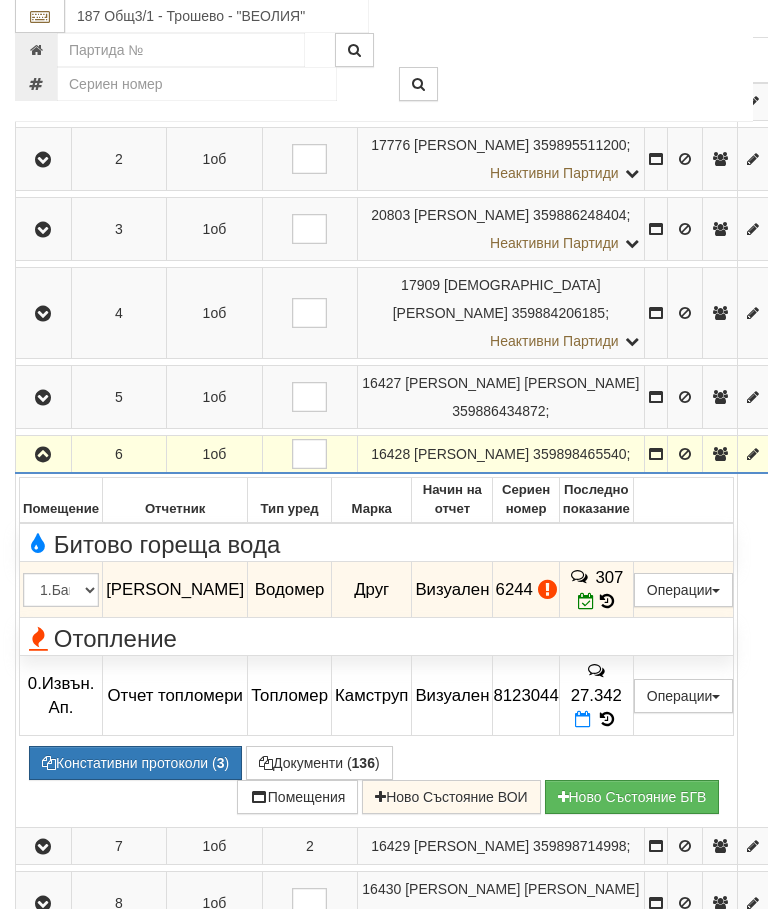 scroll, scrollTop: 485, scrollLeft: 0, axis: vertical 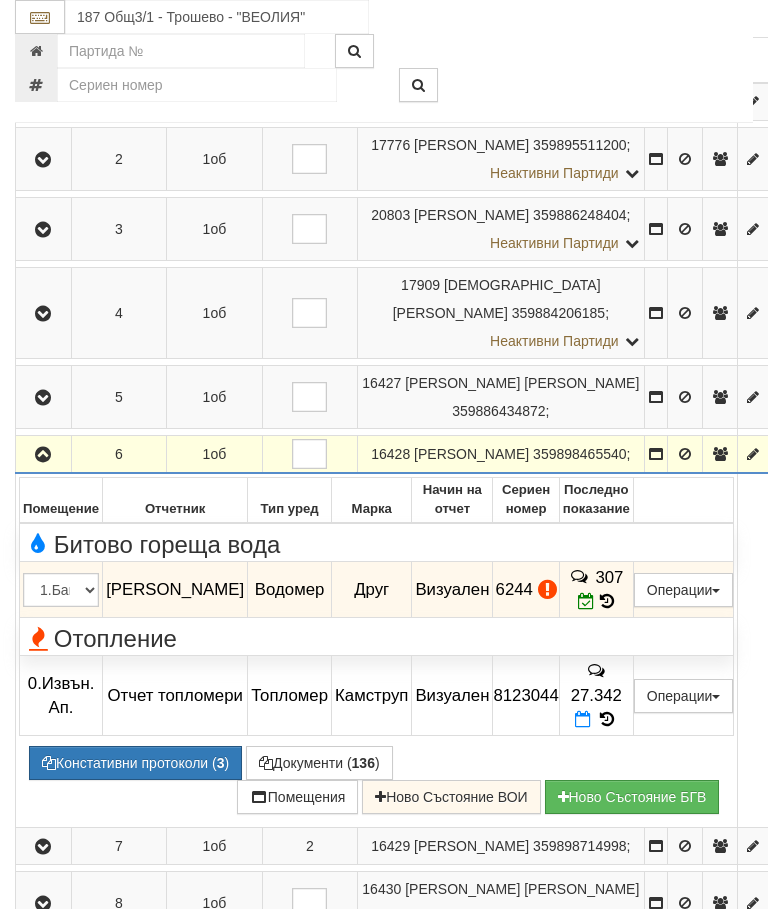 click at bounding box center (43, 455) 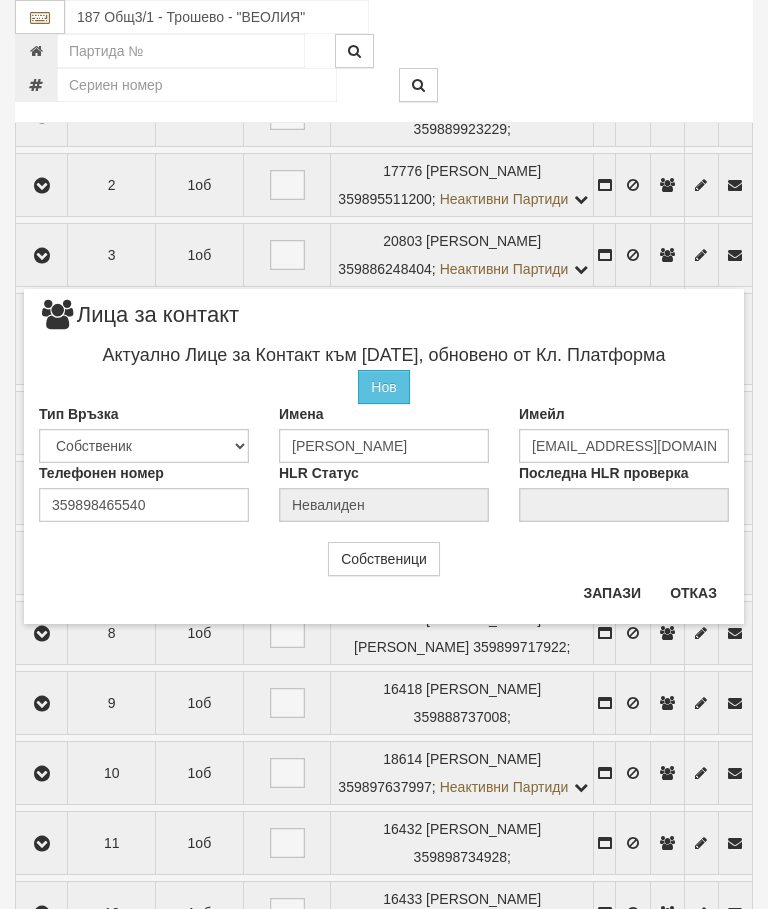 click on "Отказ" at bounding box center [693, 593] 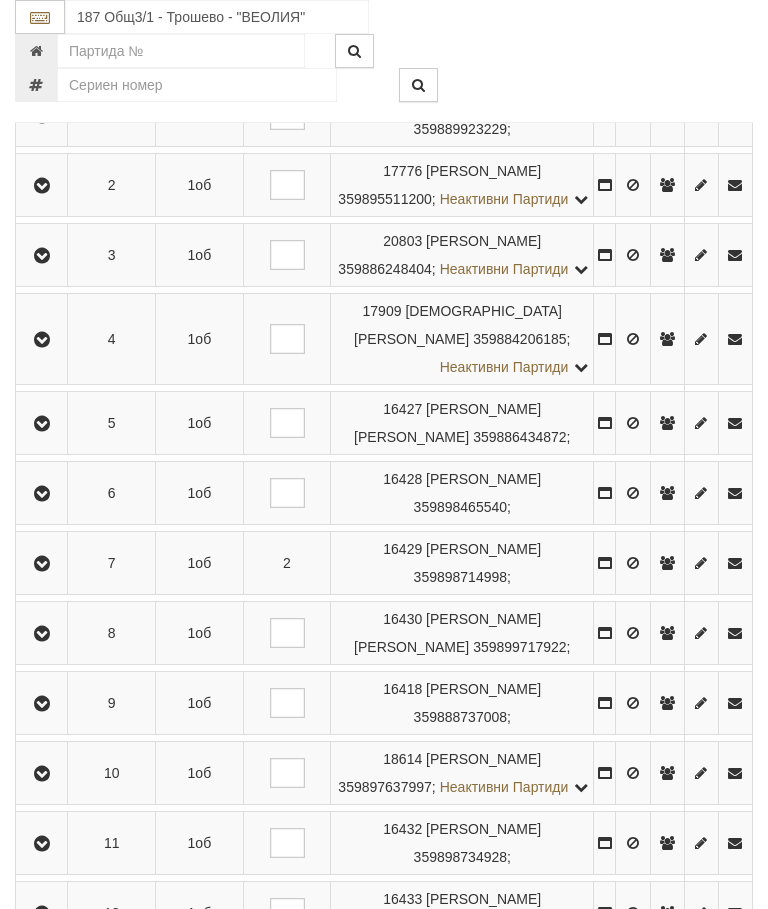 click at bounding box center [41, 773] 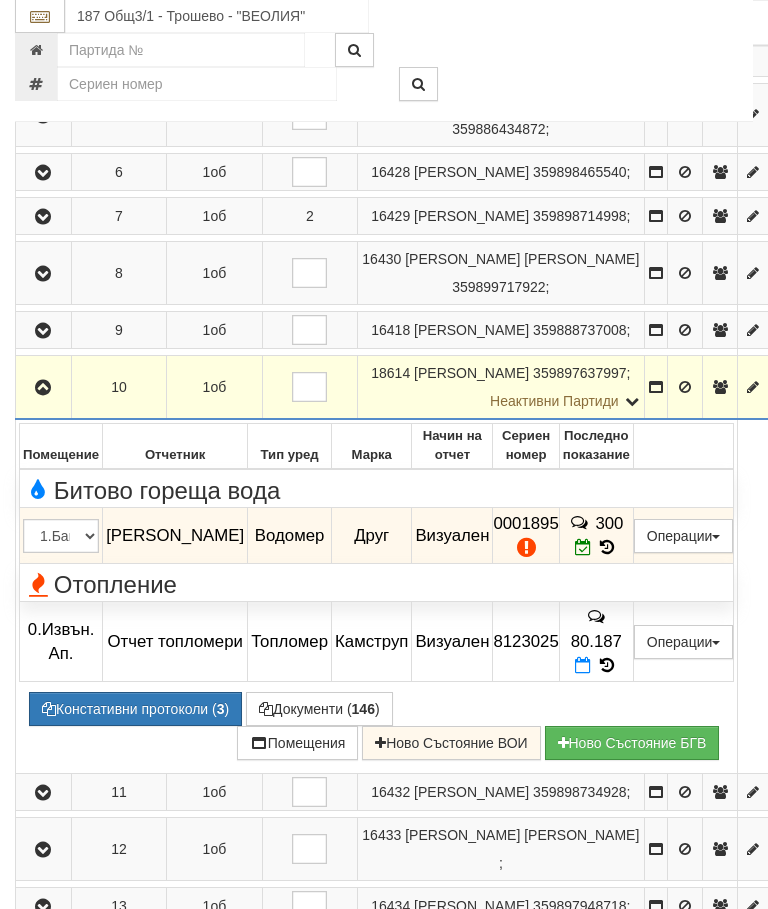 scroll, scrollTop: 765, scrollLeft: 0, axis: vertical 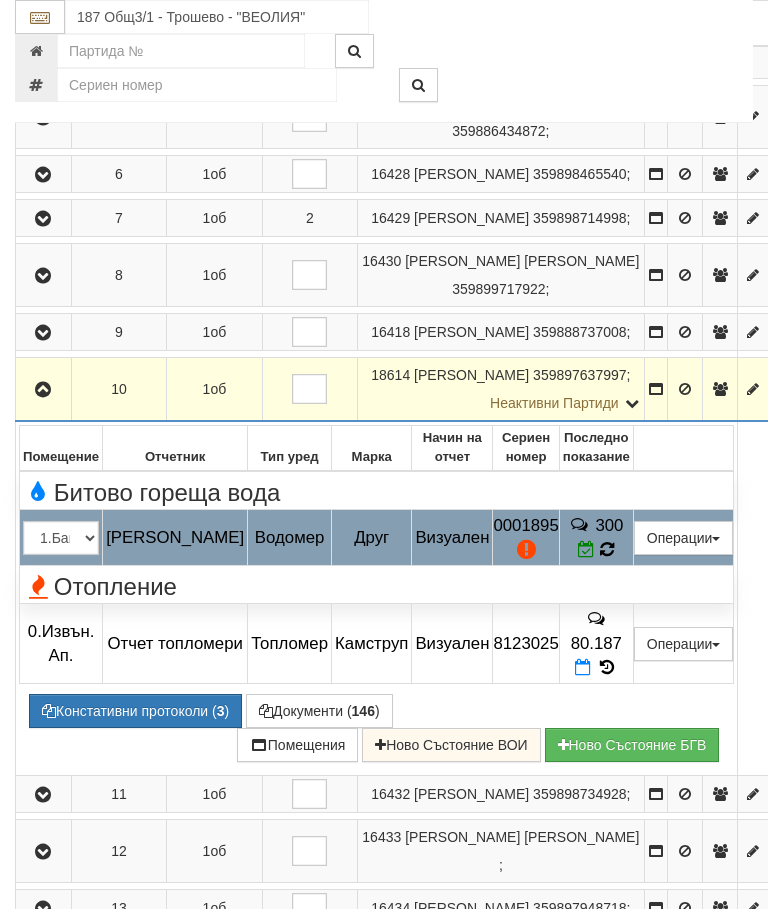 click on "300" at bounding box center (596, 538) 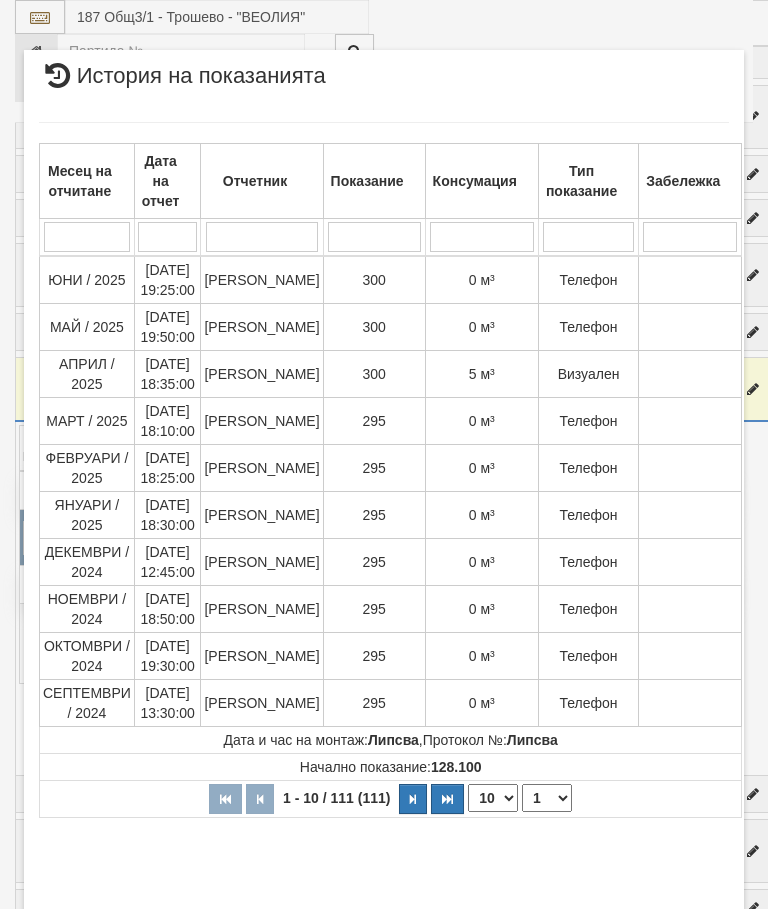 click on "Затвори" at bounding box center [683, 919] 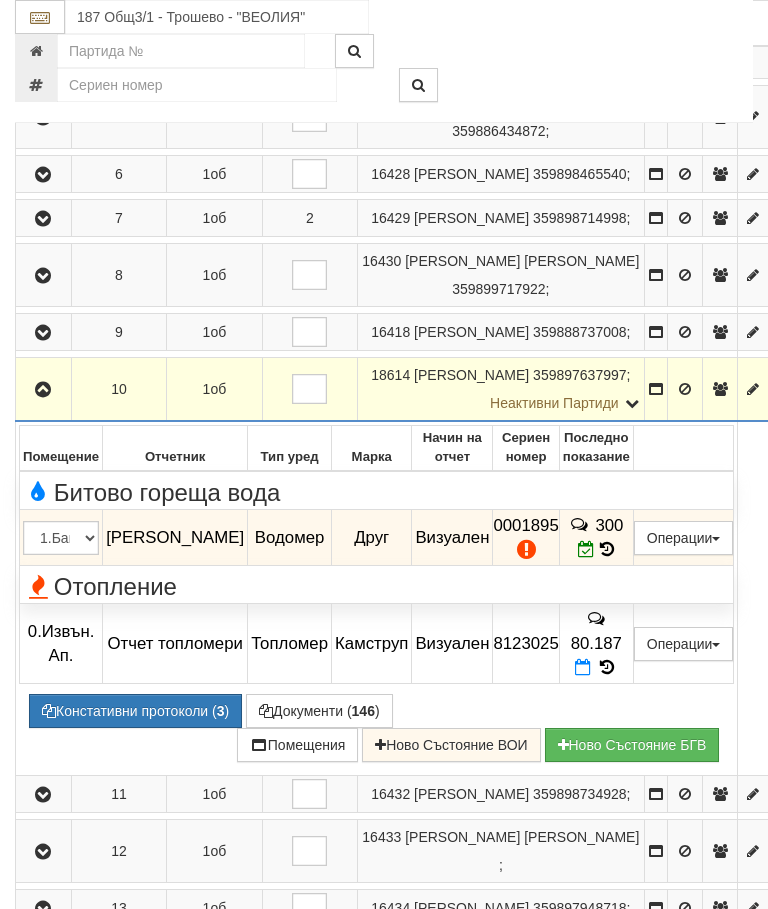 click on "Констативни протоколи ( 3 )" at bounding box center [135, 711] 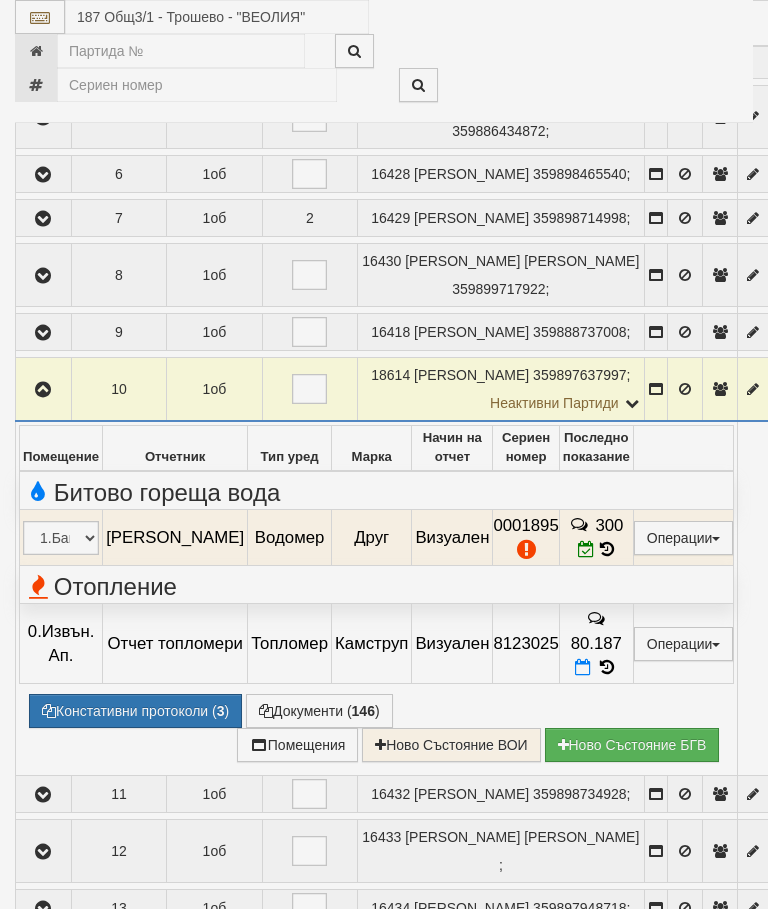 select on "10" 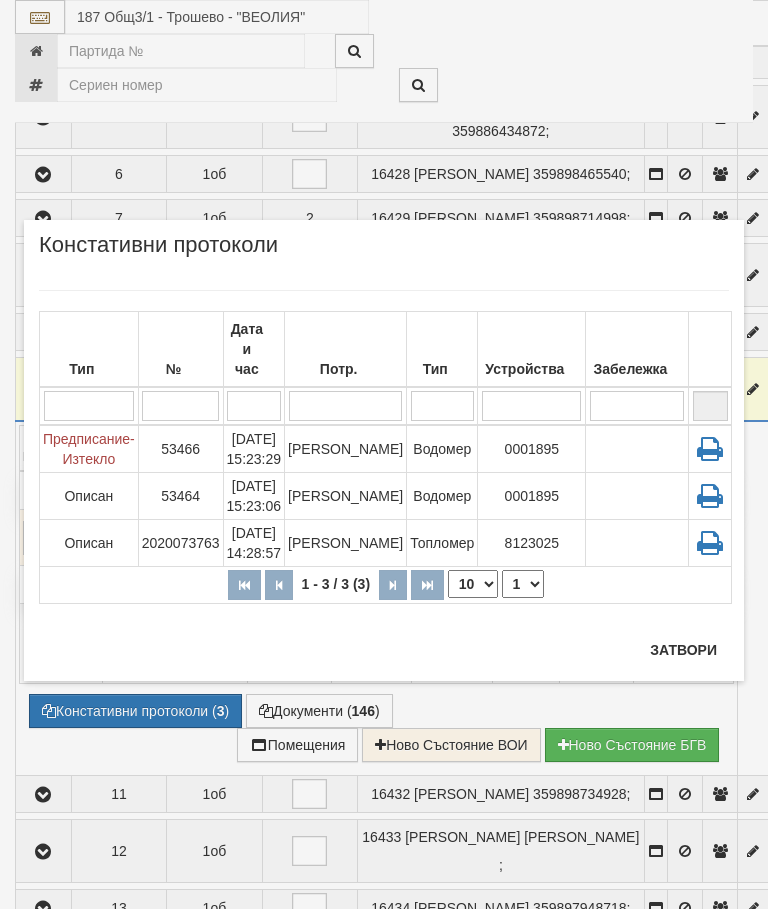 click on "Затвори" at bounding box center [683, 650] 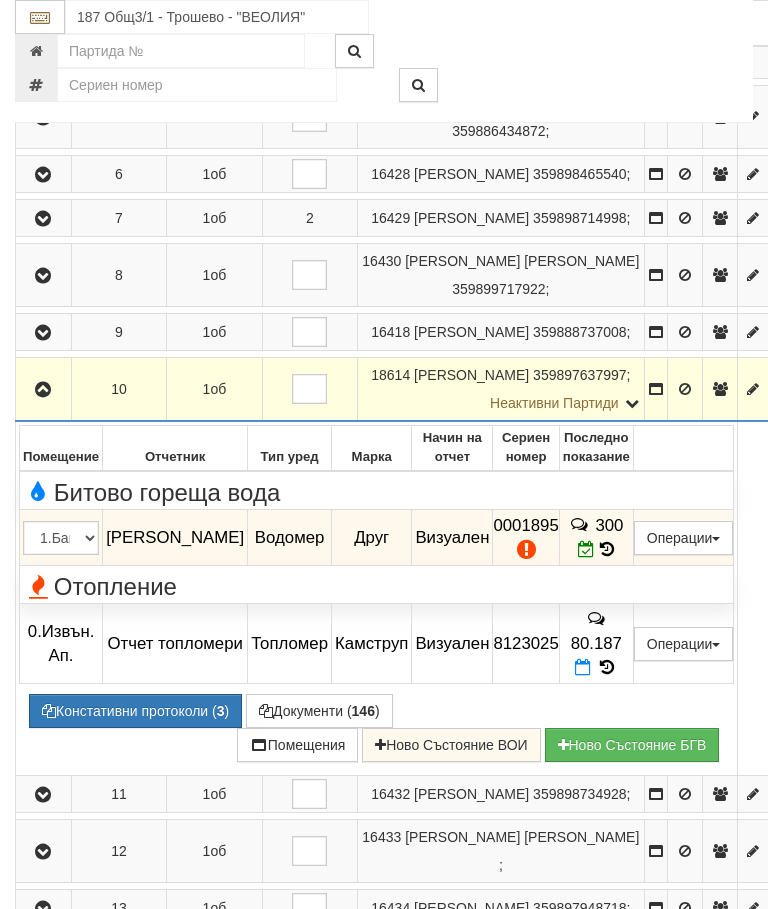 click on "Констативни протоколи ( 3 )" at bounding box center (135, 711) 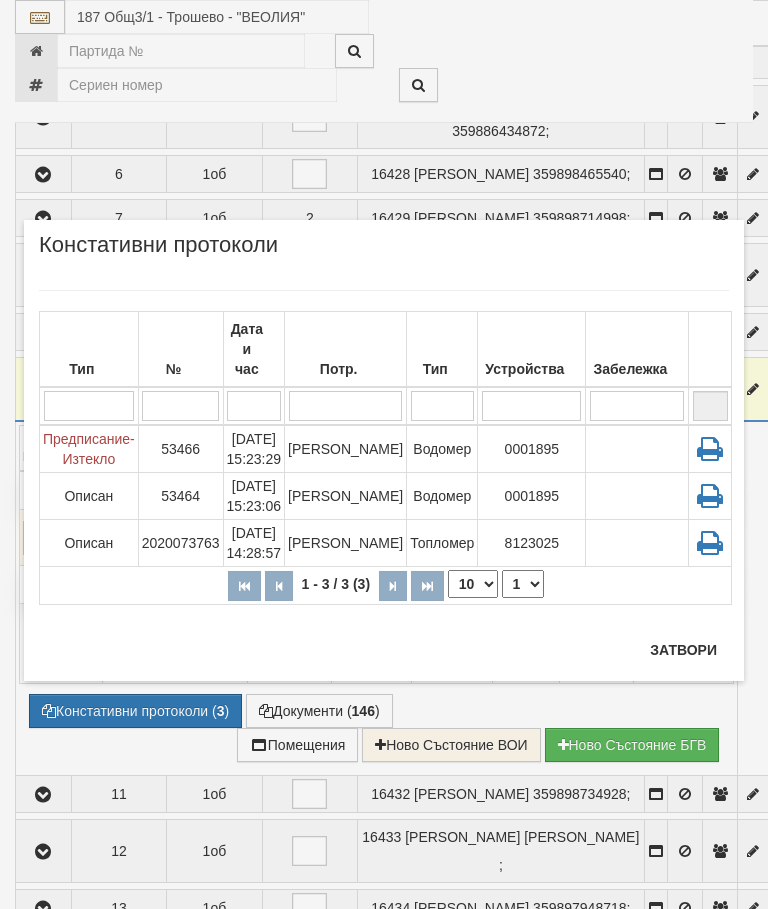 click on "Затвори" at bounding box center [683, 650] 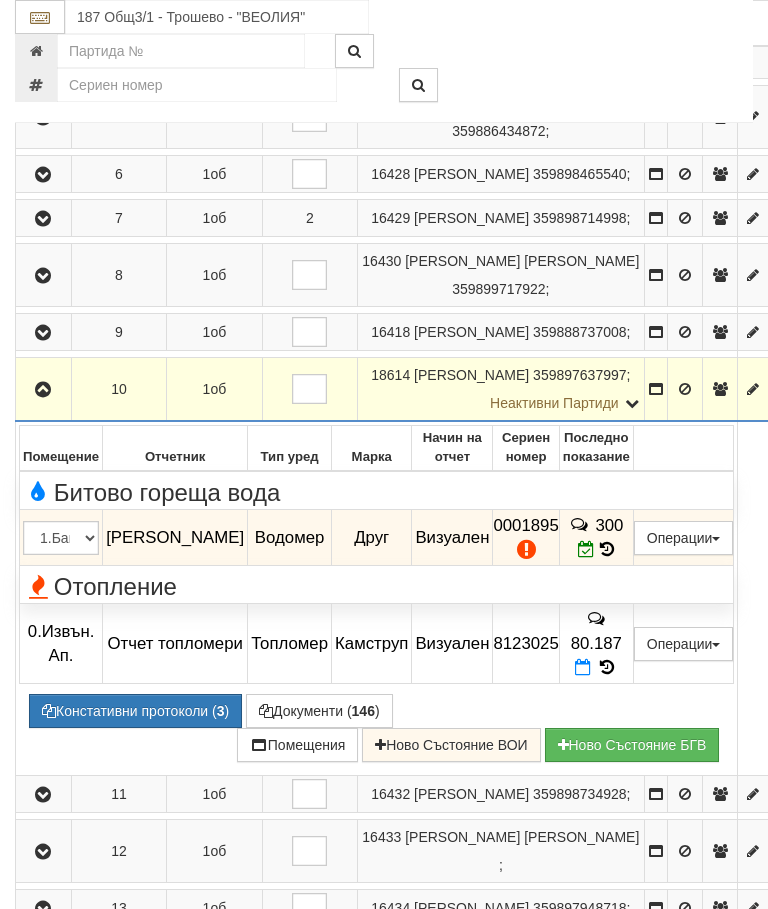 click at bounding box center [43, 390] 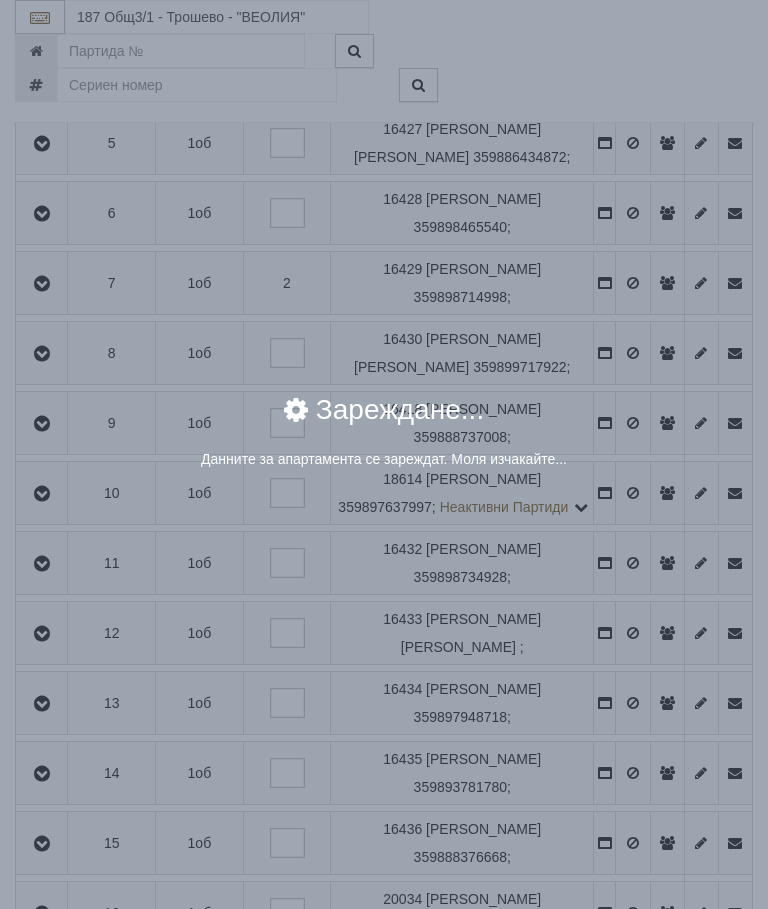 click on "× Зареждане... Данните за апартамента се зареждат. Моля изчакайте..." at bounding box center (384, 454) 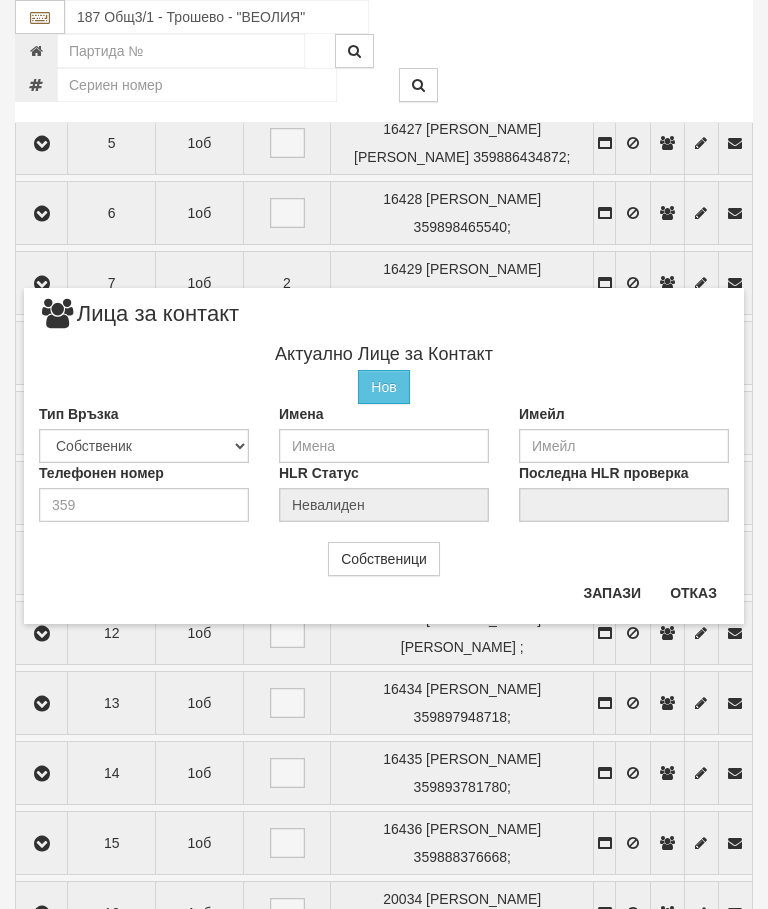 click on "Отказ" at bounding box center [693, 593] 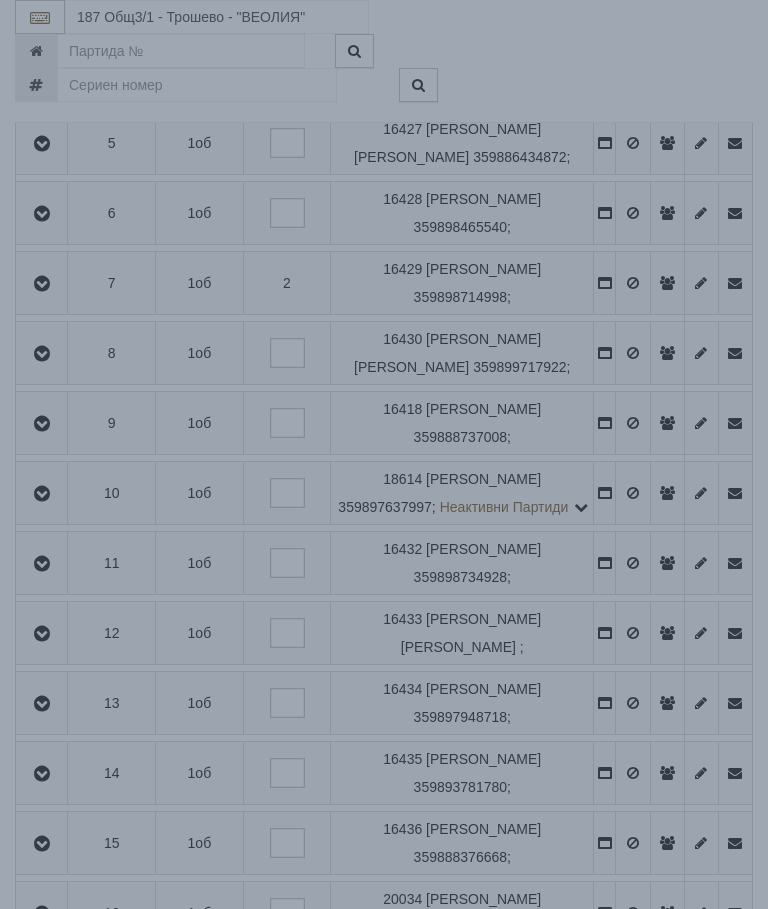 click on "× Зареждане... Данните за апартамента се зареждат. Моля изчакайте..." at bounding box center [384, 454] 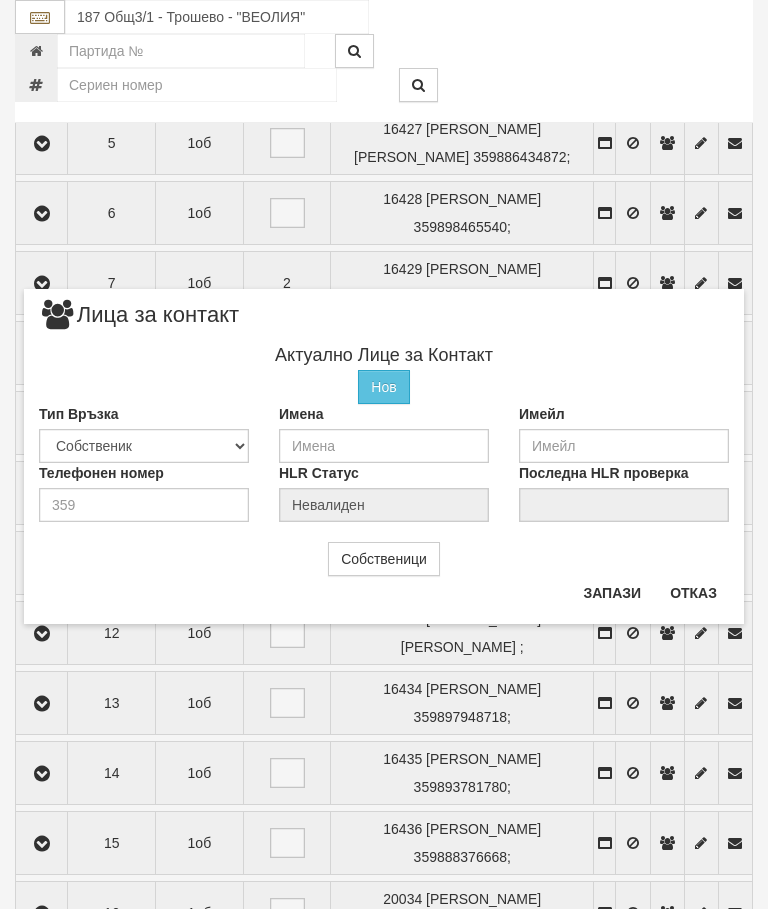 click on "Отказ" at bounding box center (693, 593) 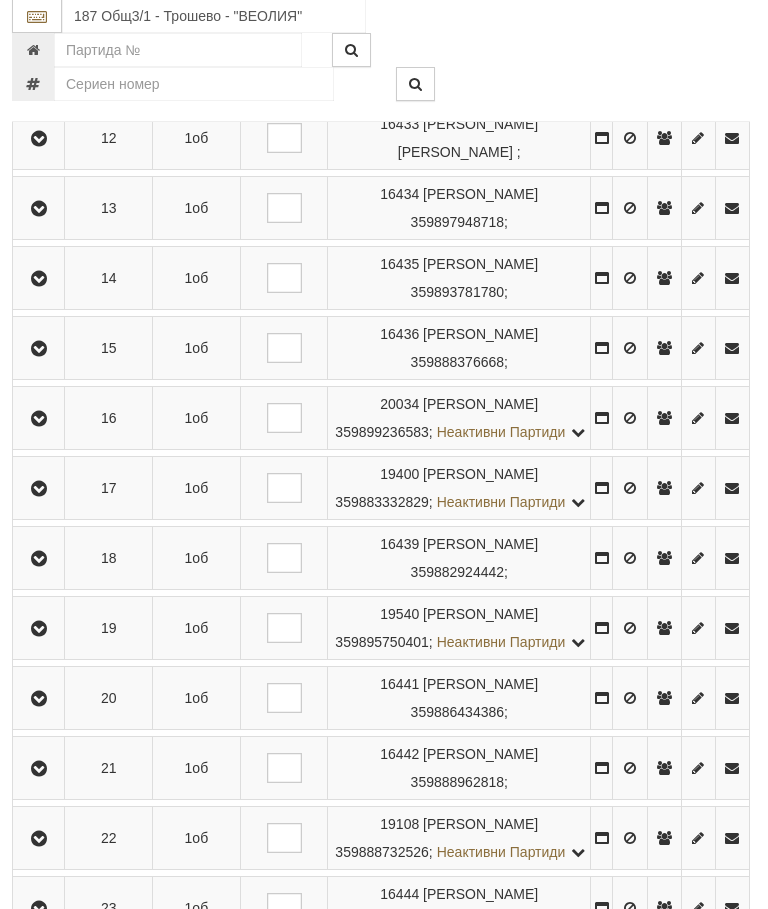 scroll, scrollTop: 1258, scrollLeft: 3, axis: both 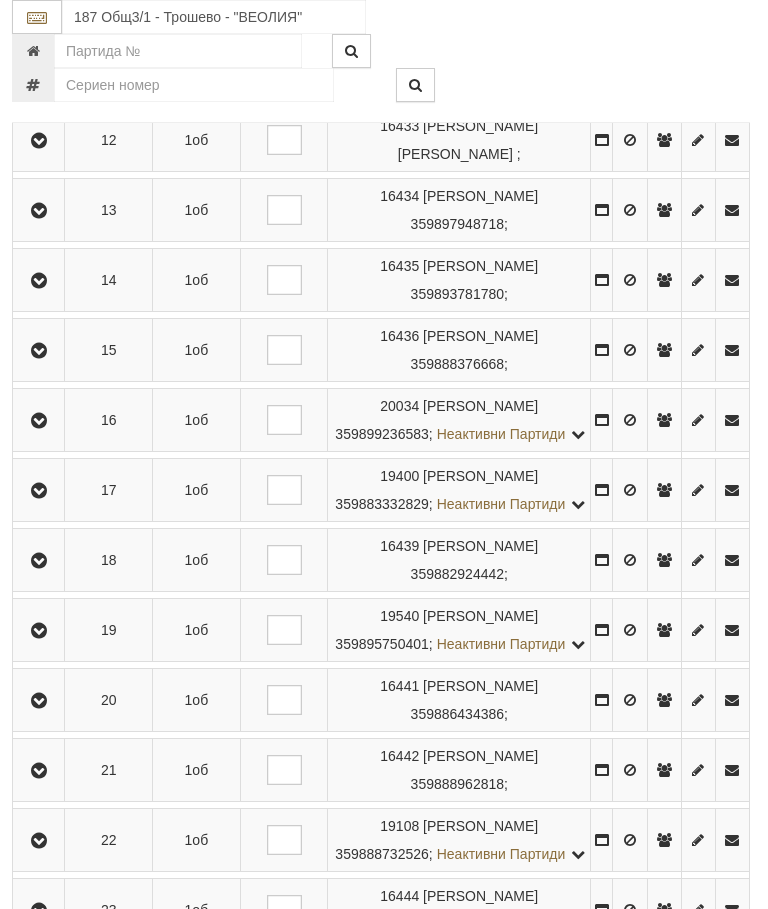 click at bounding box center (39, 561) 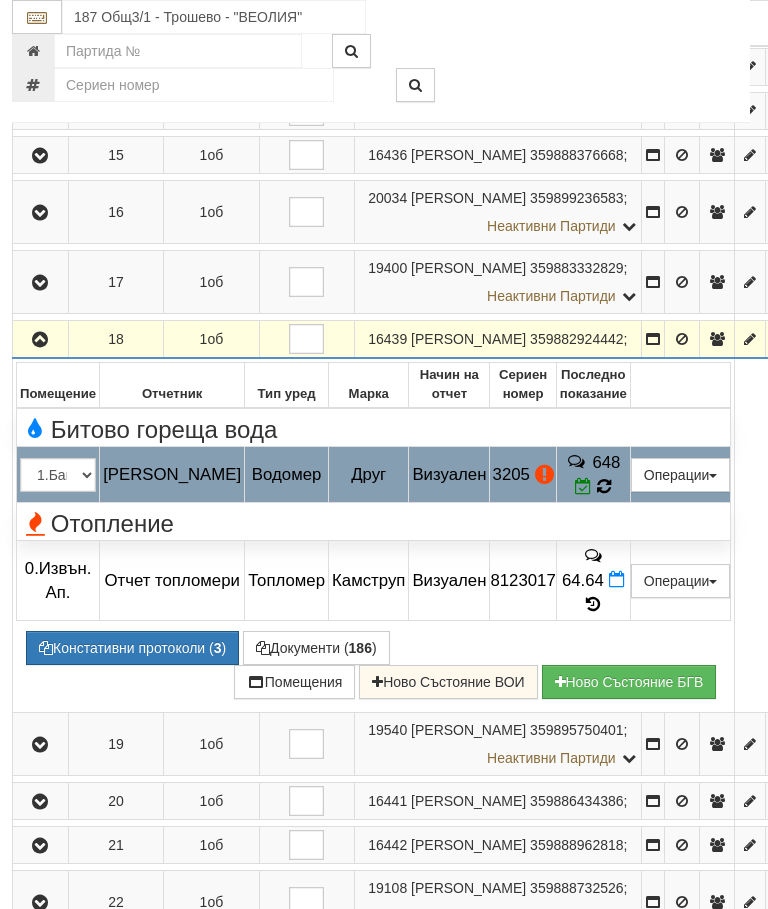 click on "648" at bounding box center (593, 475) 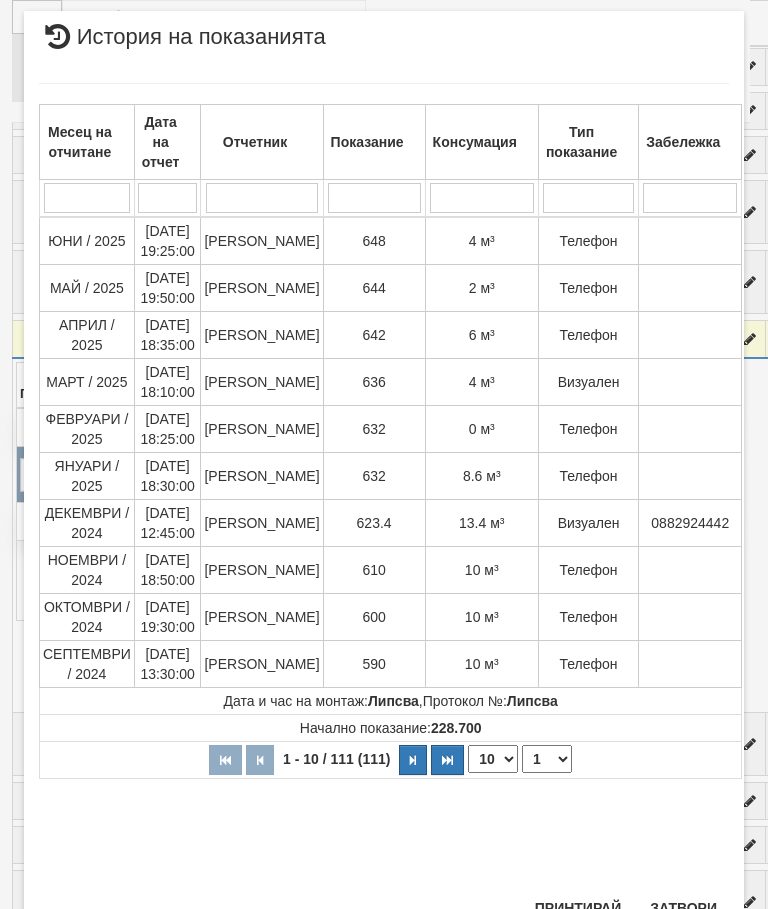 scroll, scrollTop: 1211, scrollLeft: 0, axis: vertical 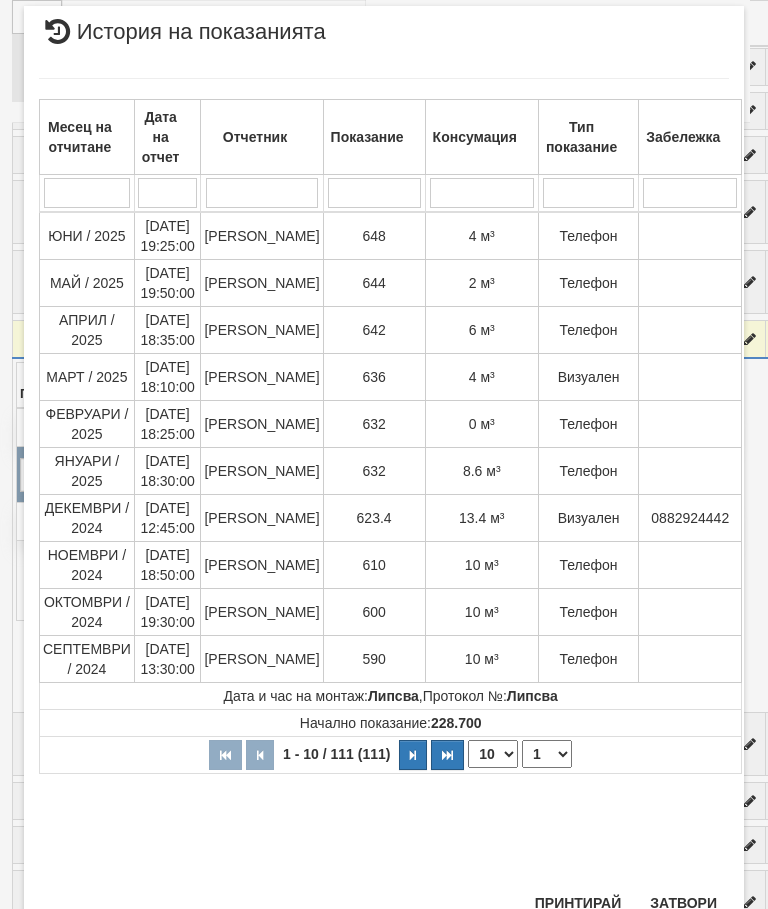 click on "Затвори" at bounding box center (683, 903) 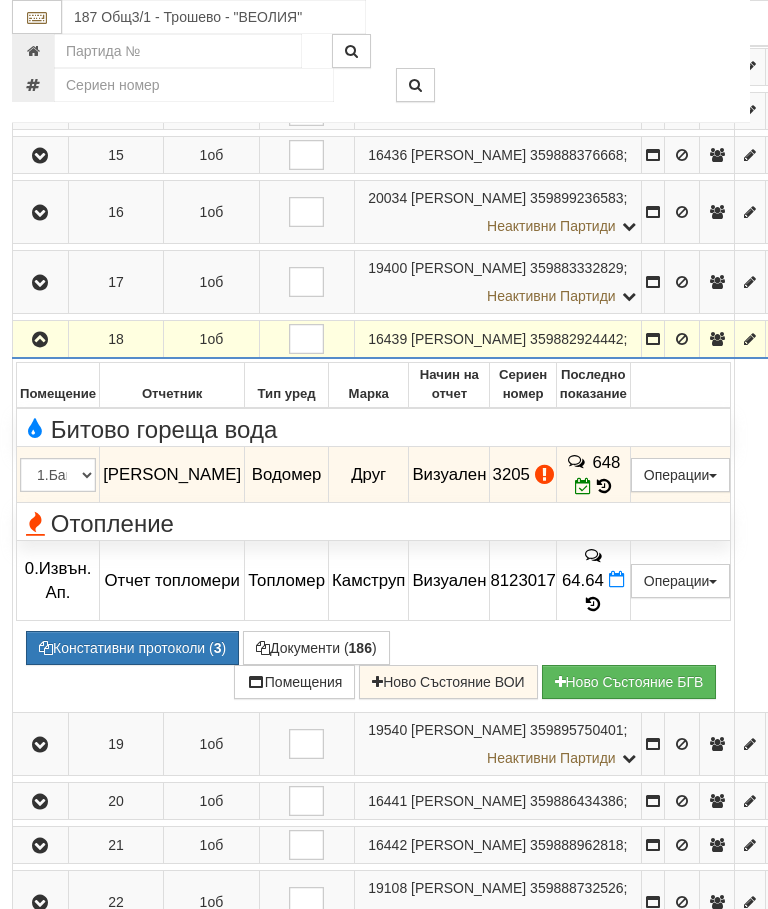 click at bounding box center (40, 340) 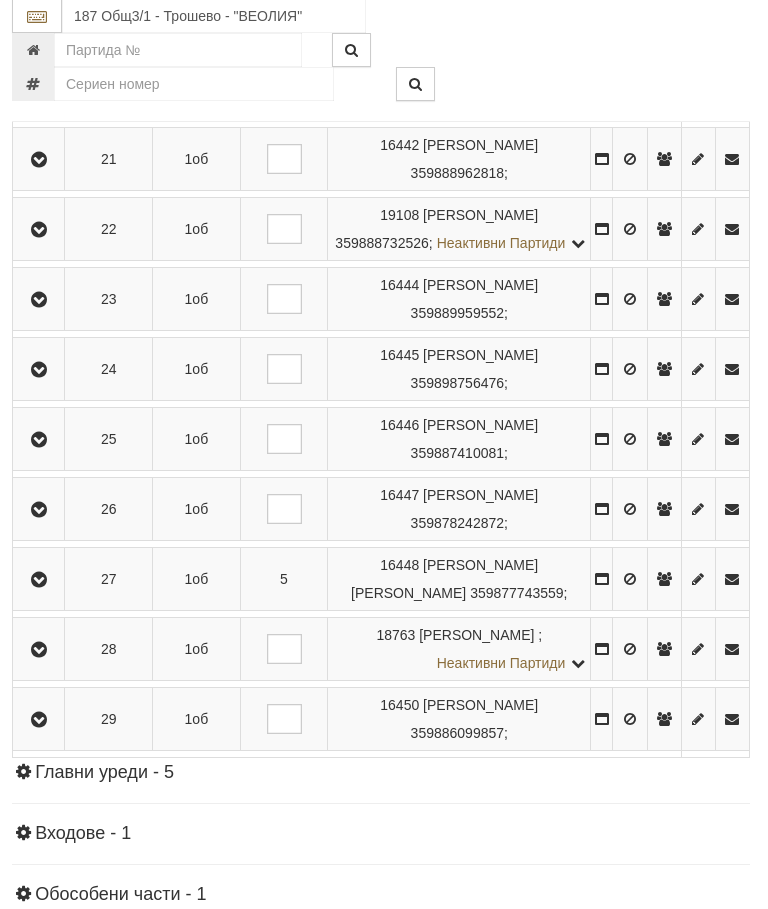 scroll, scrollTop: 1922, scrollLeft: 3, axis: both 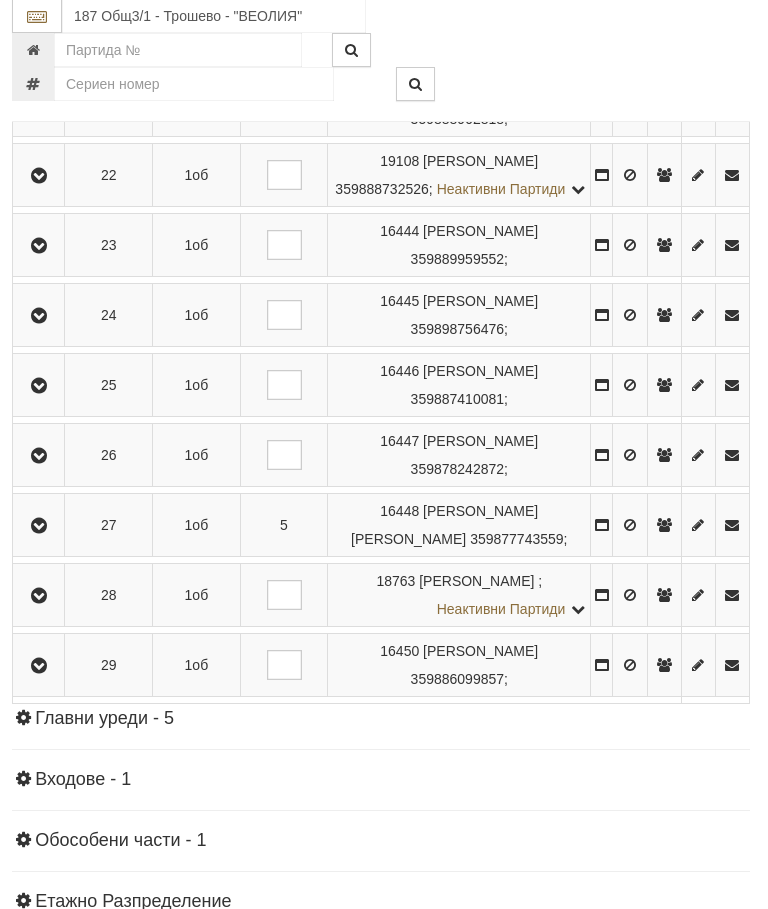 click at bounding box center [38, 456] 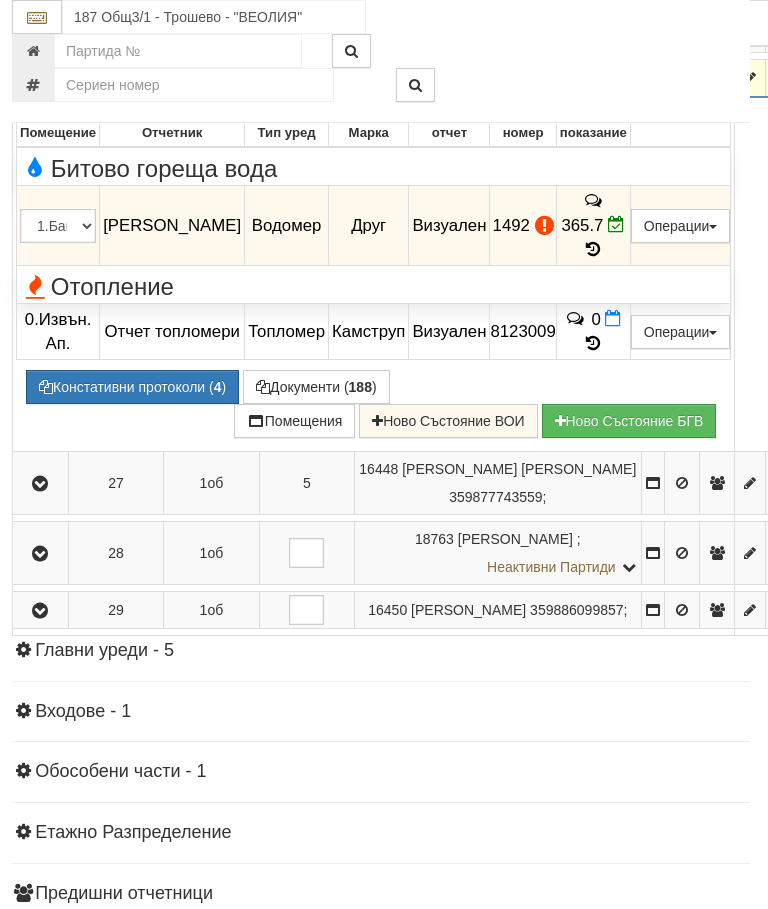 click at bounding box center (593, 249) 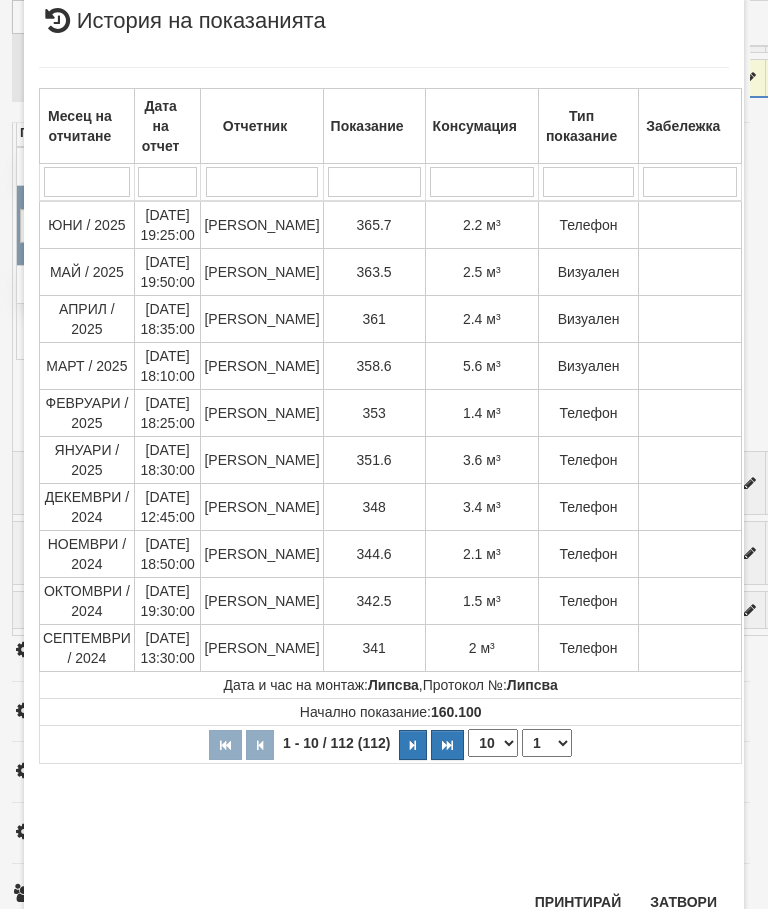 scroll, scrollTop: 1036, scrollLeft: 0, axis: vertical 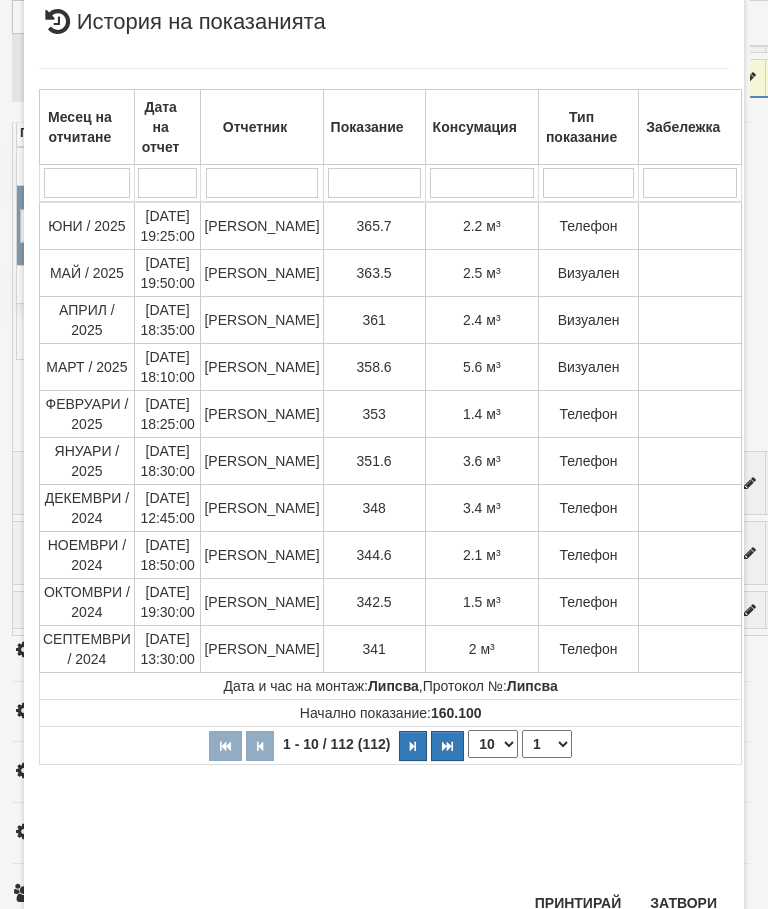 click on "Затвори" at bounding box center (683, 903) 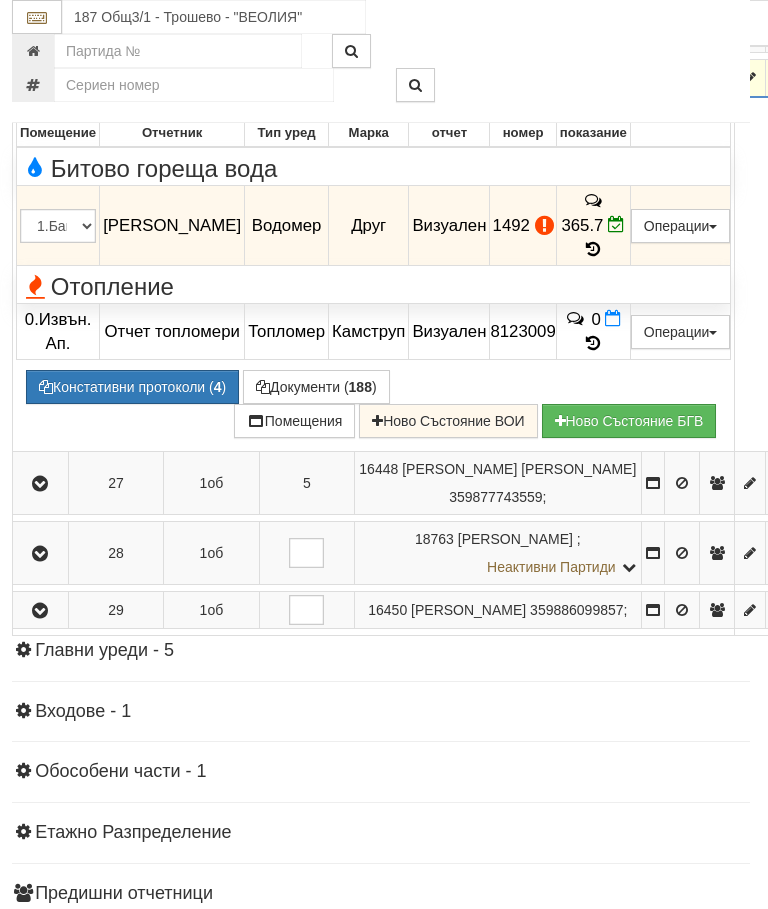 click at bounding box center (40, 79) 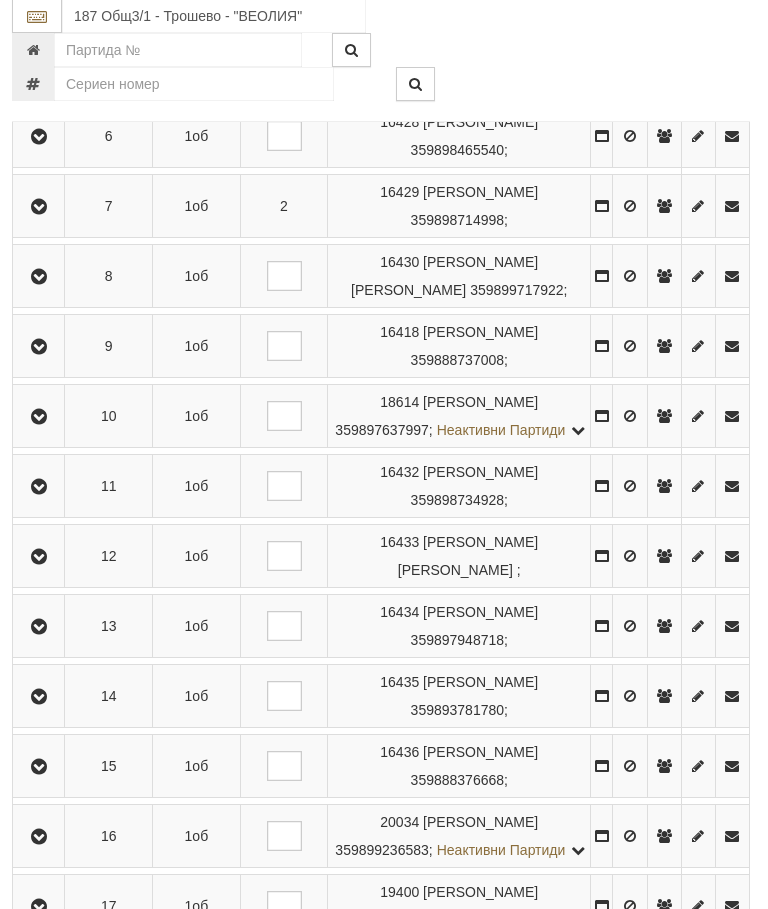 scroll, scrollTop: 842, scrollLeft: 3, axis: both 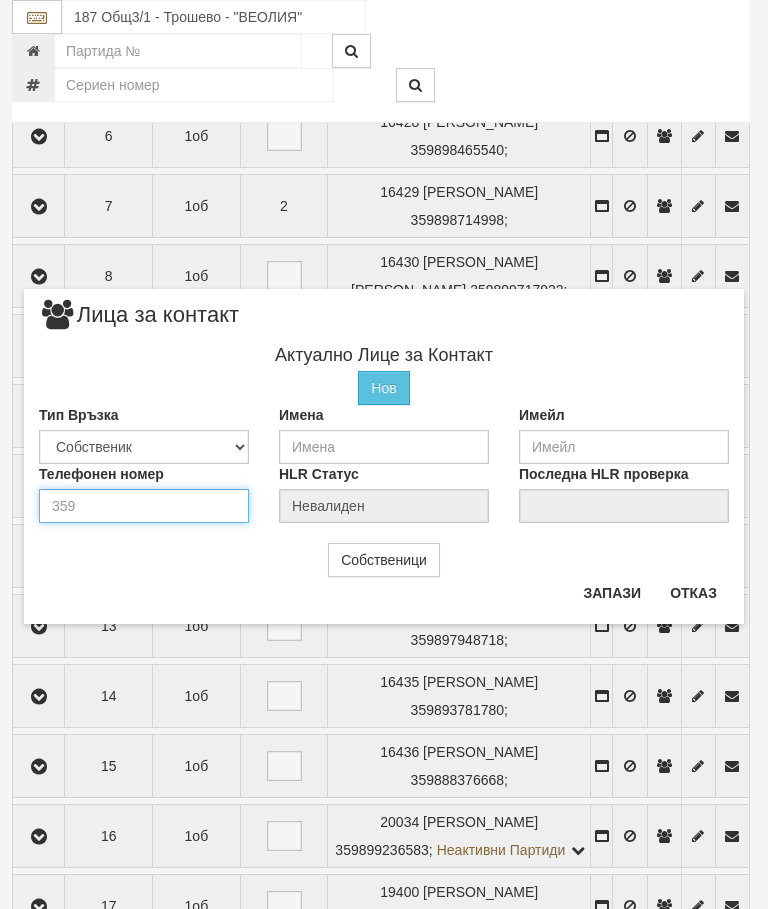 click at bounding box center [144, 506] 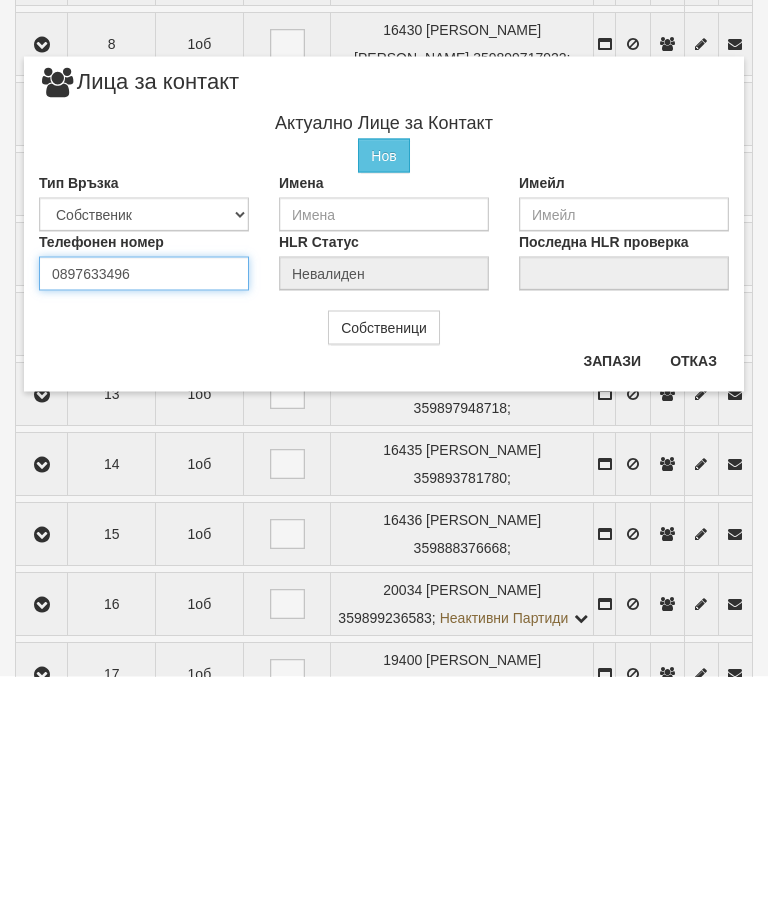 type on "0897633496" 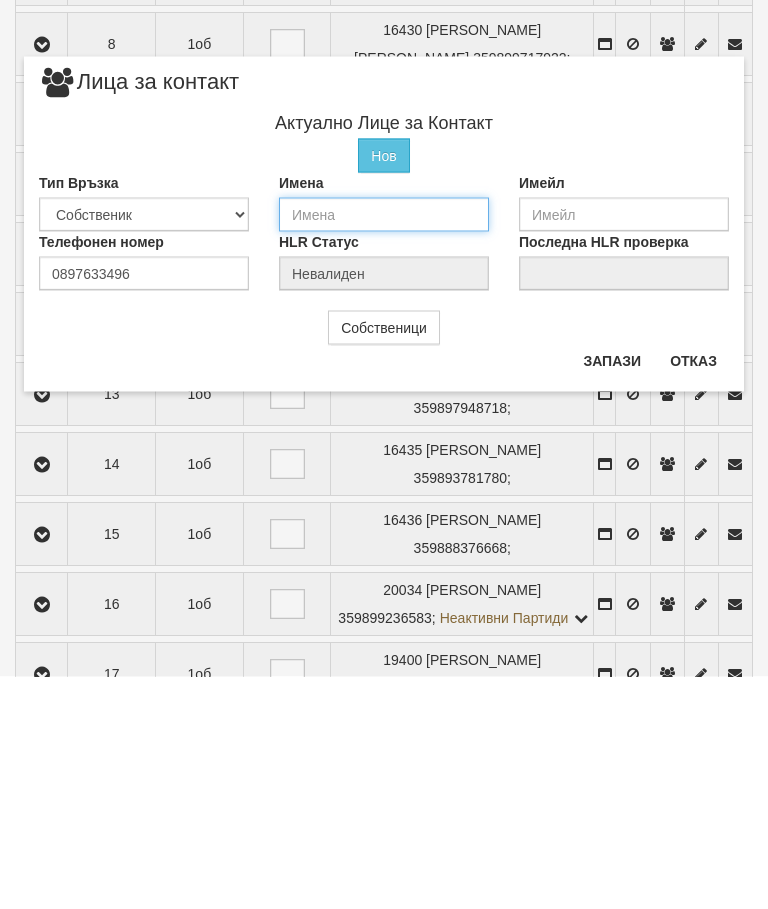 click at bounding box center [384, 447] 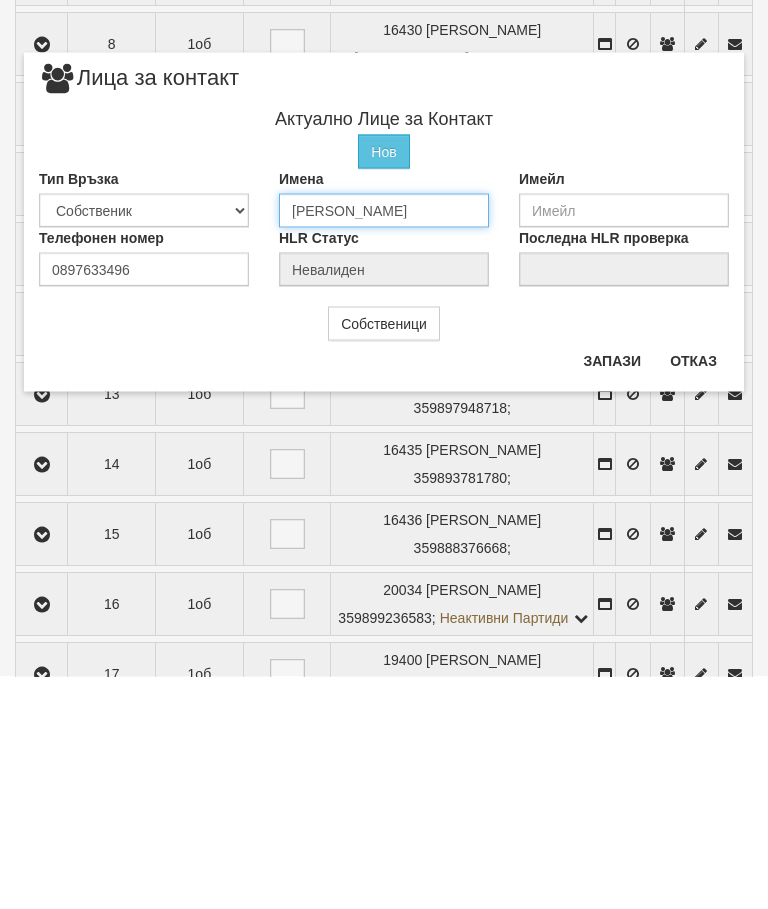 type on "Димитричка Йорданова" 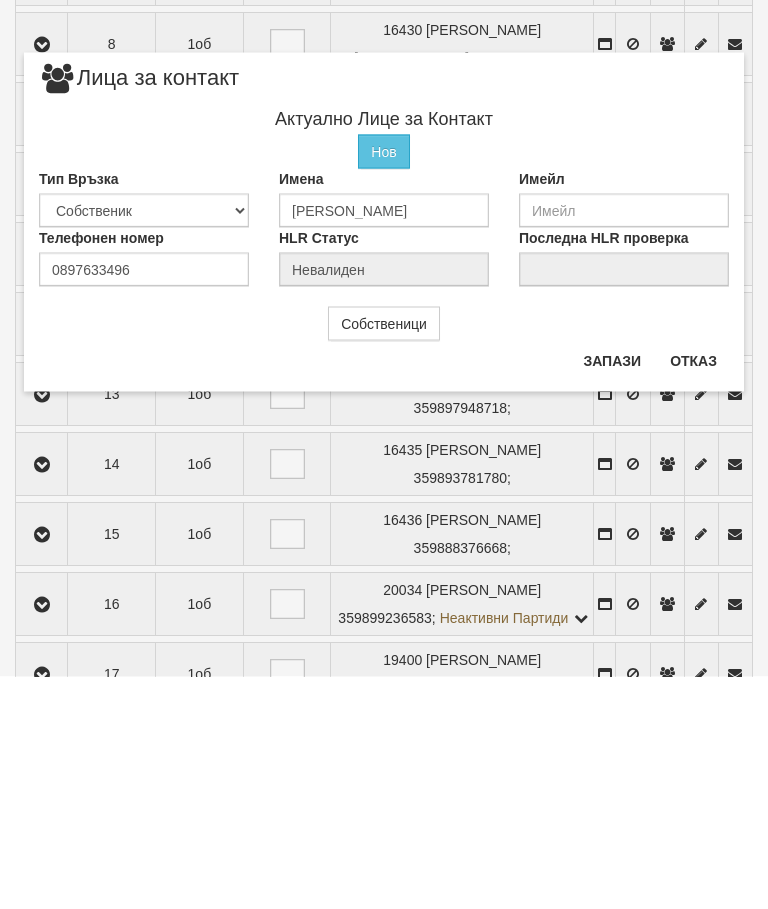 click on "Запази" at bounding box center (612, 593) 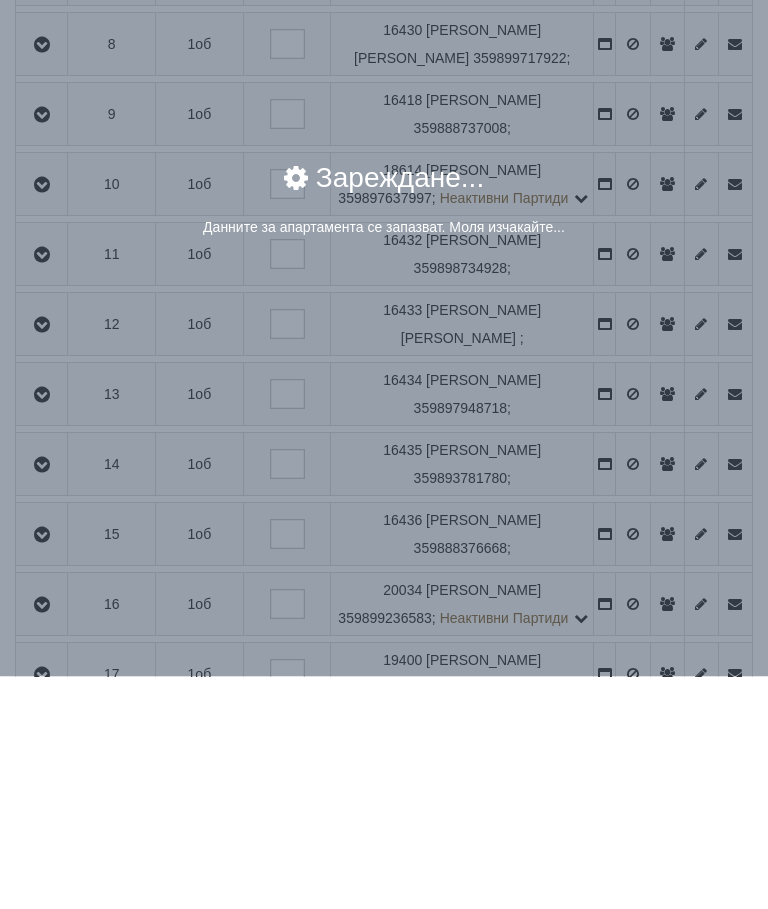 scroll, scrollTop: 1074, scrollLeft: 0, axis: vertical 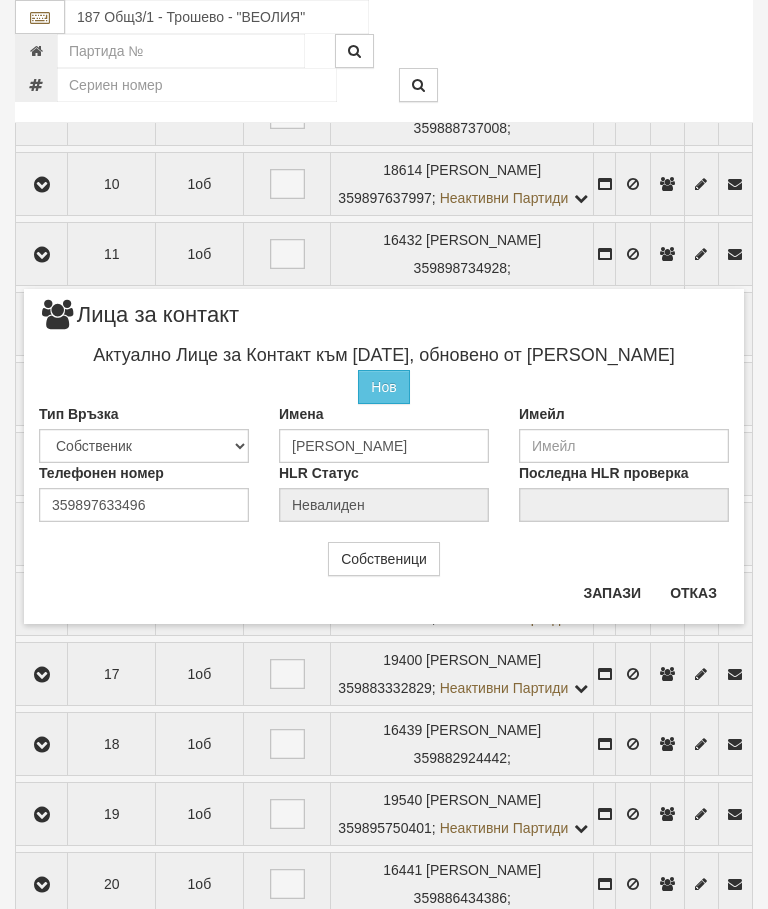 click on "Отказ" at bounding box center [693, 593] 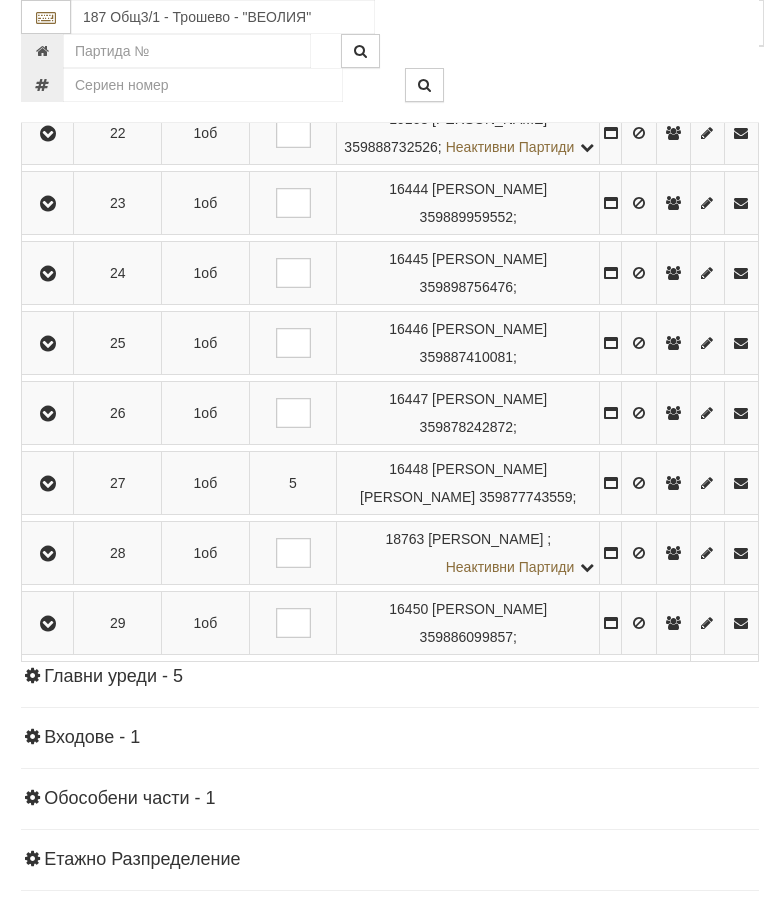 scroll, scrollTop: 1978, scrollLeft: 0, axis: vertical 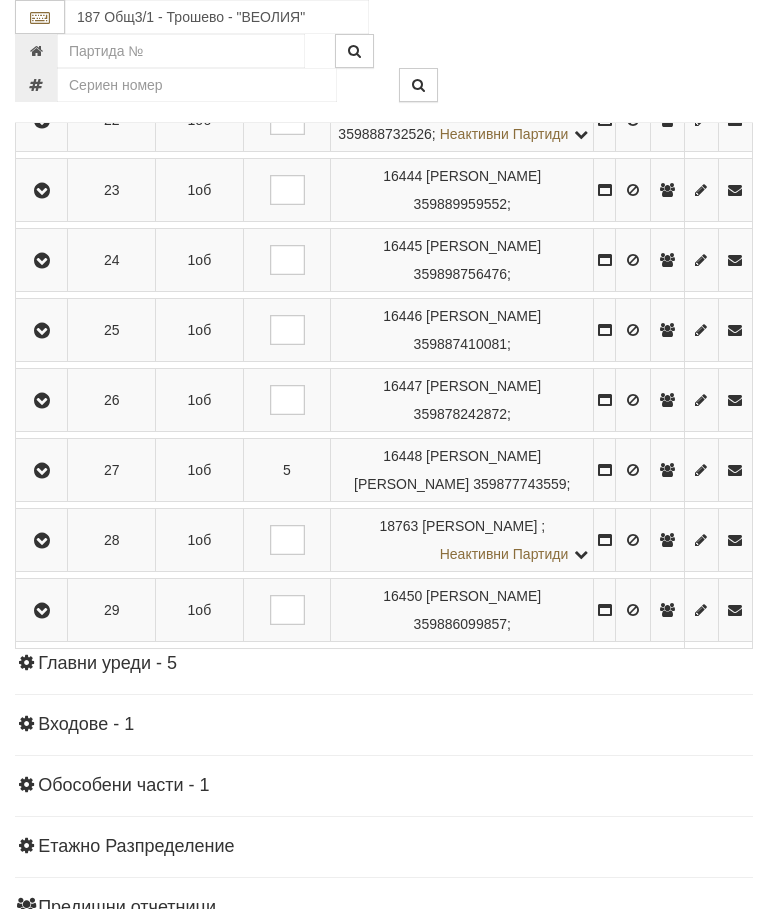 click at bounding box center [42, 401] 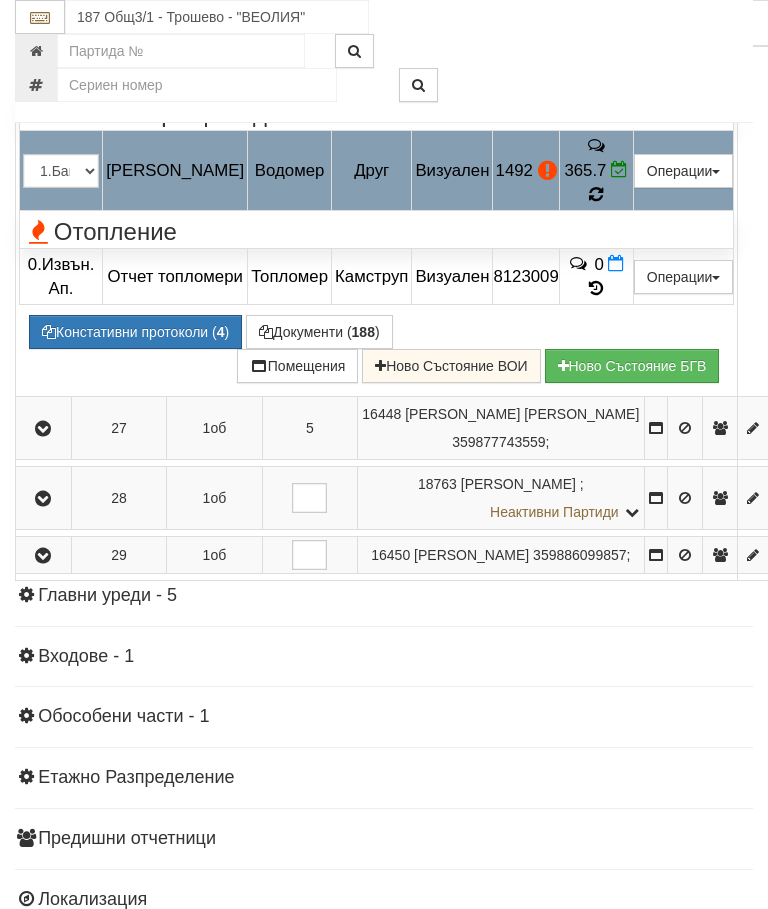 click at bounding box center [596, 194] 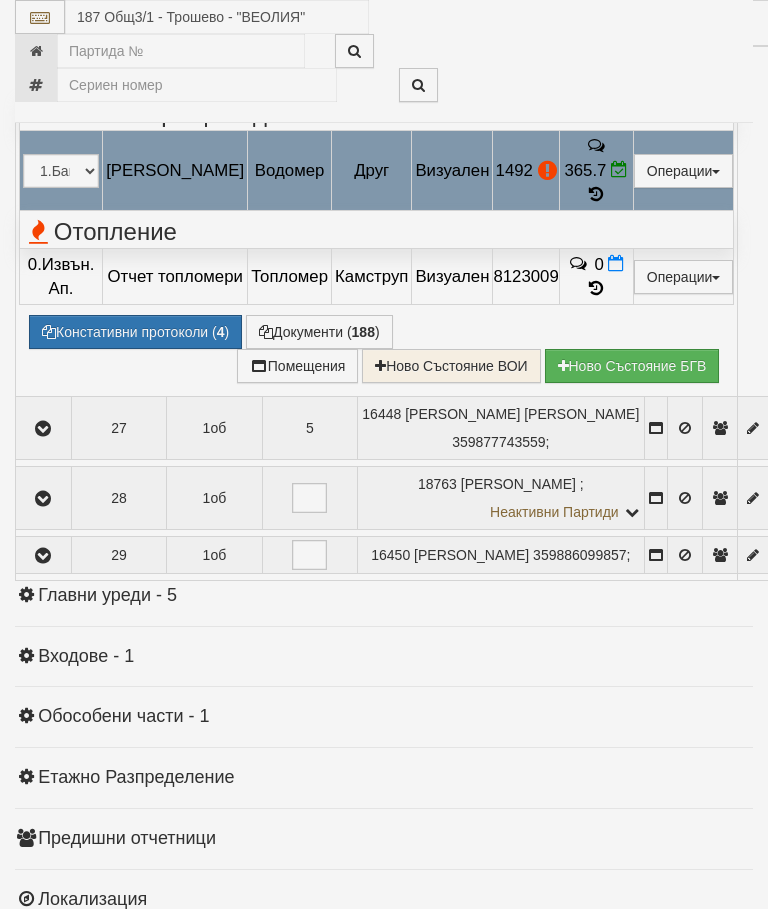 select on "10" 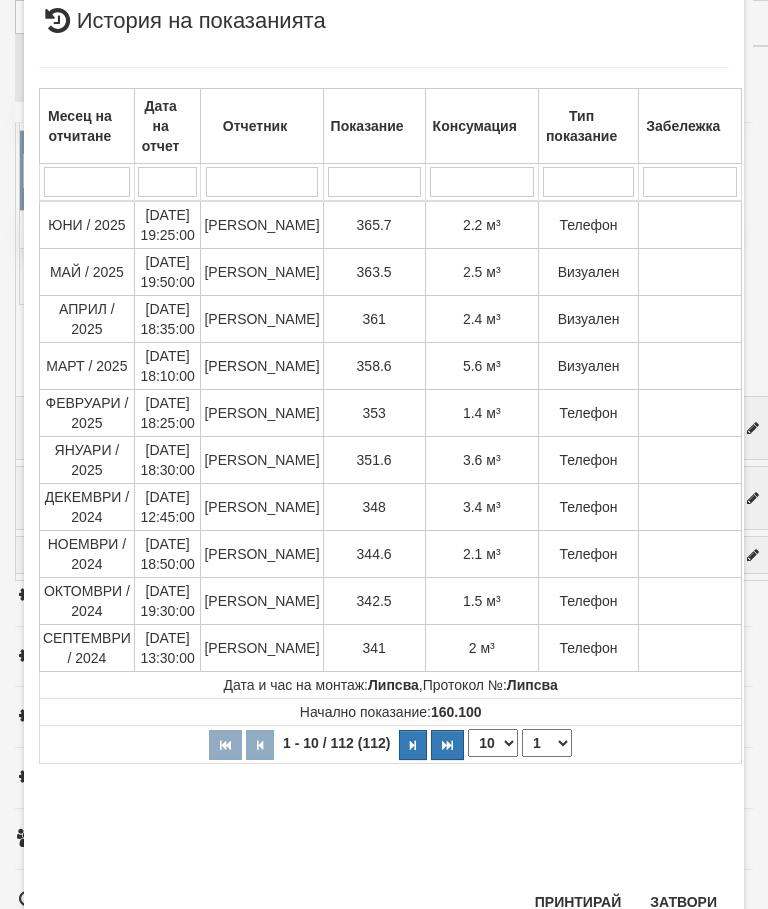 scroll, scrollTop: 1036, scrollLeft: 0, axis: vertical 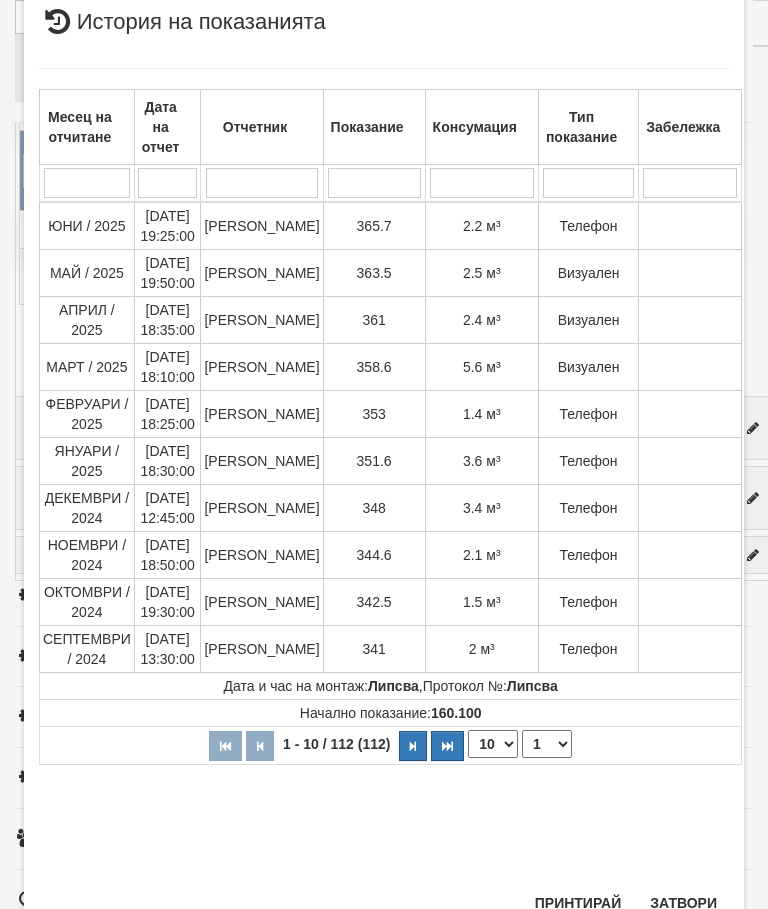 click on "Затвори" at bounding box center [683, 903] 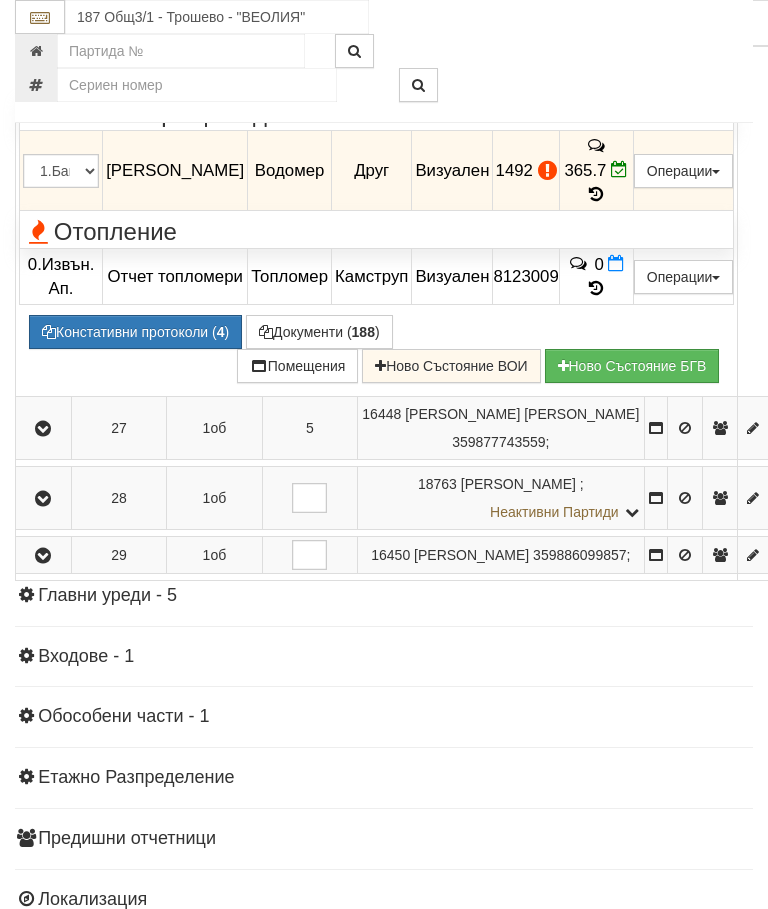 click at bounding box center [43, 24] 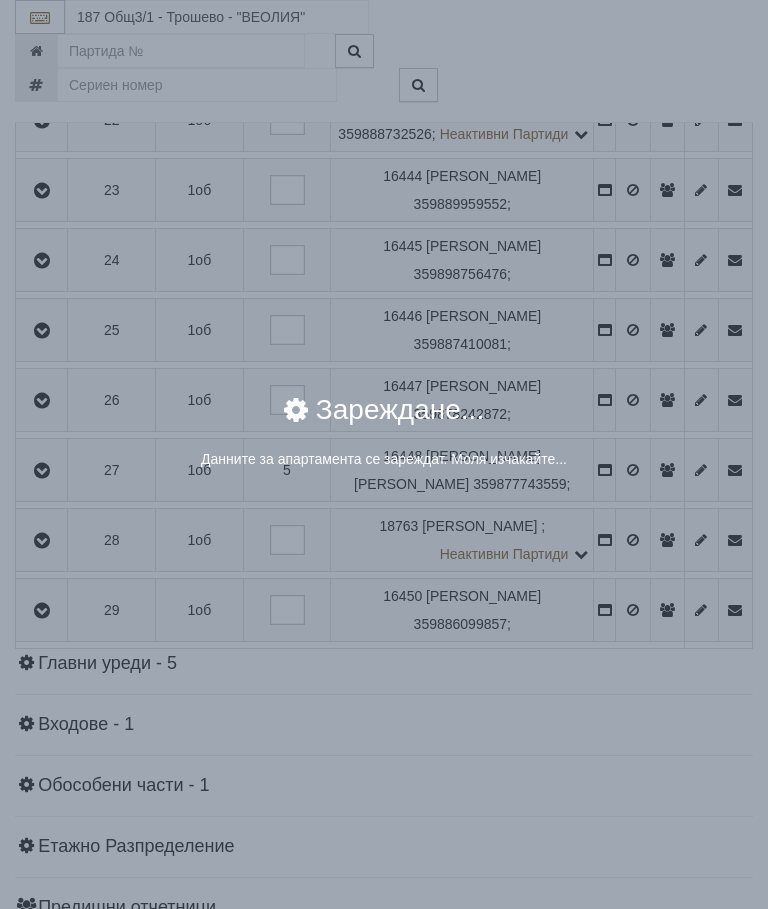 click on "× Зареждане... Данните за апартамента се зареждат. Моля изчакайте..." at bounding box center (384, 454) 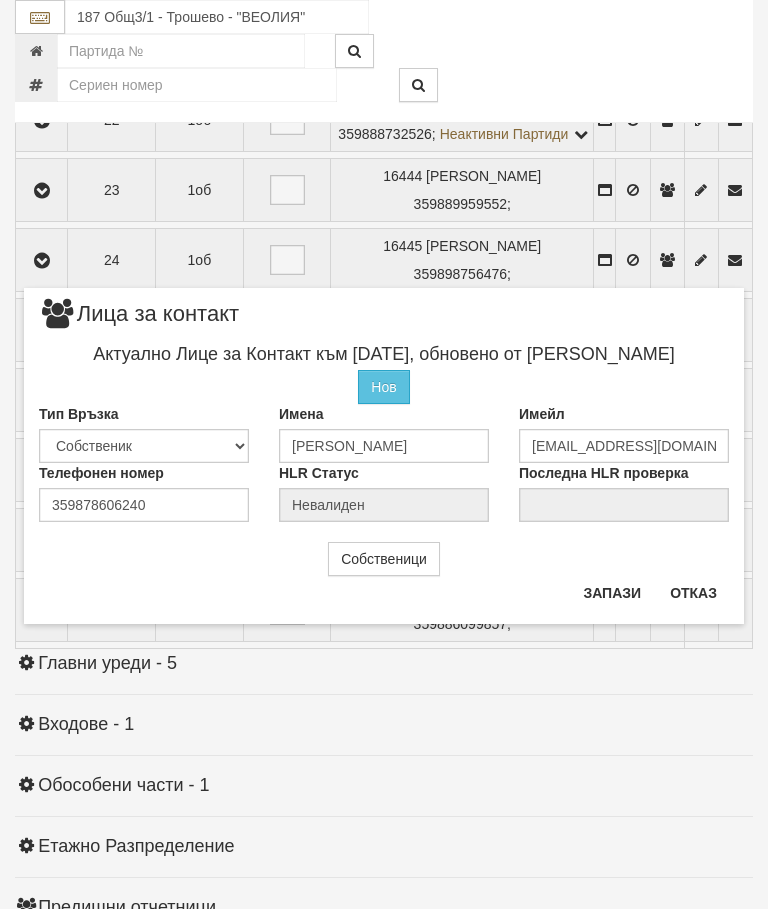 click on "Отказ" at bounding box center (693, 593) 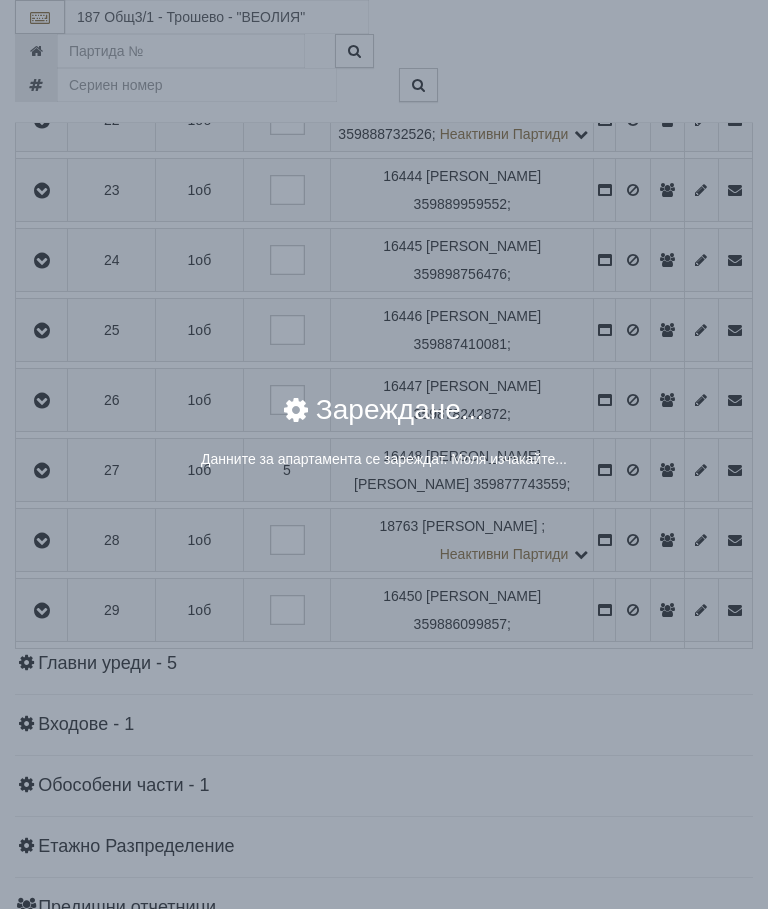 click on "× Зареждане... Данните за апартамента се зареждат. Моля изчакайте..." at bounding box center [384, 454] 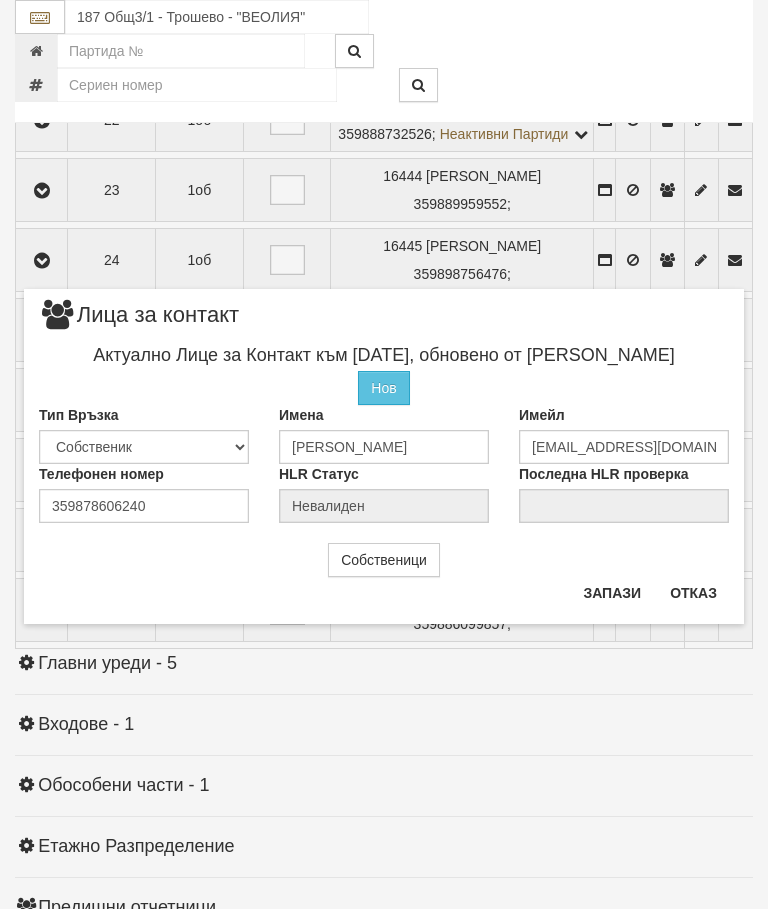 click on "Отказ" at bounding box center [693, 593] 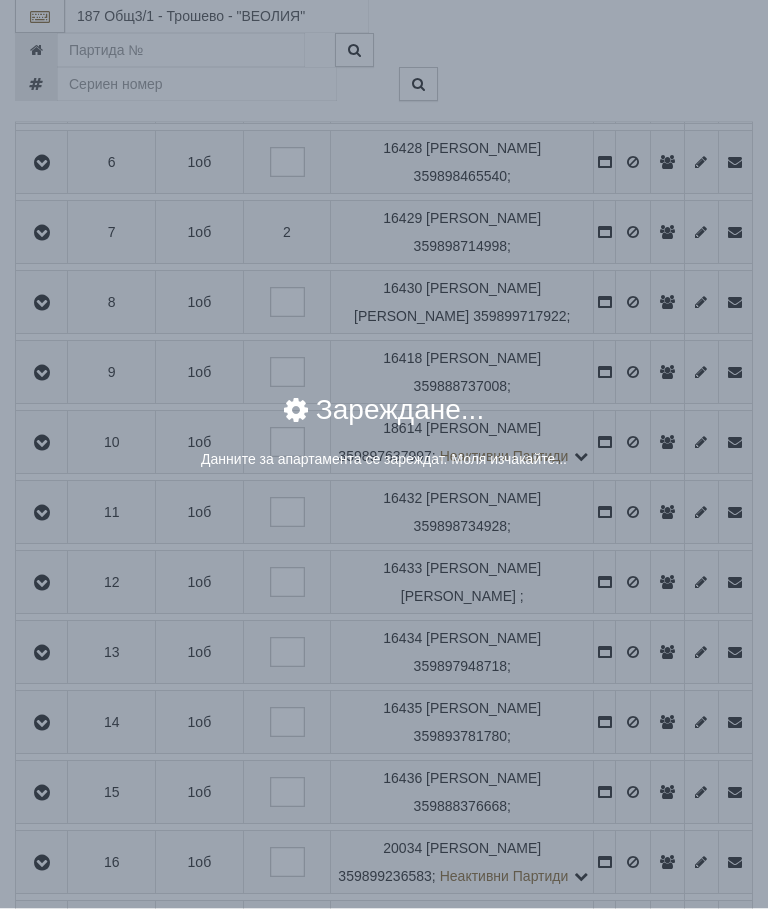 scroll, scrollTop: 816, scrollLeft: 0, axis: vertical 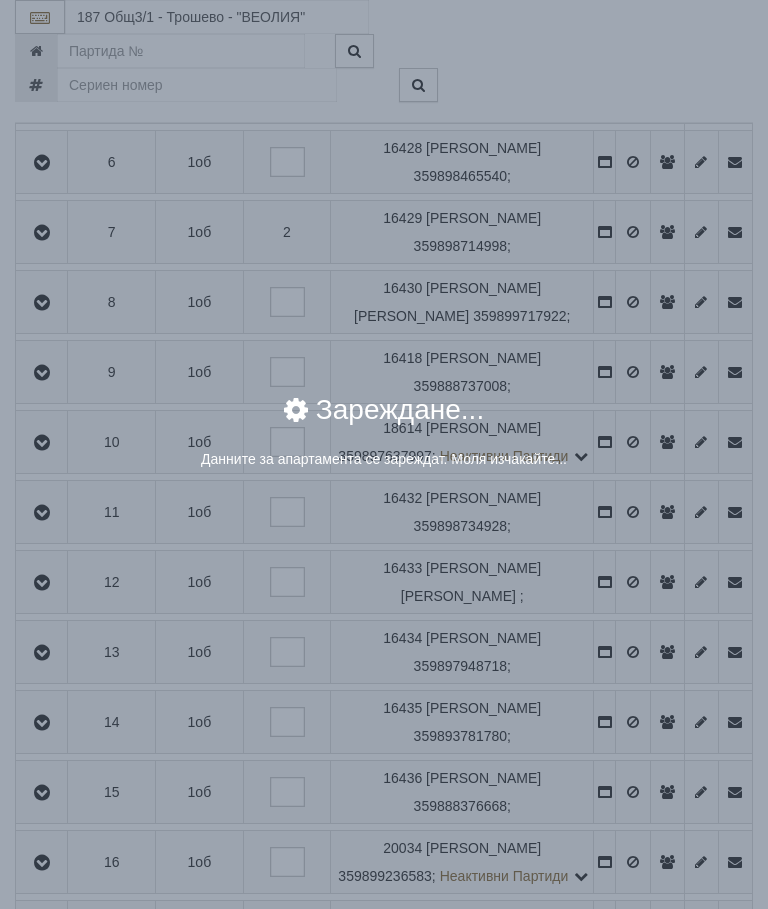 click on "× Зареждане... Данните за апартамента се зареждат. Моля изчакайте..." at bounding box center [384, 442] 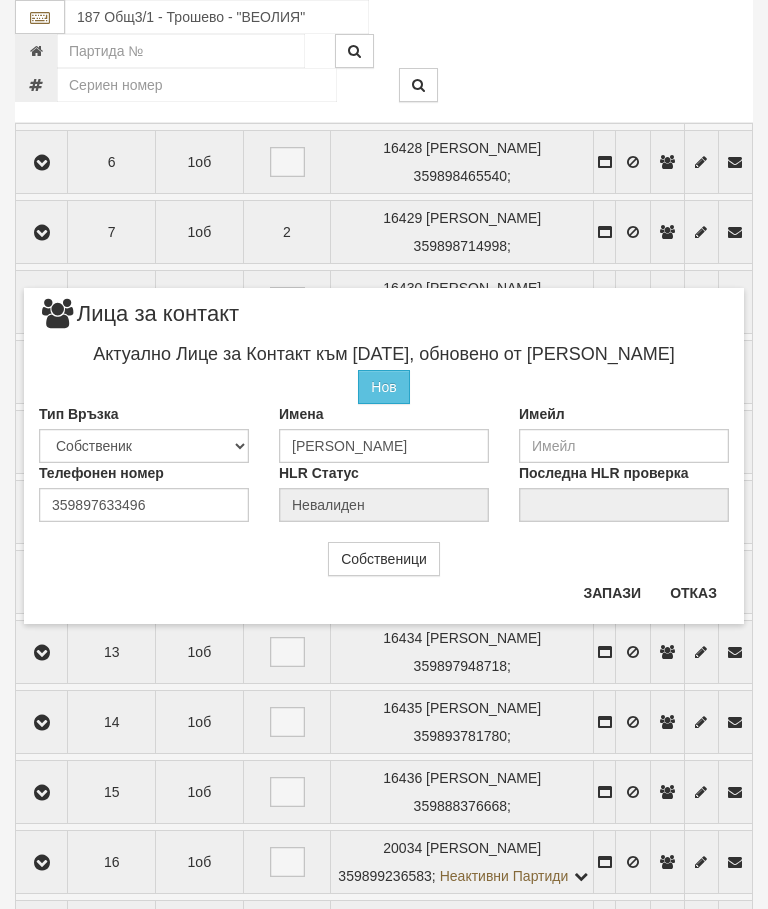 click on "Отказ" at bounding box center (693, 593) 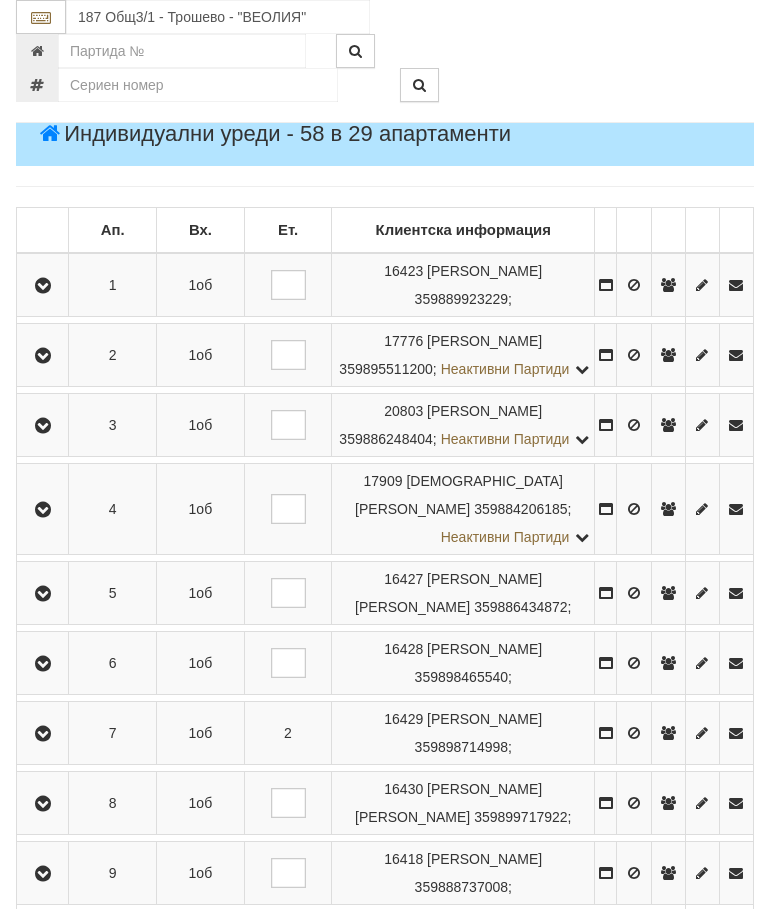 scroll, scrollTop: 313, scrollLeft: 0, axis: vertical 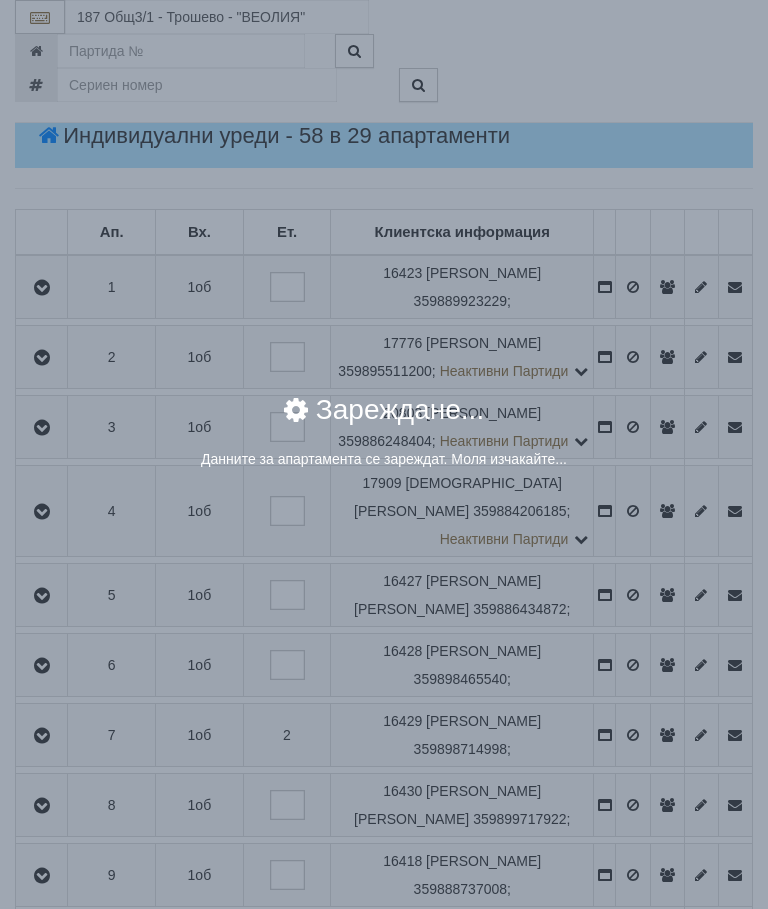 click on "× Зареждане... Данните за апартамента се зареждат. Моля изчакайте..." at bounding box center [384, 454] 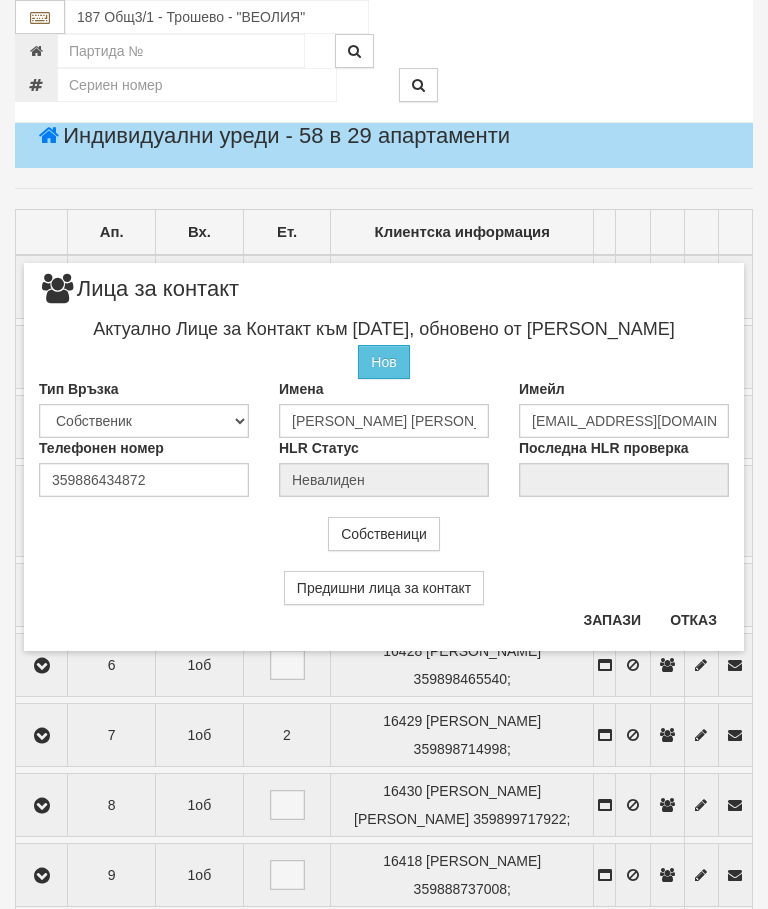 click on "Отказ" at bounding box center [693, 620] 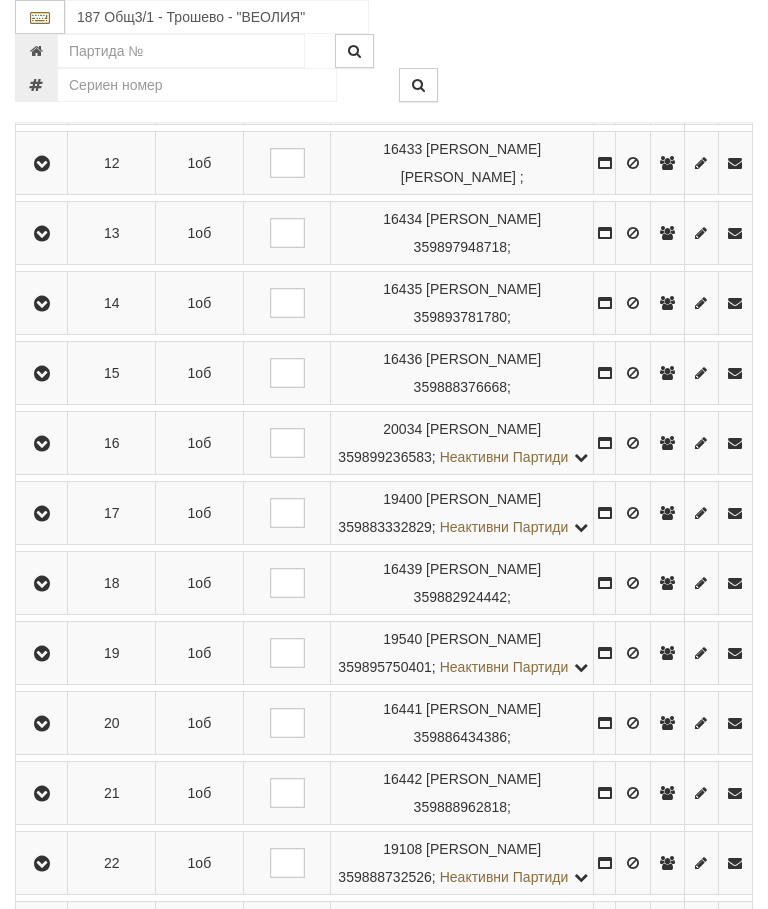 scroll, scrollTop: 1316, scrollLeft: 0, axis: vertical 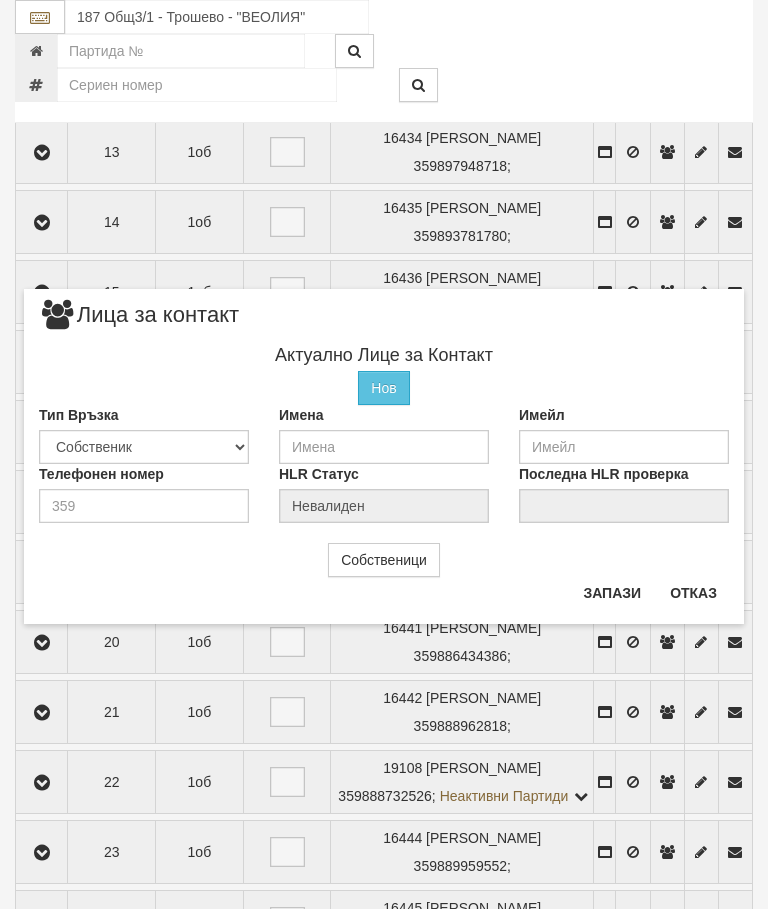click on "Отказ" at bounding box center [693, 593] 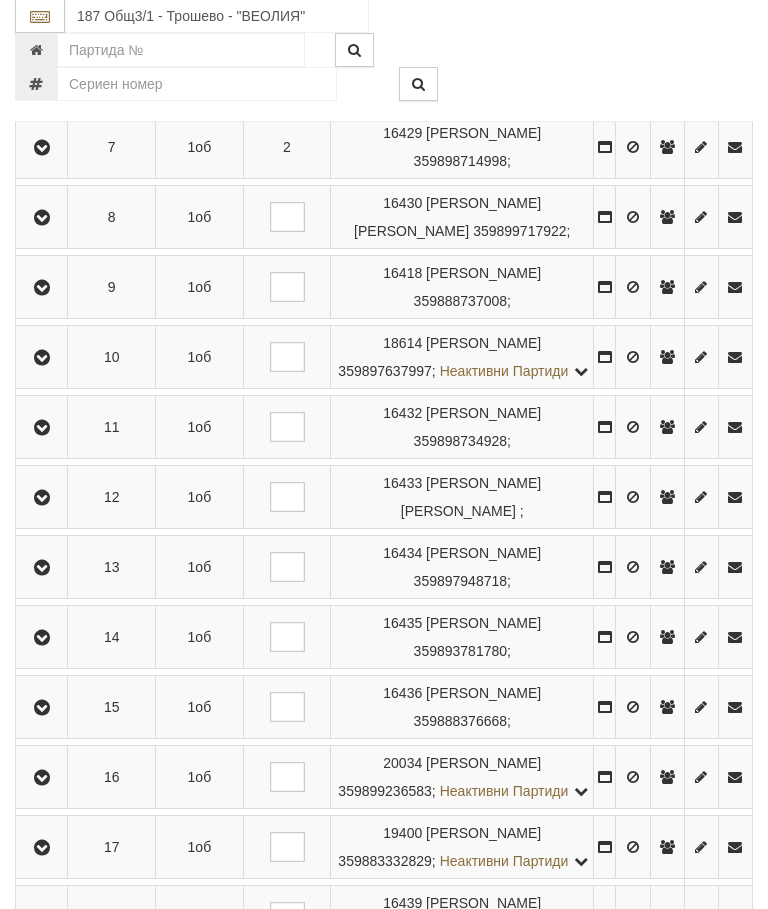 scroll, scrollTop: 902, scrollLeft: 0, axis: vertical 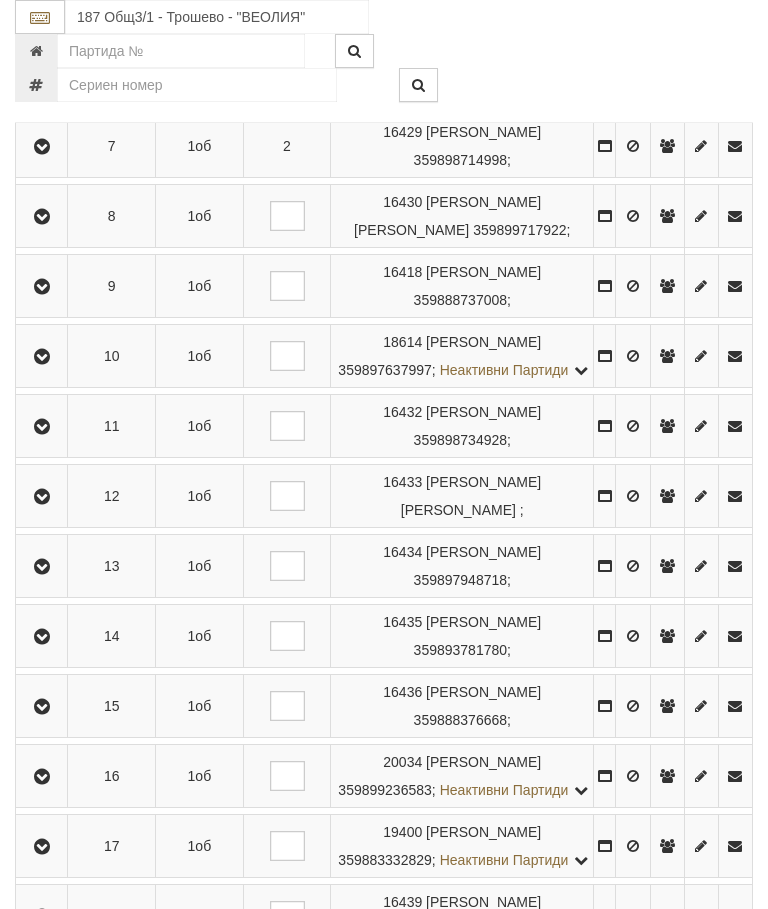 click at bounding box center [42, 497] 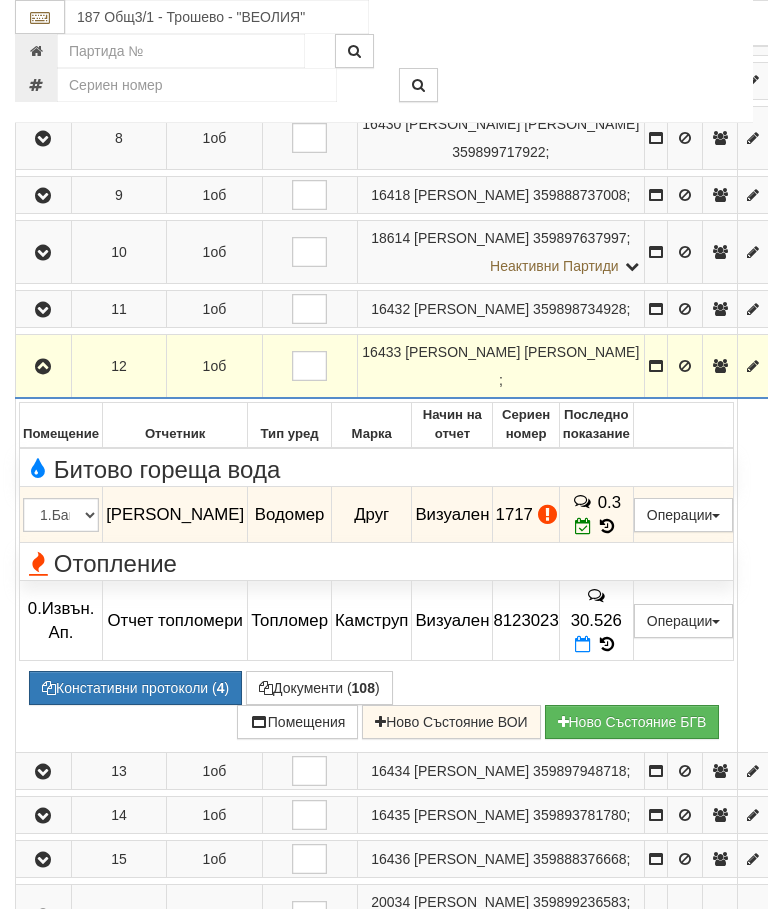 click at bounding box center (43, 366) 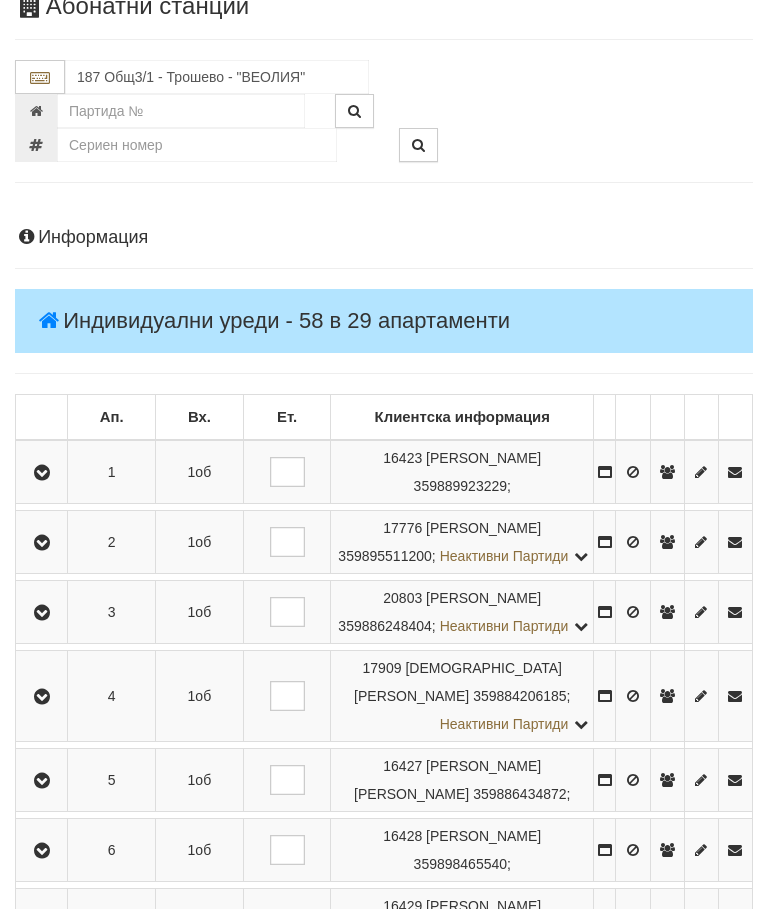 click at bounding box center (42, 474) 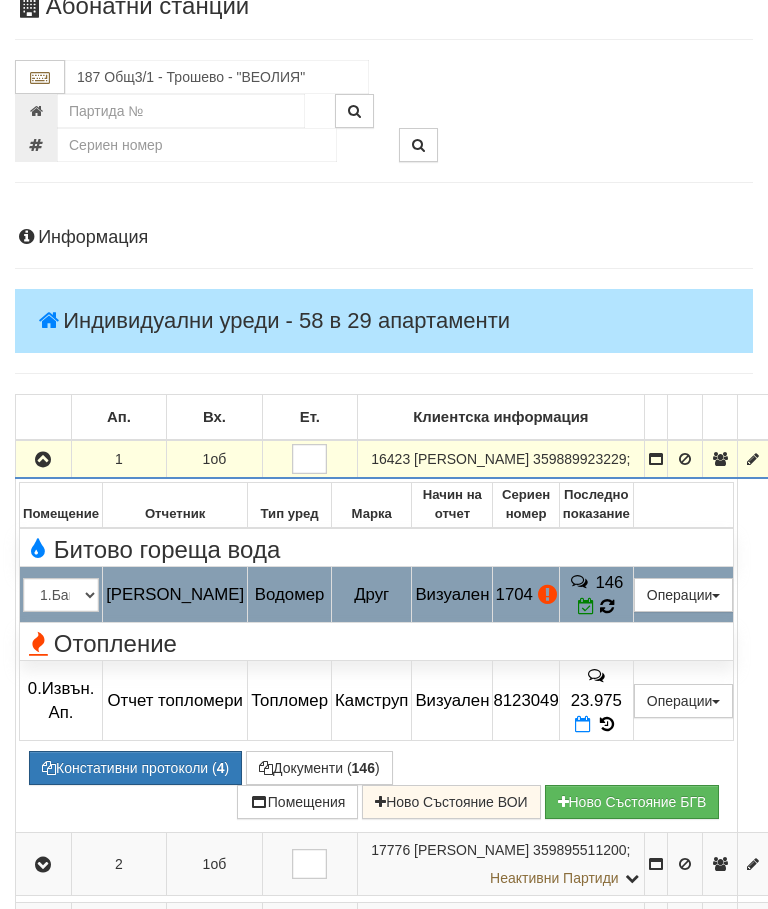 click on "146" at bounding box center [596, 595] 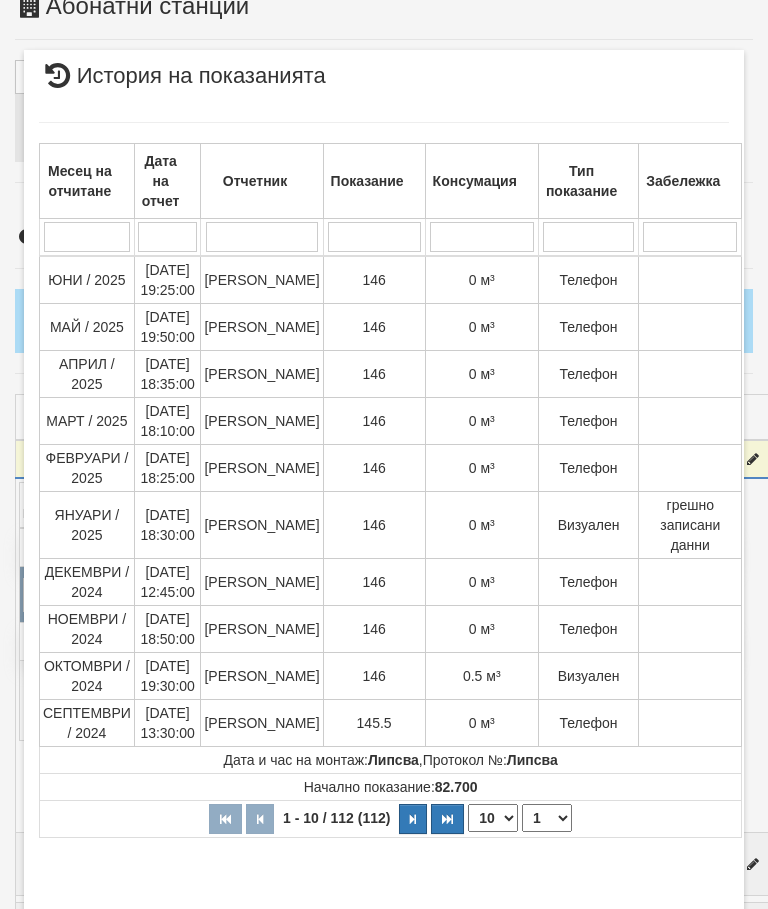 select on "10" 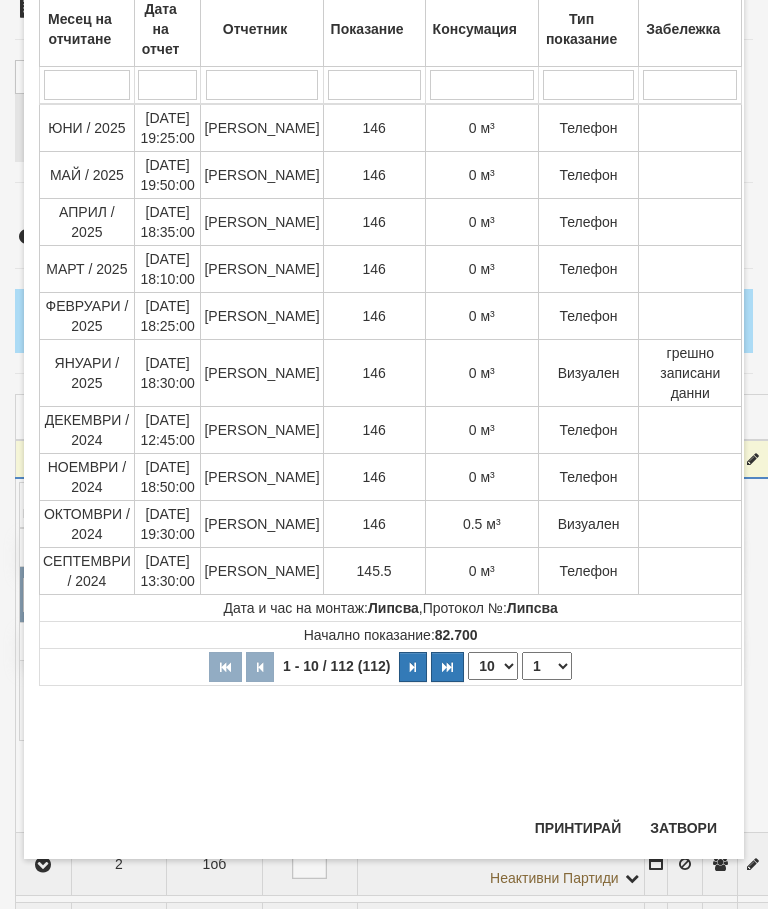 scroll, scrollTop: 1123, scrollLeft: 0, axis: vertical 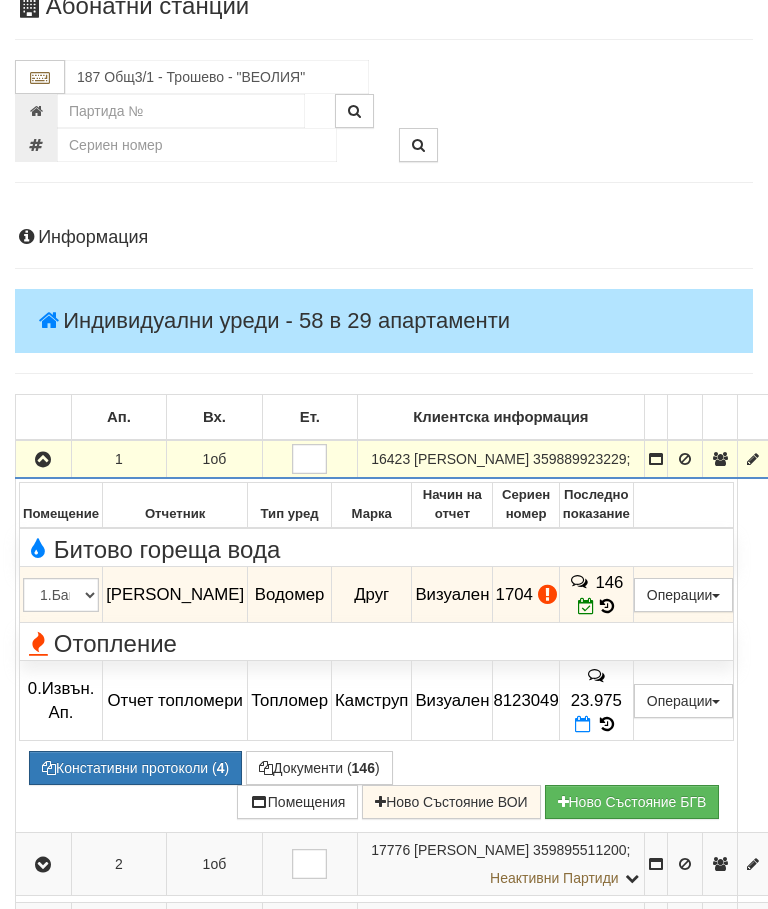 click at bounding box center [43, 460] 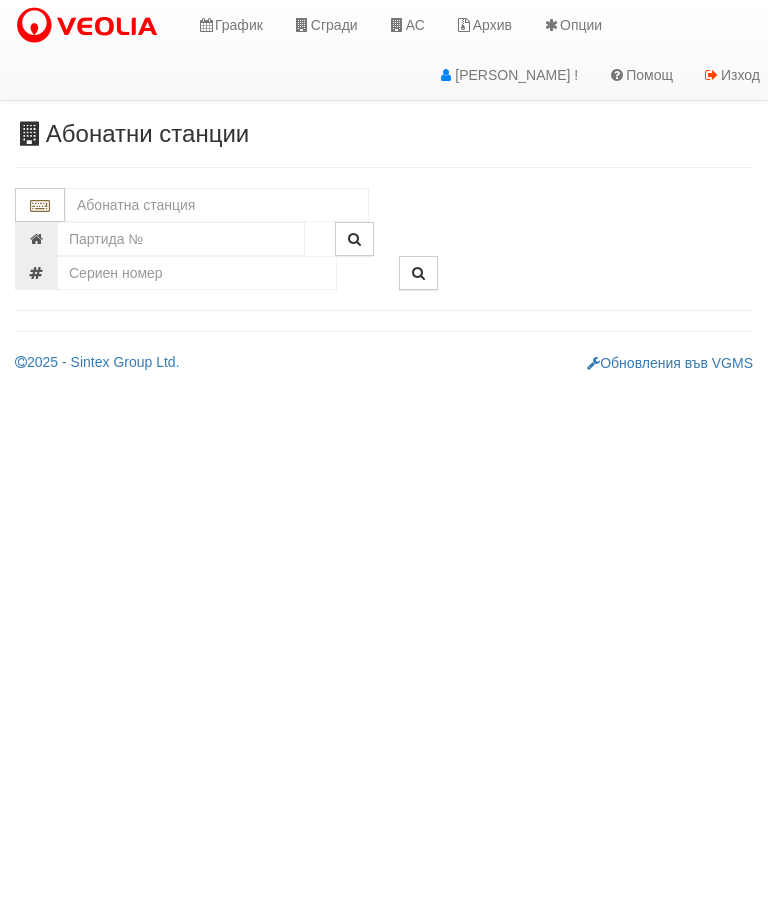 scroll, scrollTop: 0, scrollLeft: 0, axis: both 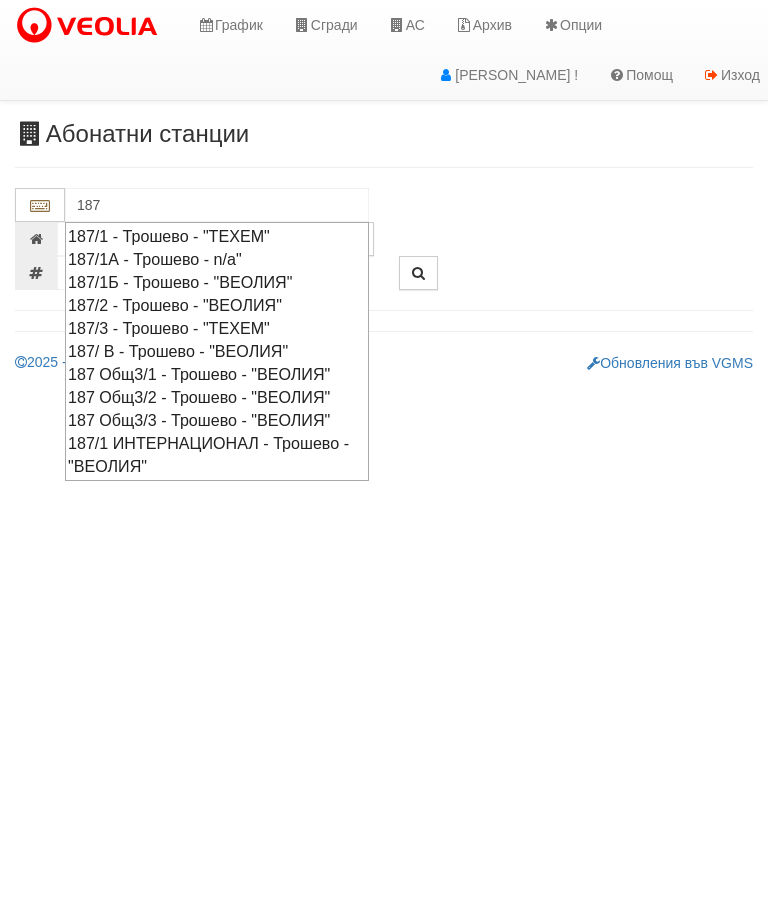 click on "187/2 - Трошево - "ВЕОЛИЯ"" at bounding box center [217, 305] 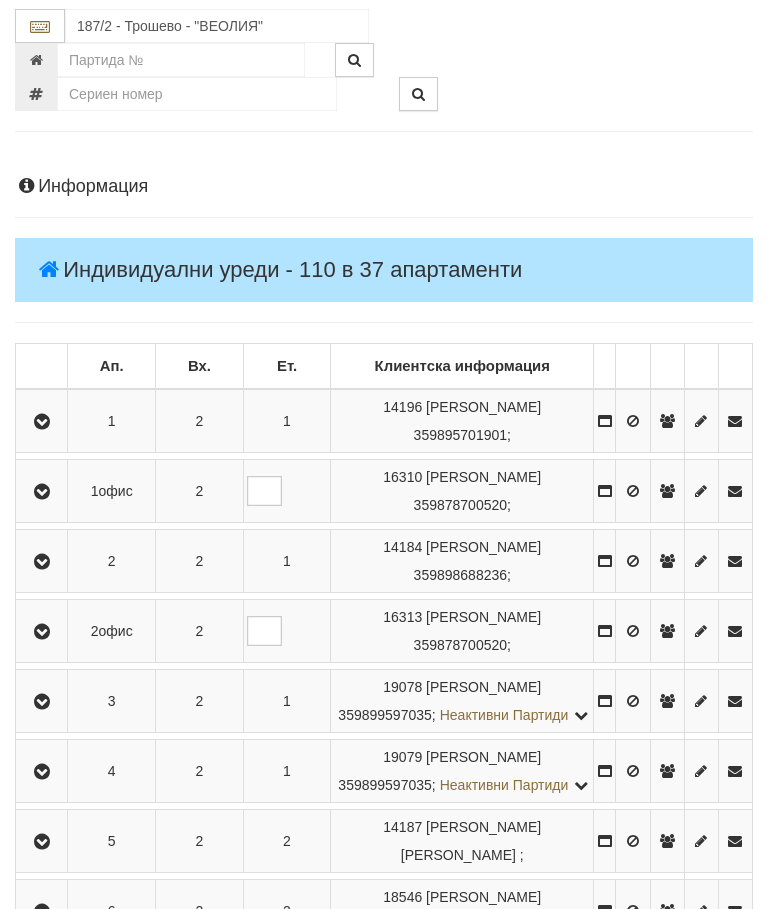 scroll, scrollTop: 180, scrollLeft: 0, axis: vertical 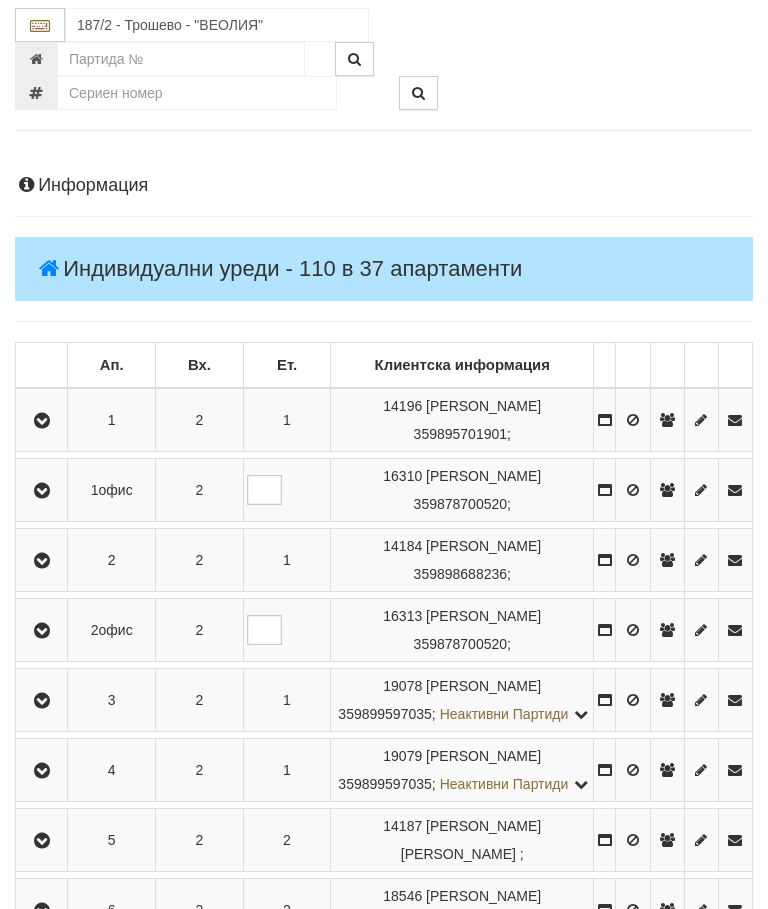 click at bounding box center (42, 561) 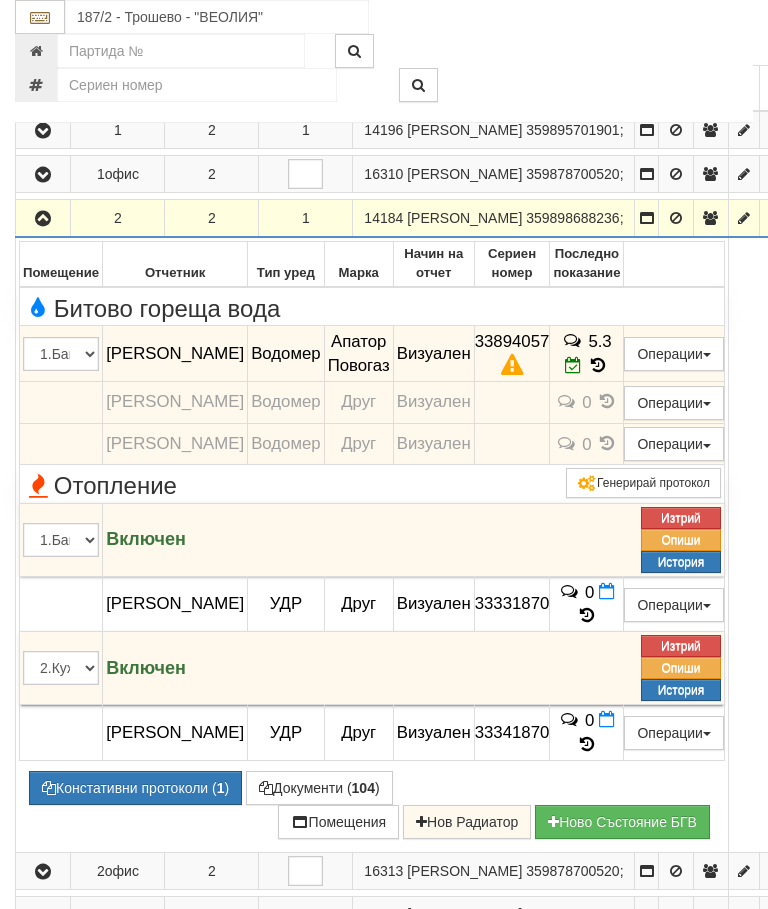 scroll, scrollTop: 540, scrollLeft: 0, axis: vertical 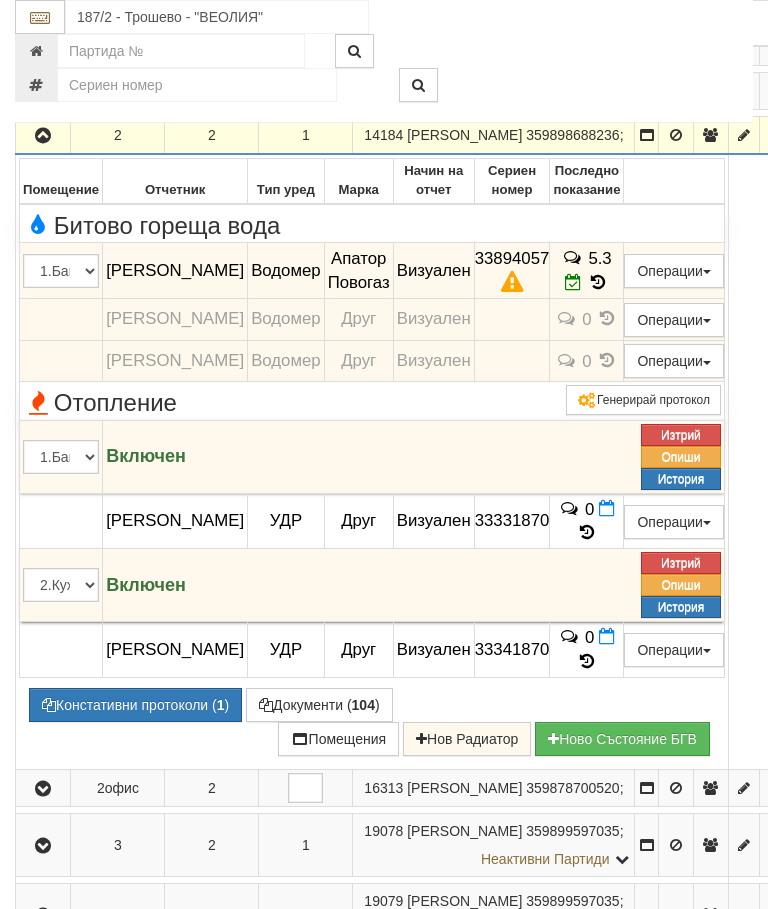 click at bounding box center [598, 282] 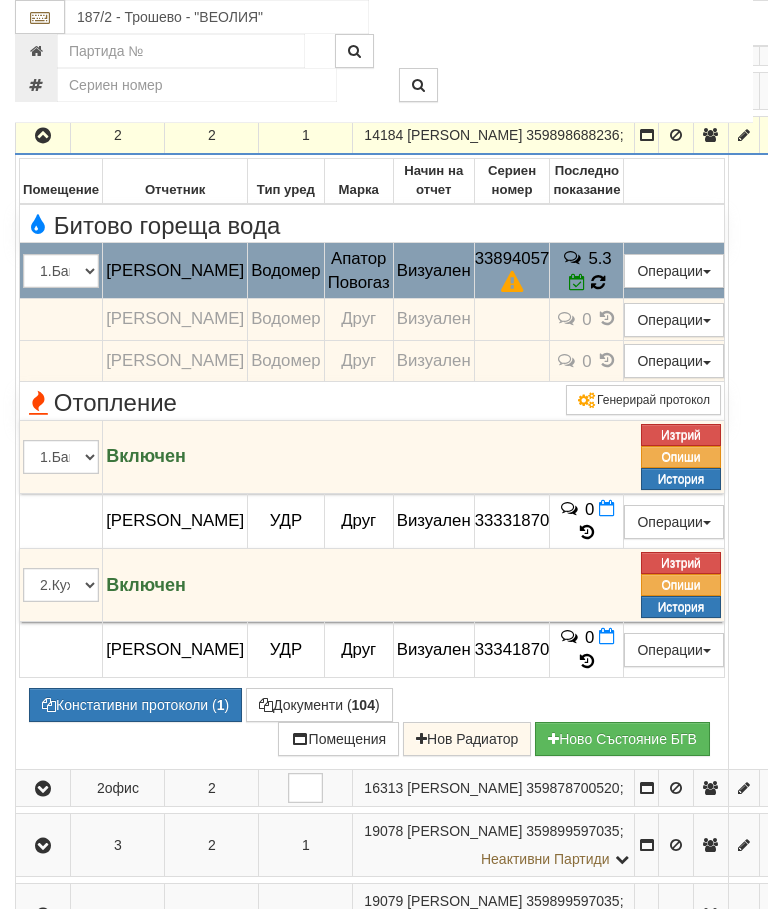 click on "5.3" at bounding box center (587, 271) 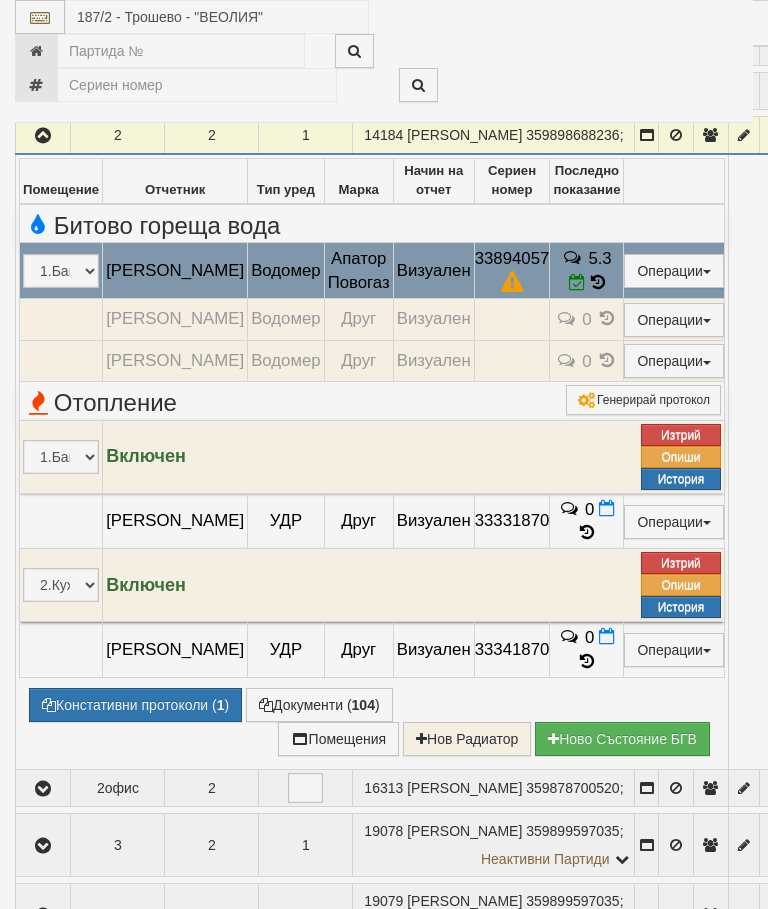 select on "10" 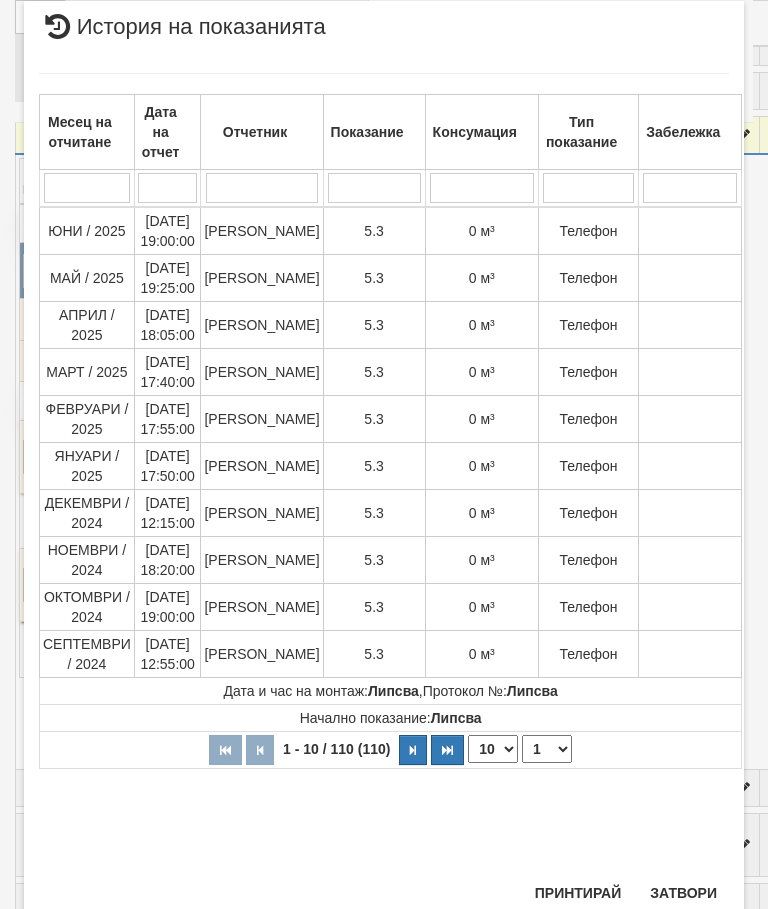 scroll, scrollTop: 1289, scrollLeft: 0, axis: vertical 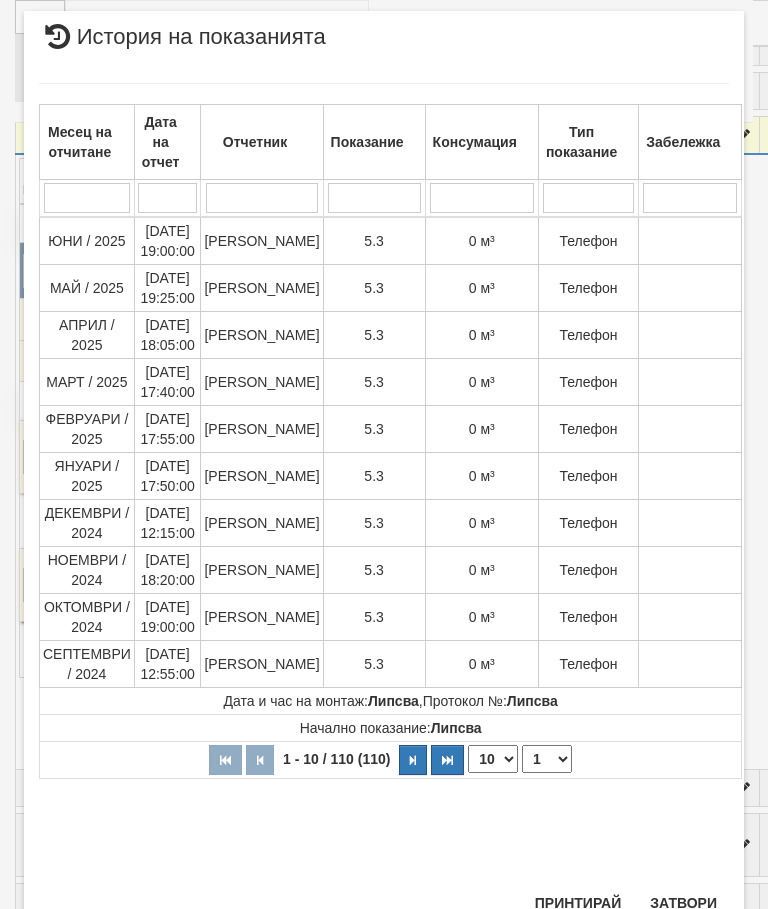 click on "Затвори" at bounding box center [683, 903] 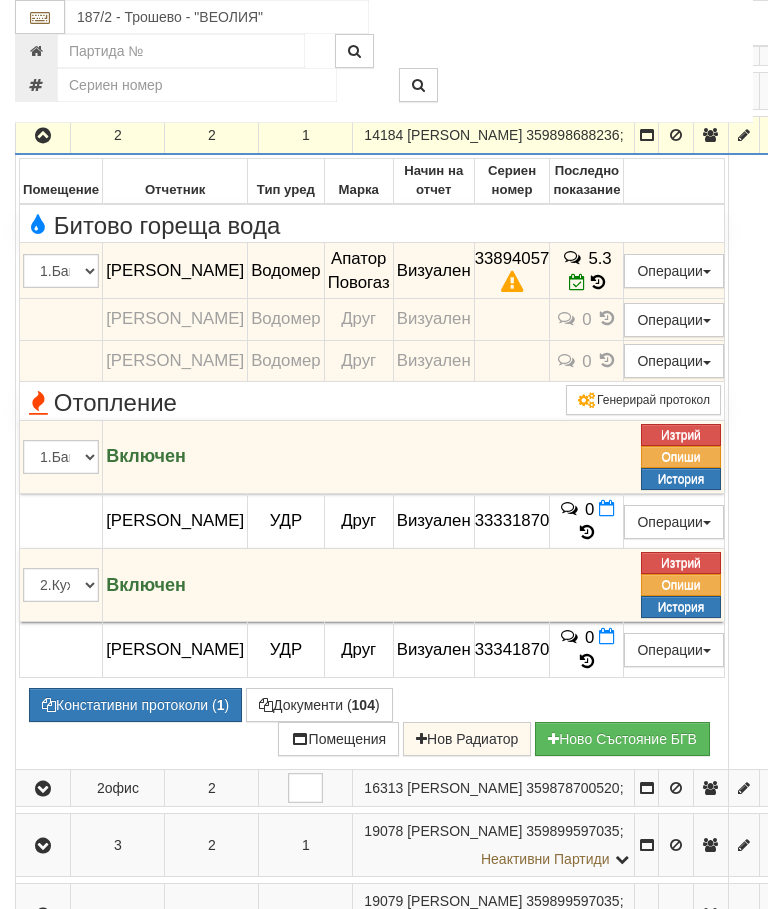 click at bounding box center [43, 135] 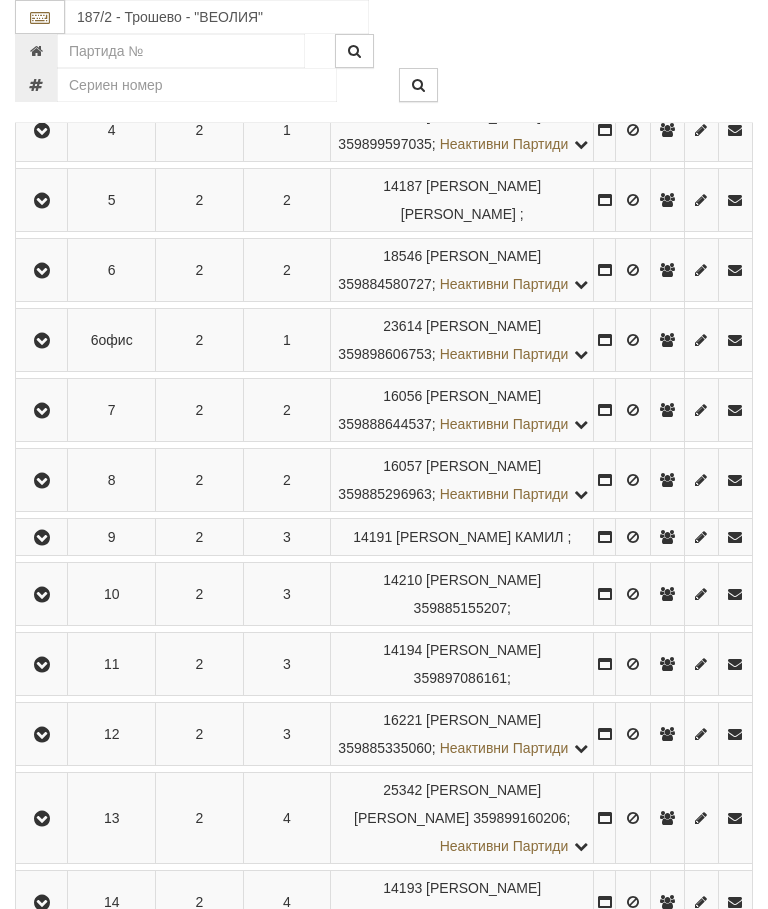scroll, scrollTop: 962, scrollLeft: 0, axis: vertical 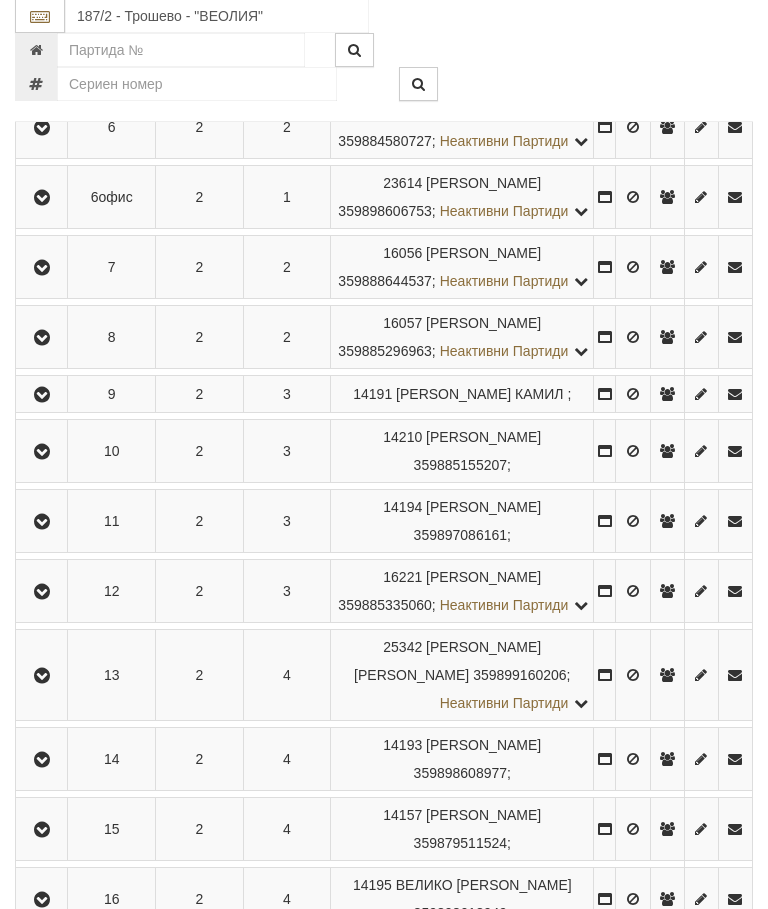 click at bounding box center [41, 452] 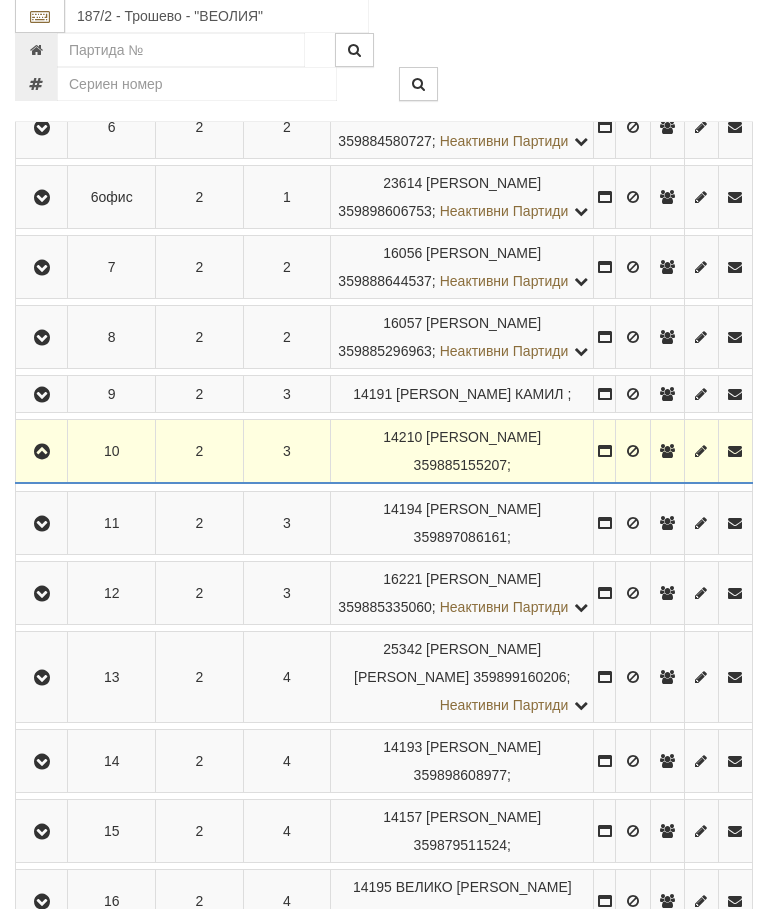 scroll, scrollTop: 963, scrollLeft: 0, axis: vertical 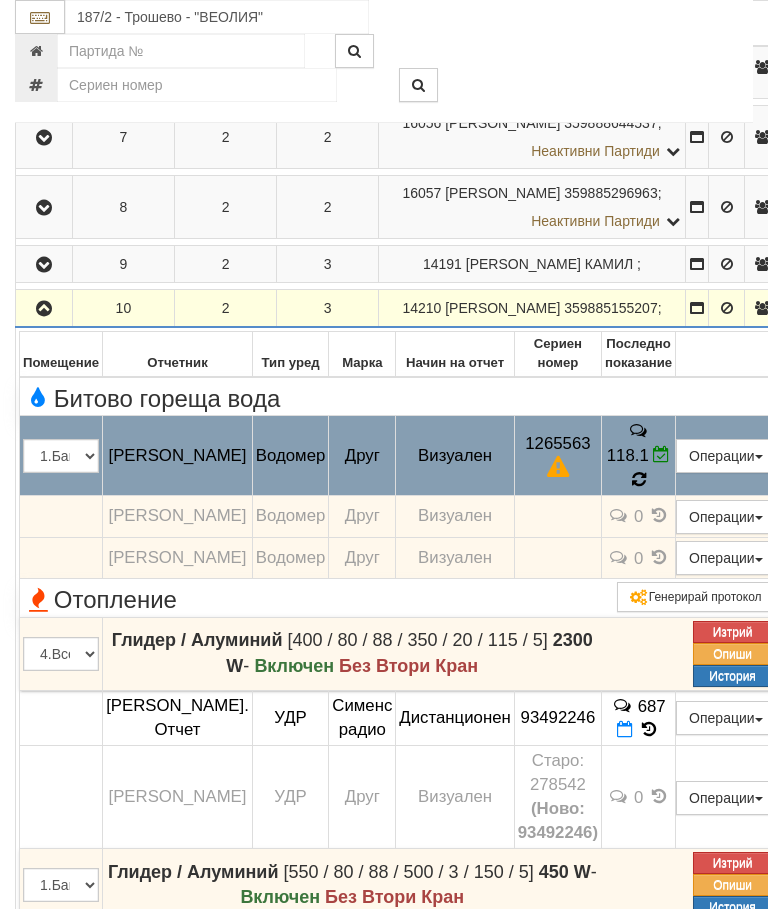 click at bounding box center [638, 480] 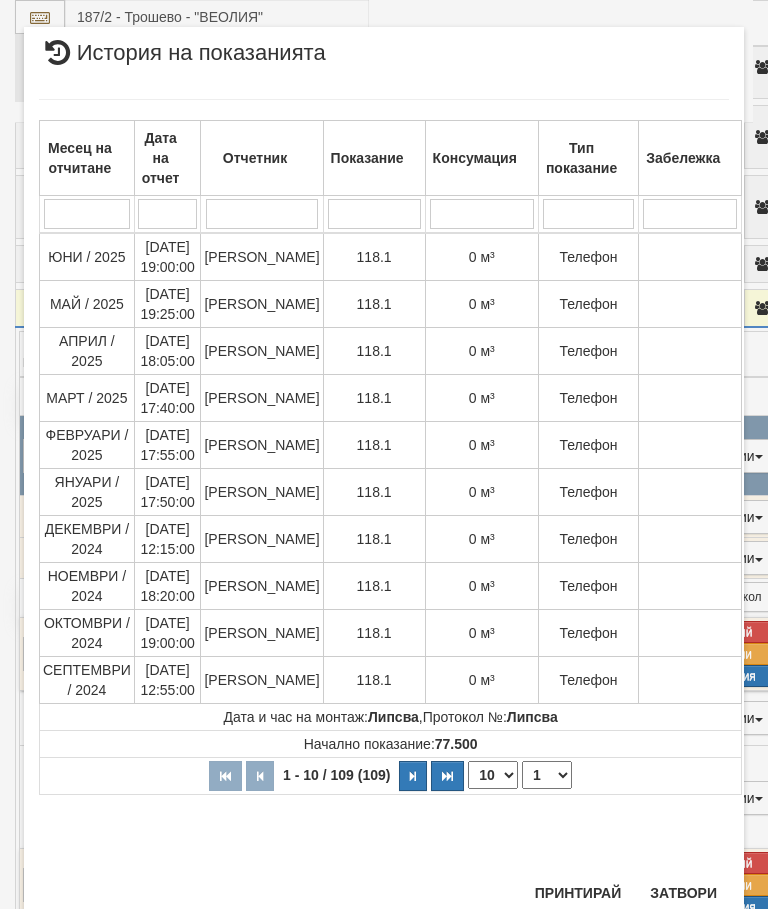 scroll, scrollTop: 1705, scrollLeft: 0, axis: vertical 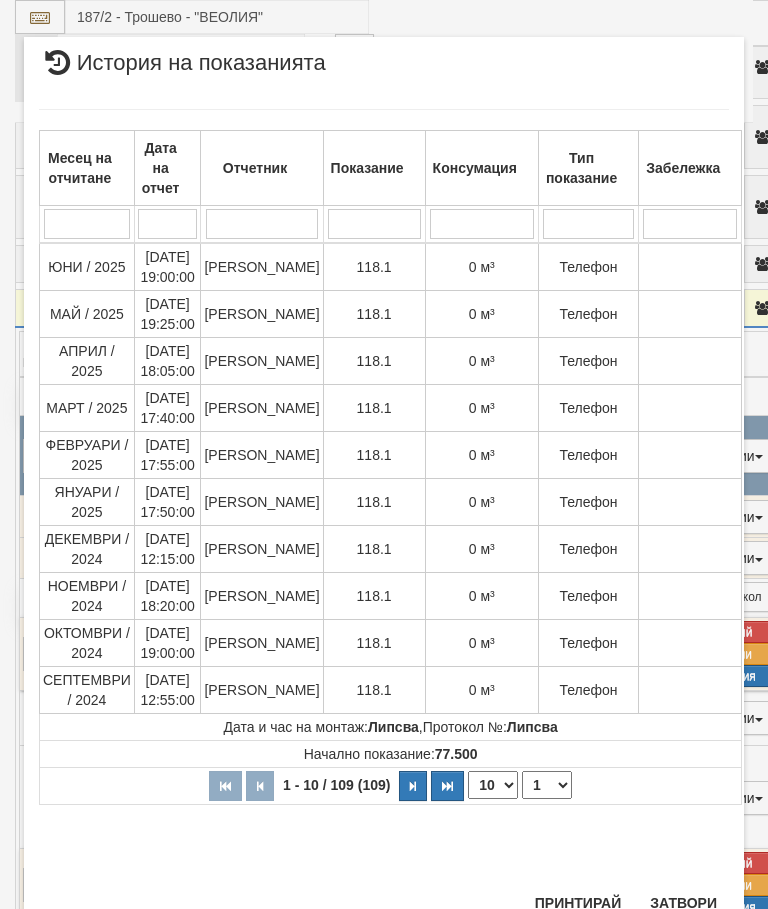 click on "Затвори" at bounding box center [683, 903] 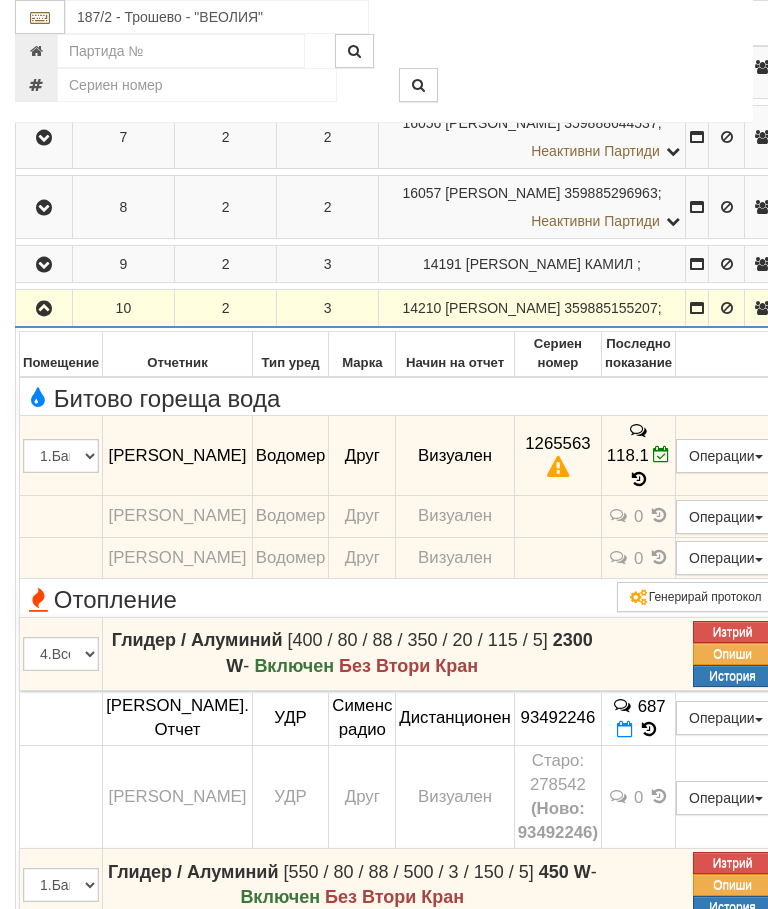 click at bounding box center [44, 309] 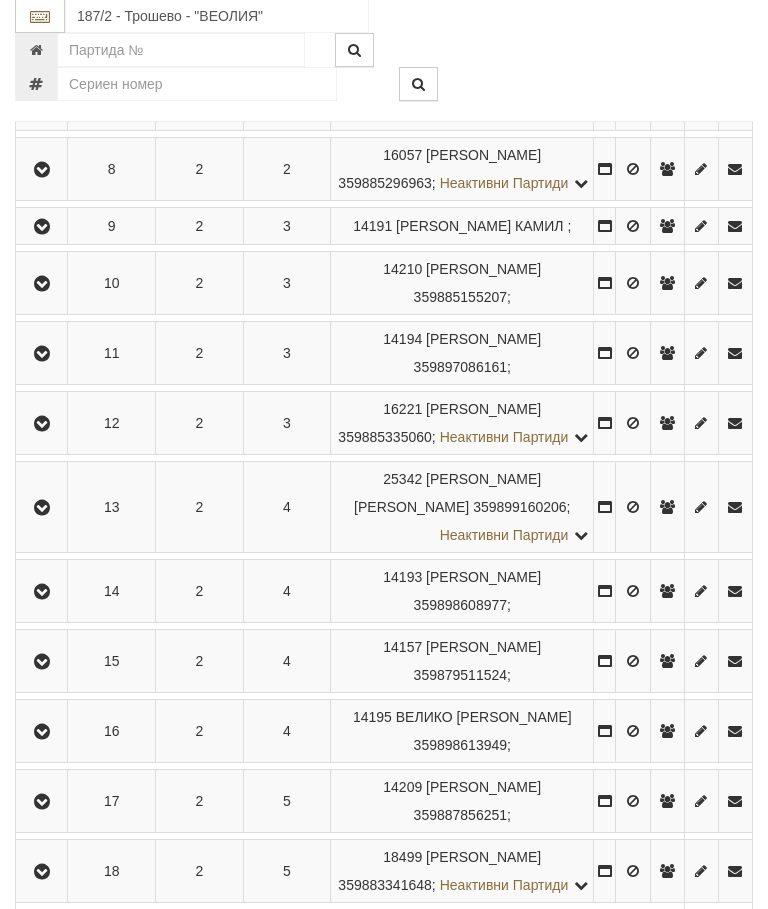 scroll, scrollTop: 1898, scrollLeft: 0, axis: vertical 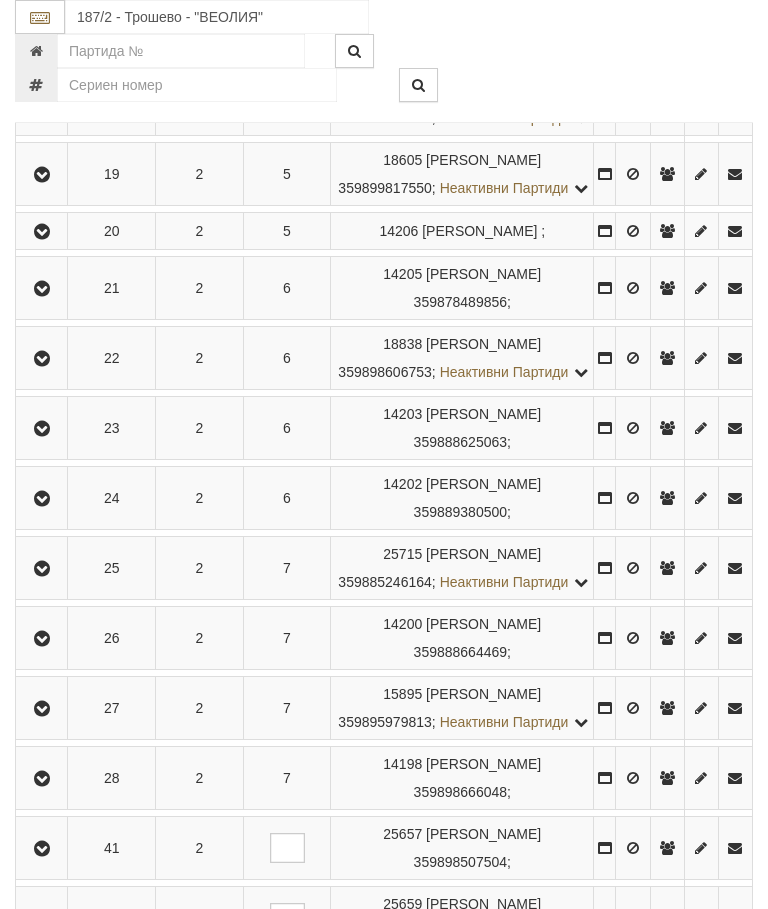 click at bounding box center [42, 499] 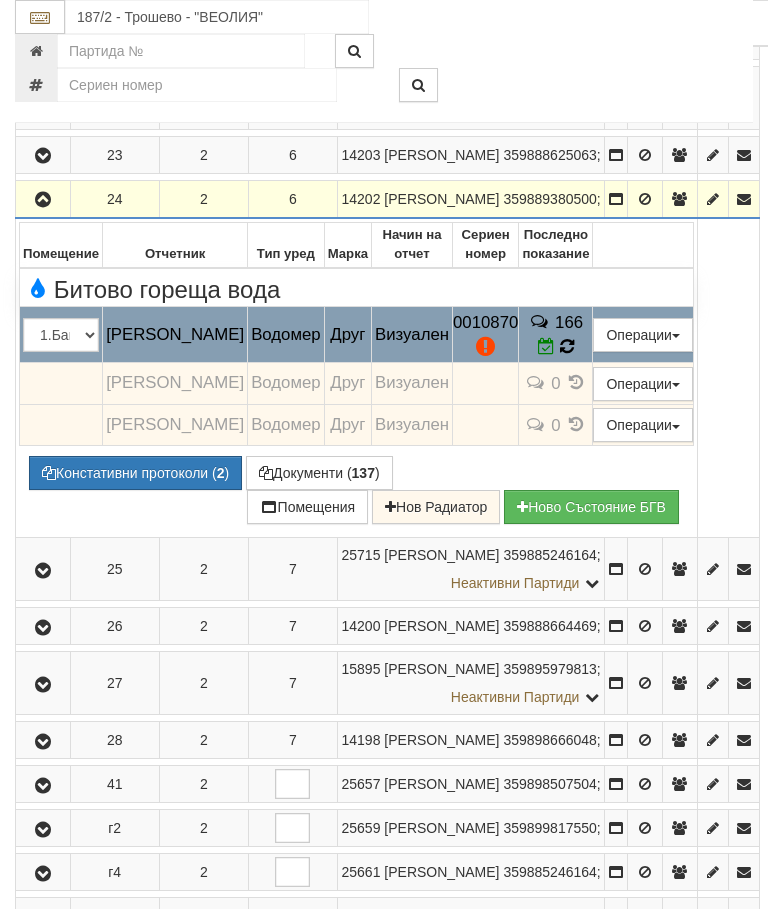 click on "166" at bounding box center [556, 335] 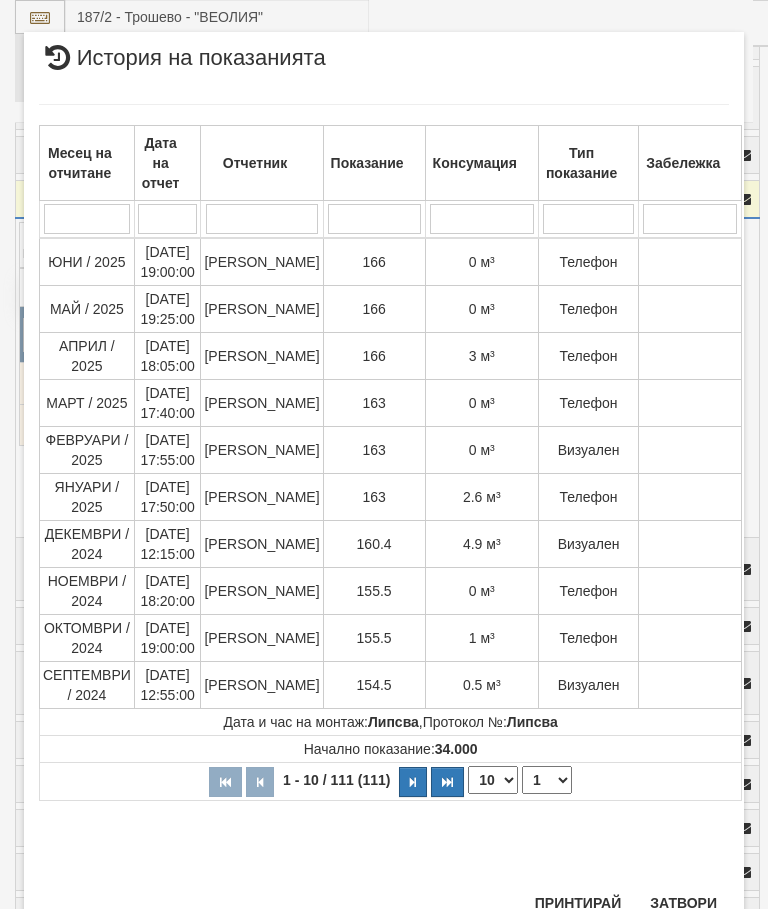 scroll, scrollTop: 1677, scrollLeft: 0, axis: vertical 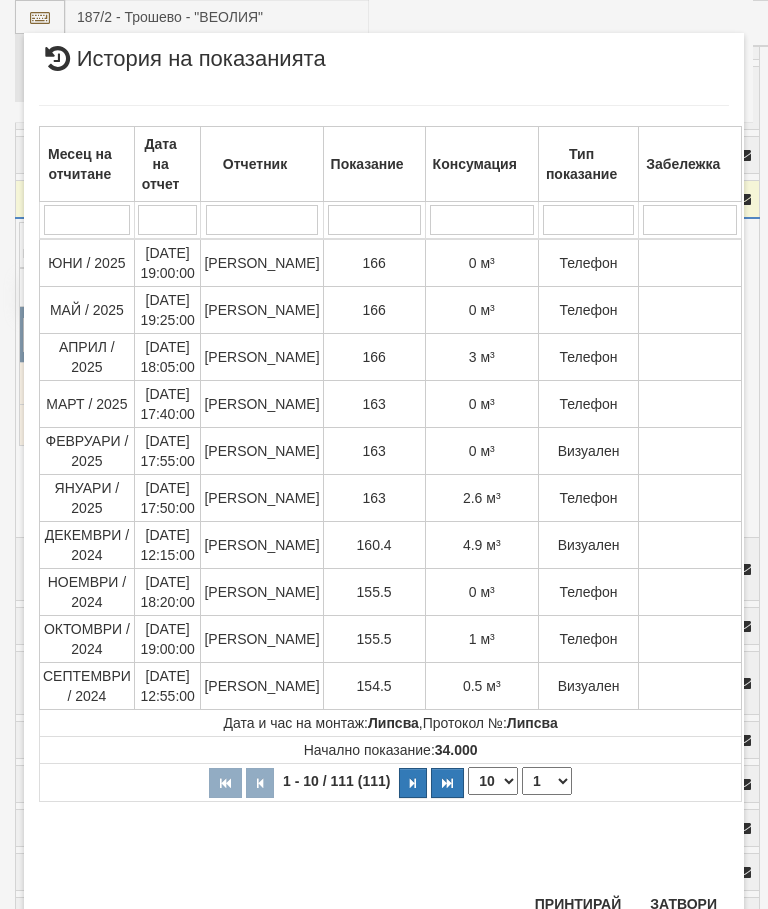 click on "Затвори" at bounding box center [683, 904] 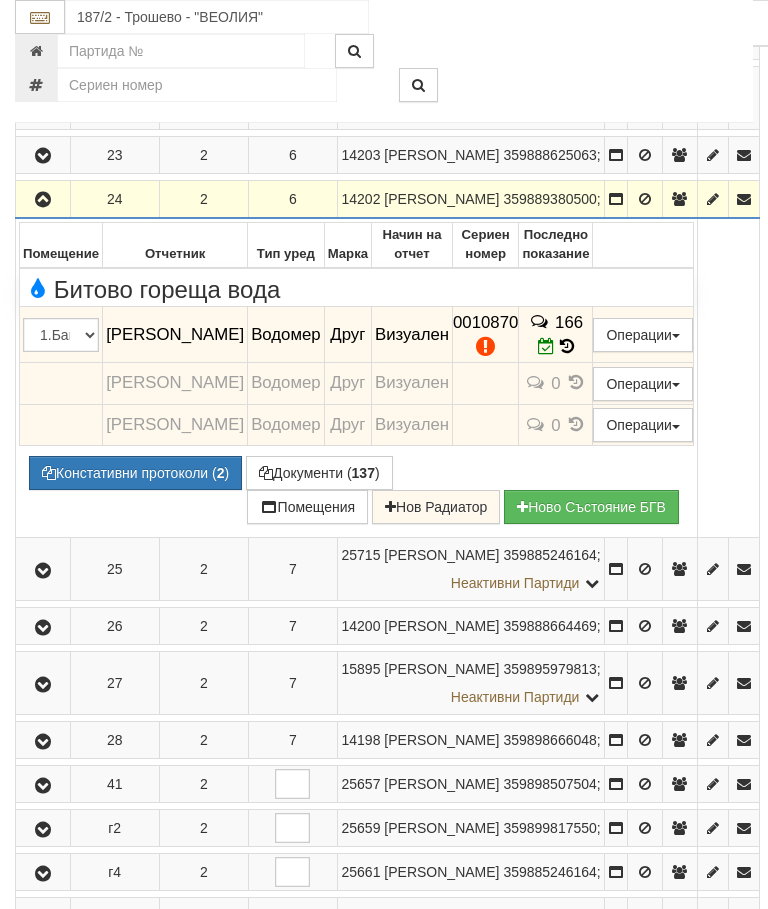 click at bounding box center (43, 199) 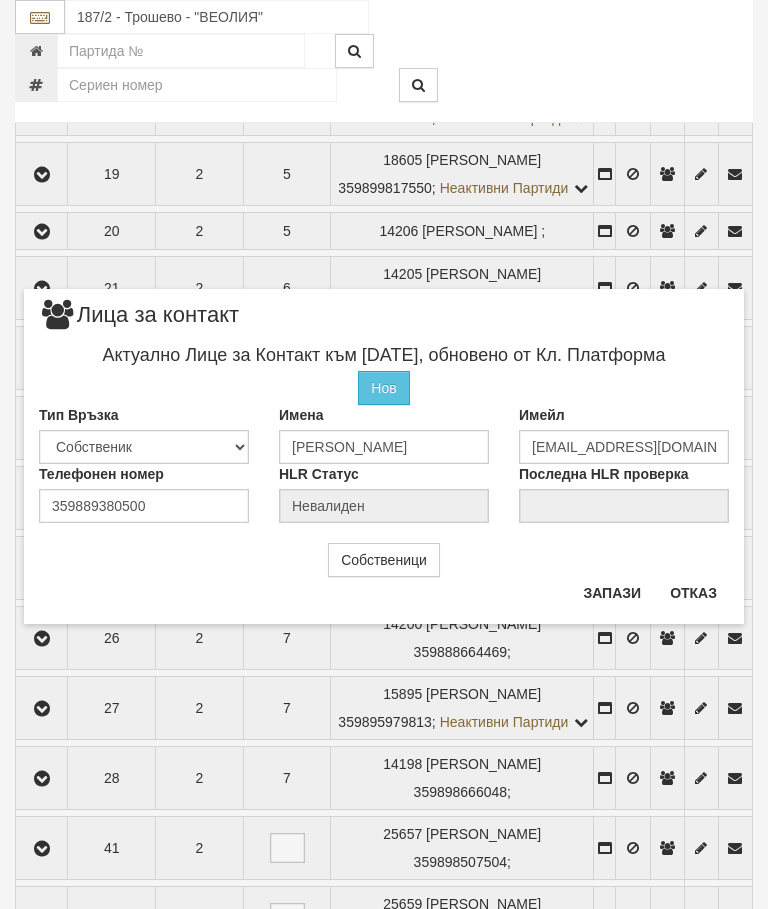 click on "Отказ" at bounding box center (693, 593) 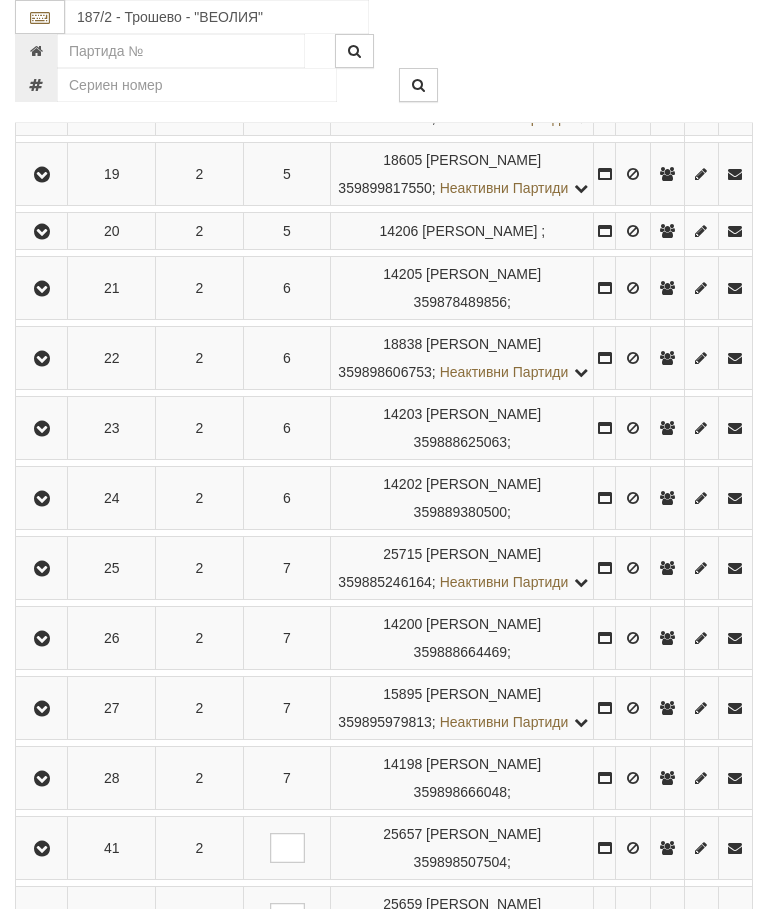 click at bounding box center (41, 498) 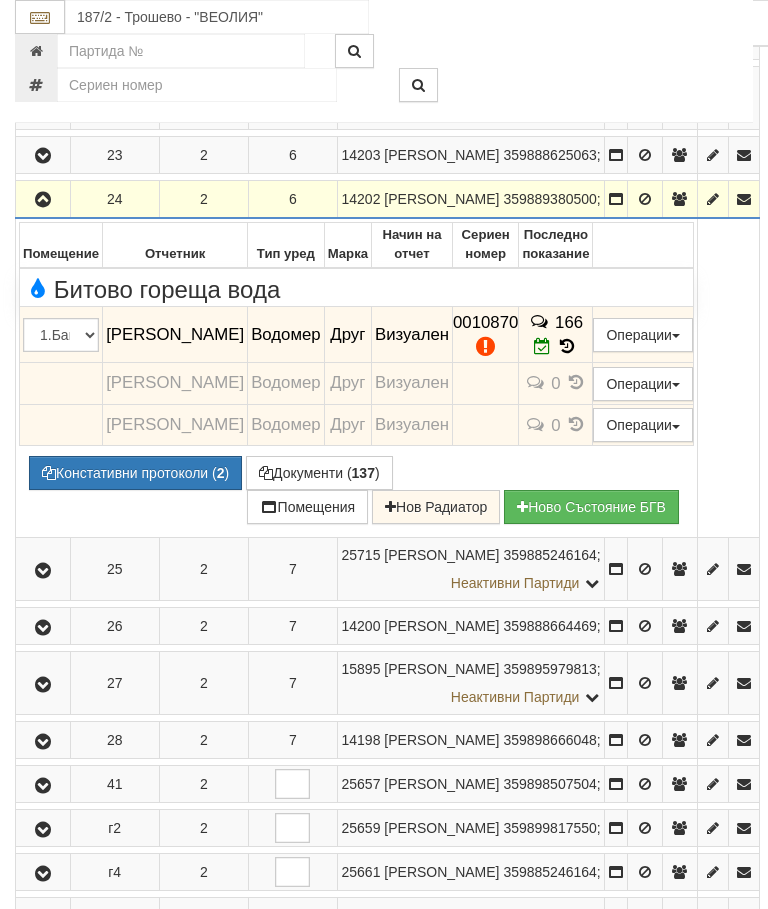click at bounding box center (43, 200) 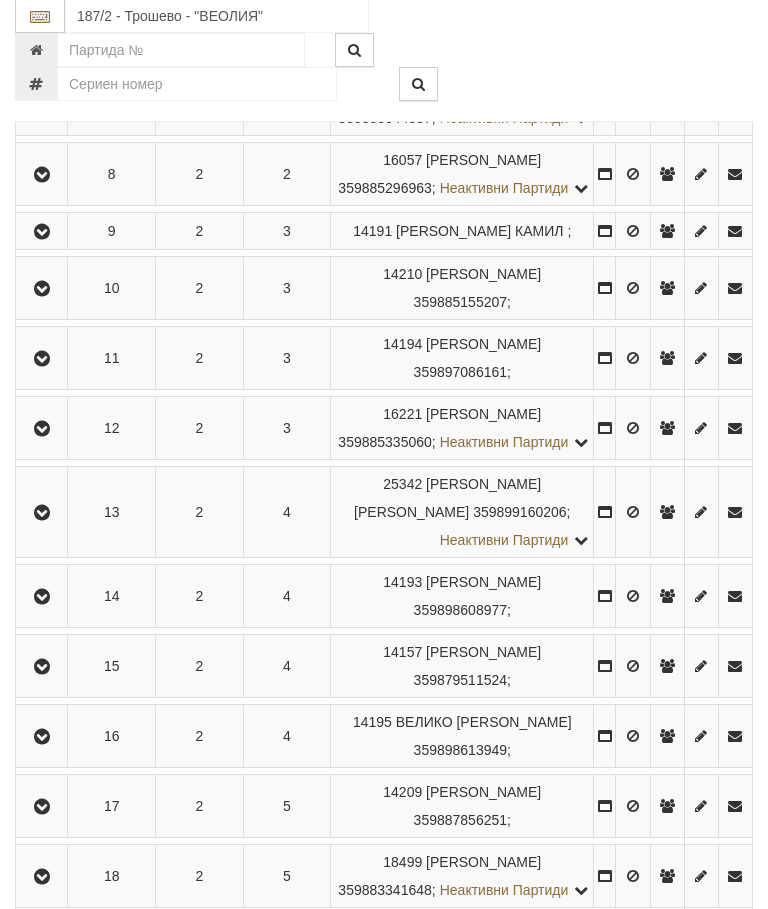 scroll, scrollTop: 1126, scrollLeft: 0, axis: vertical 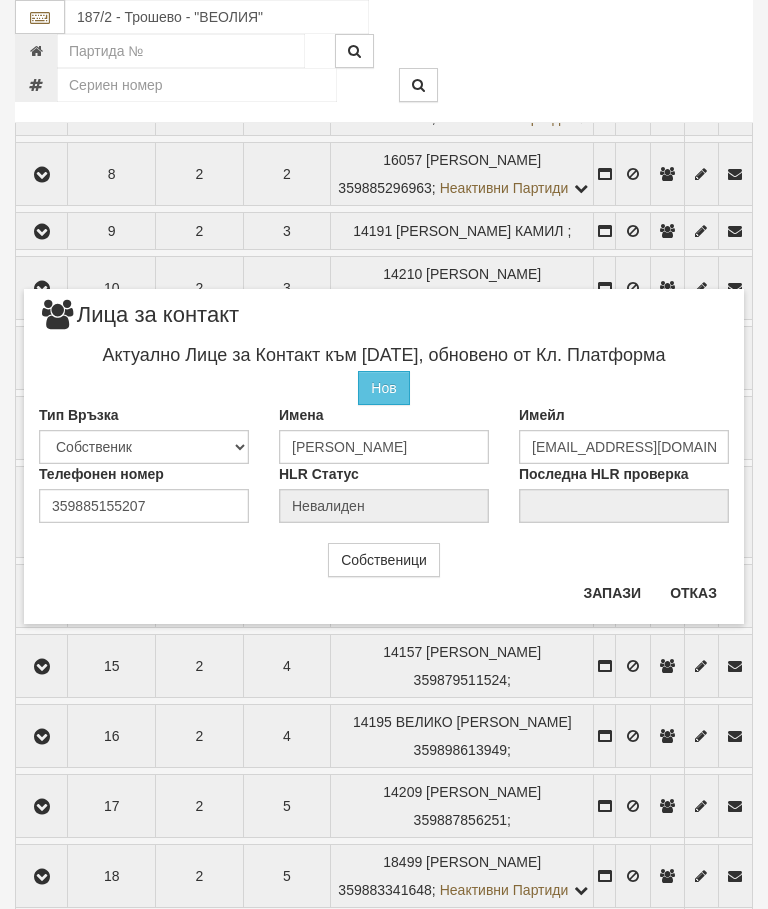 click on "Отказ" at bounding box center [693, 593] 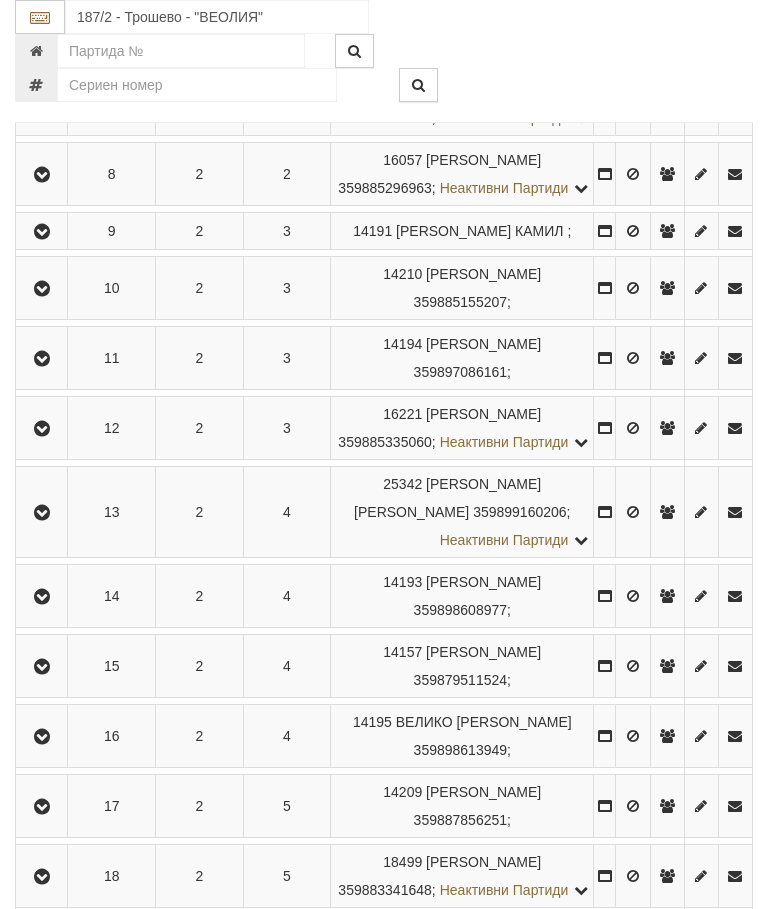 click at bounding box center [41, 288] 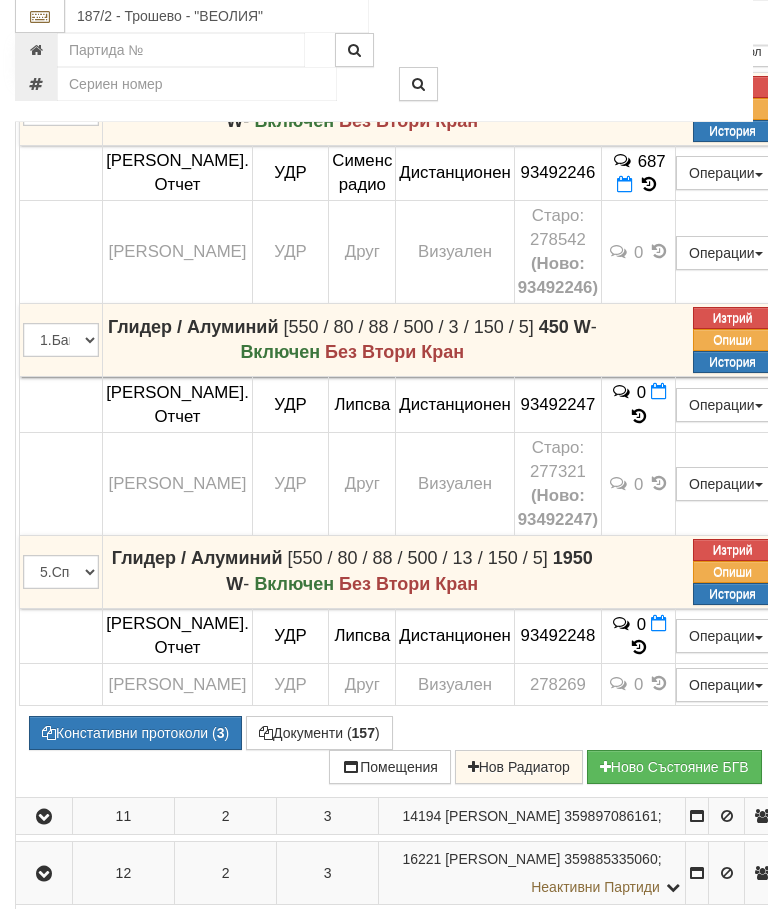 scroll, scrollTop: 1506, scrollLeft: 0, axis: vertical 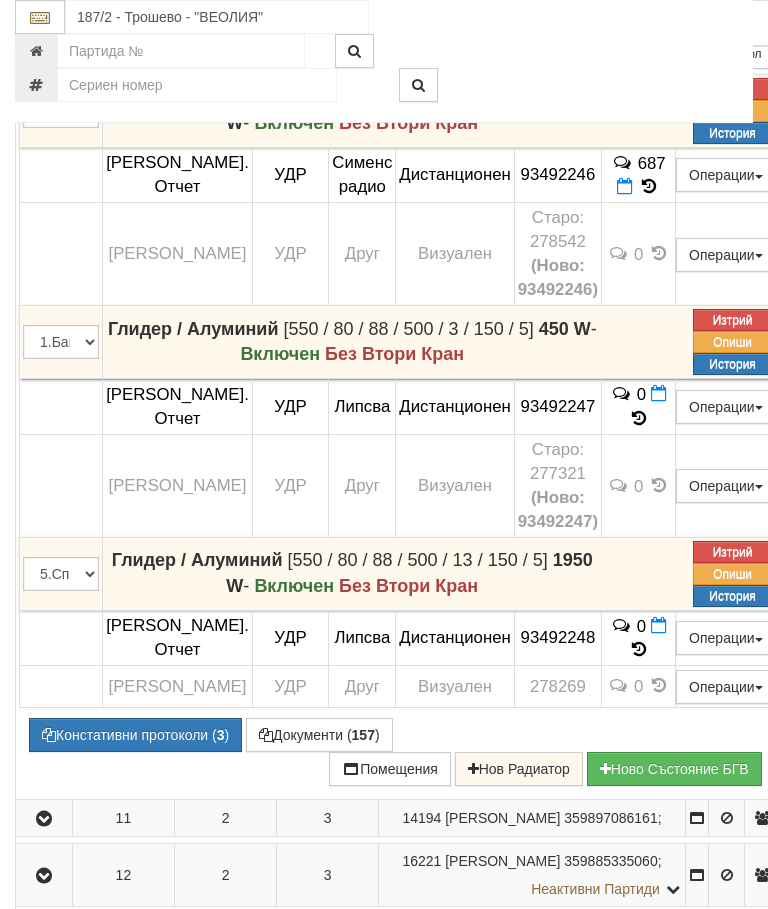click on "Констативни протоколи ( 3 )" at bounding box center (135, 735) 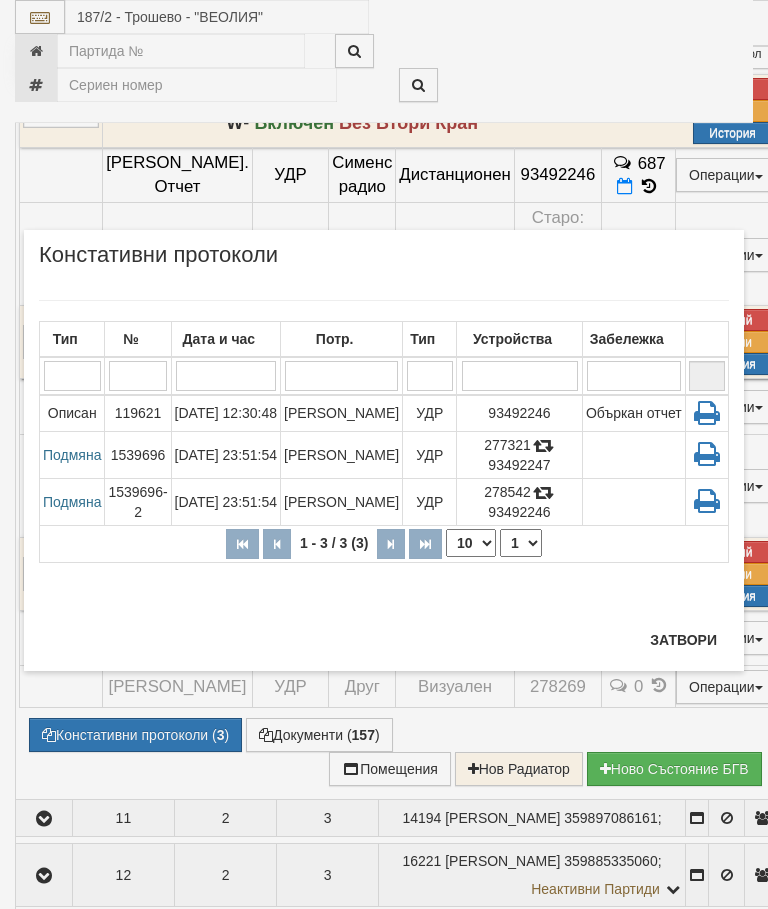 click on "Затвори" at bounding box center (683, 640) 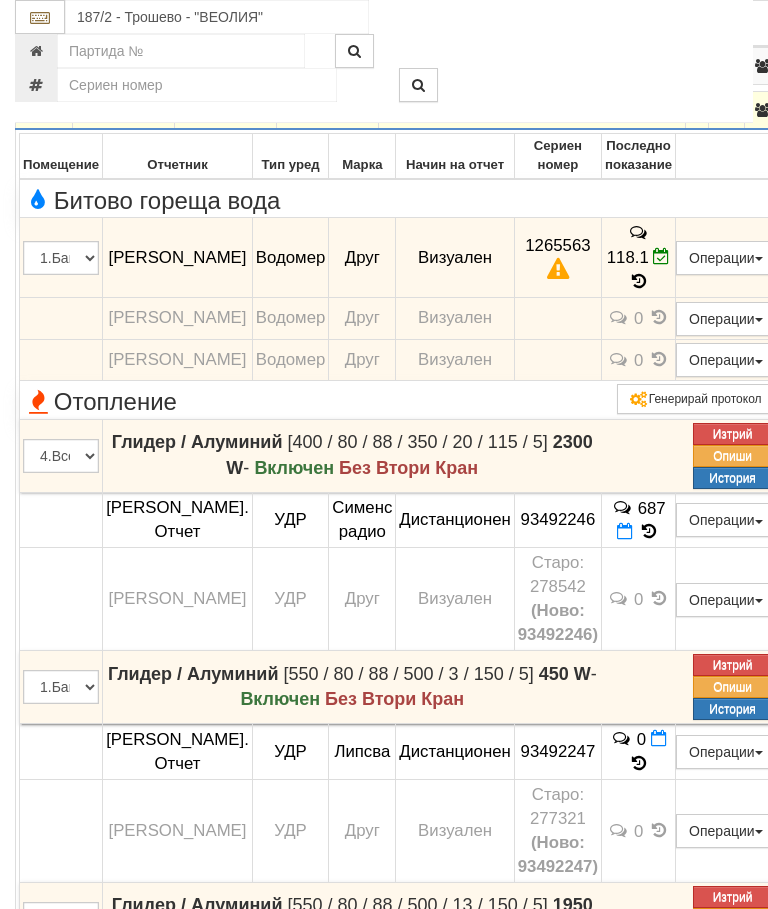 scroll, scrollTop: 1160, scrollLeft: 0, axis: vertical 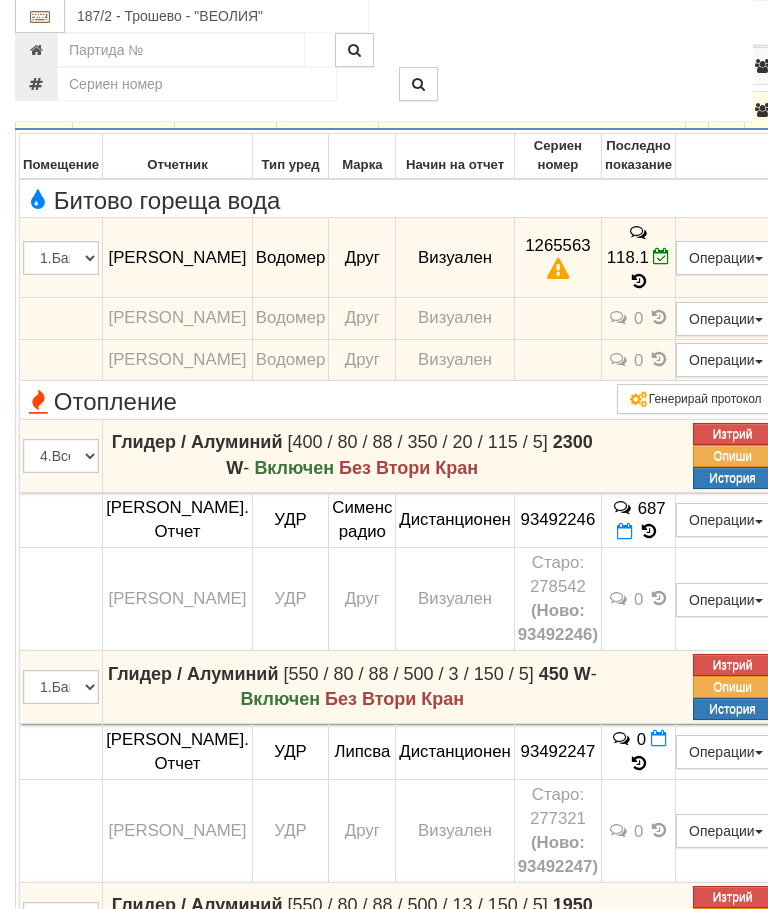 click at bounding box center (44, 111) 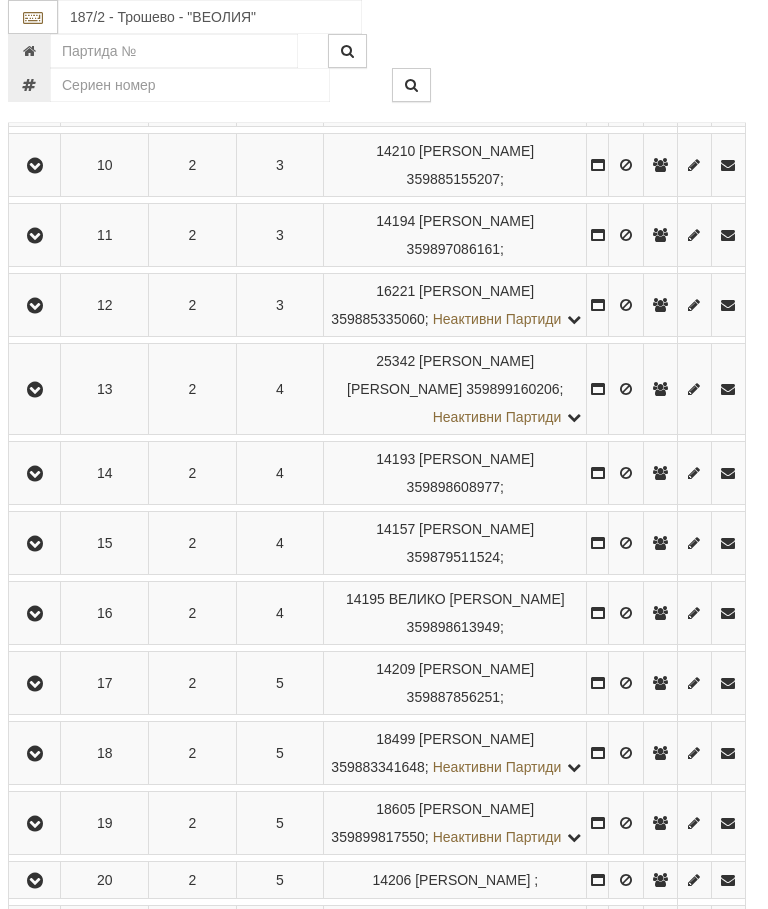 scroll, scrollTop: 1247, scrollLeft: 7, axis: both 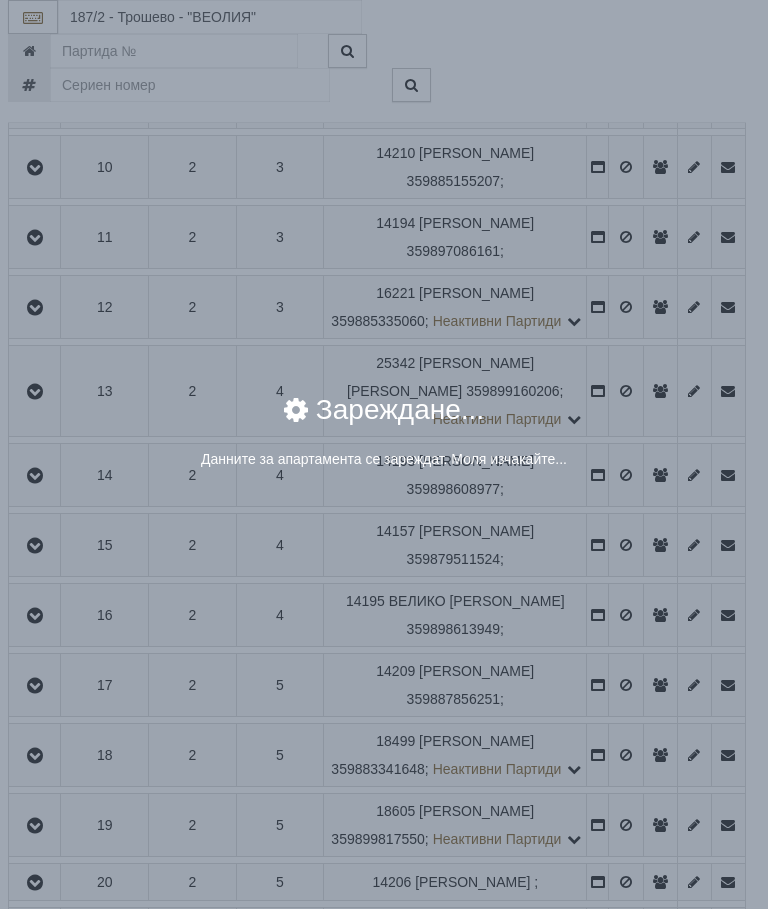click on "× Зареждане... Данните за апартамента се зареждат. Моля изчакайте..." at bounding box center (384, 251) 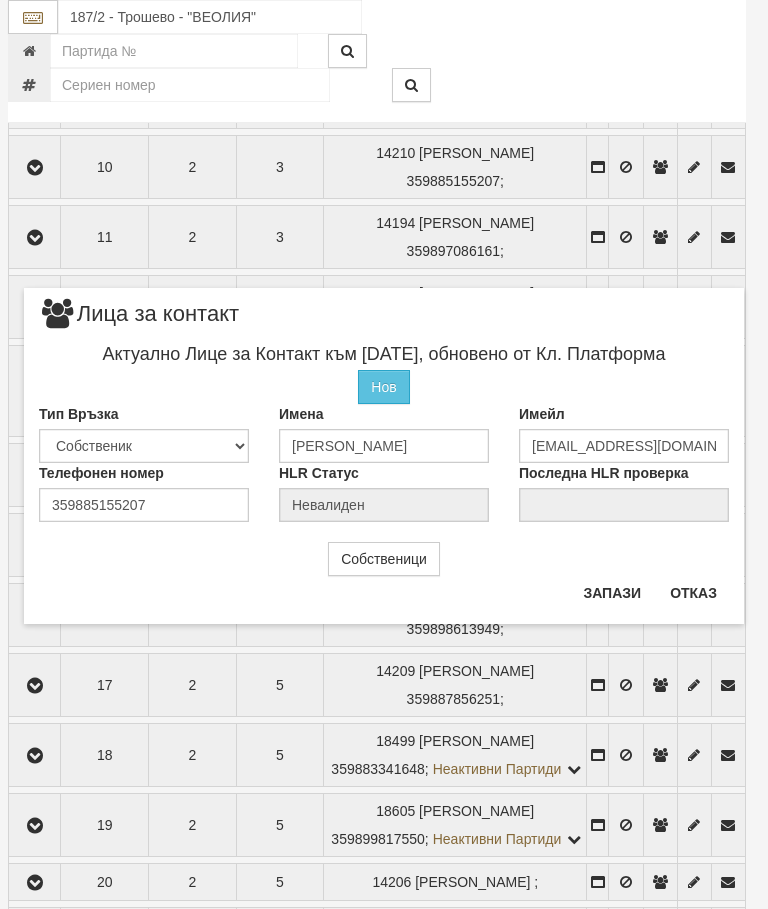 click on "Отказ" at bounding box center [693, 593] 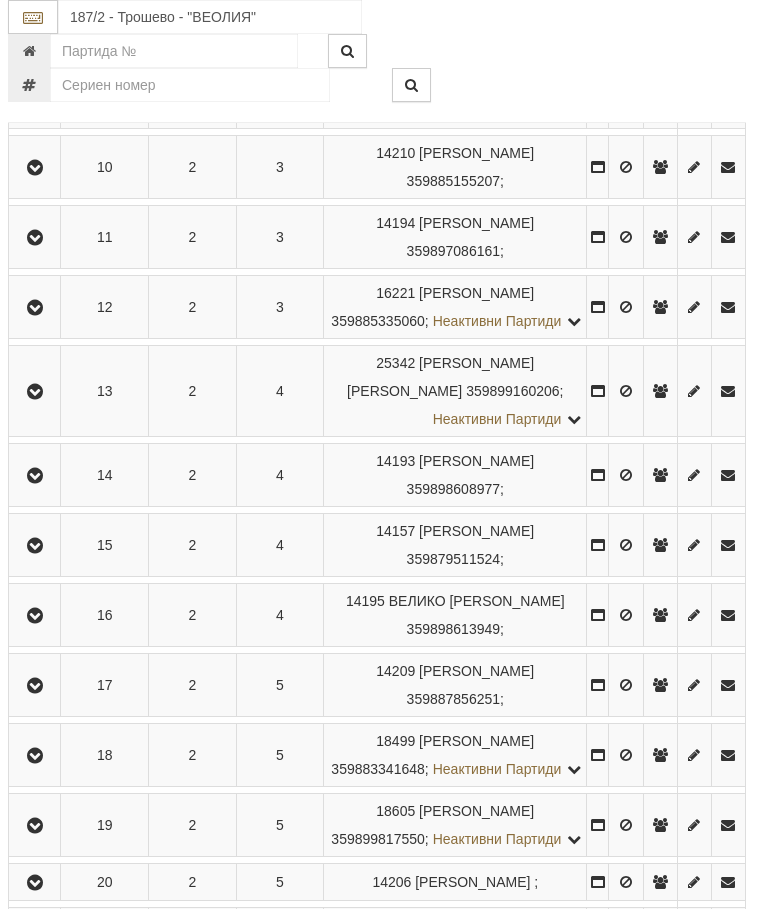 click at bounding box center (35, 168) 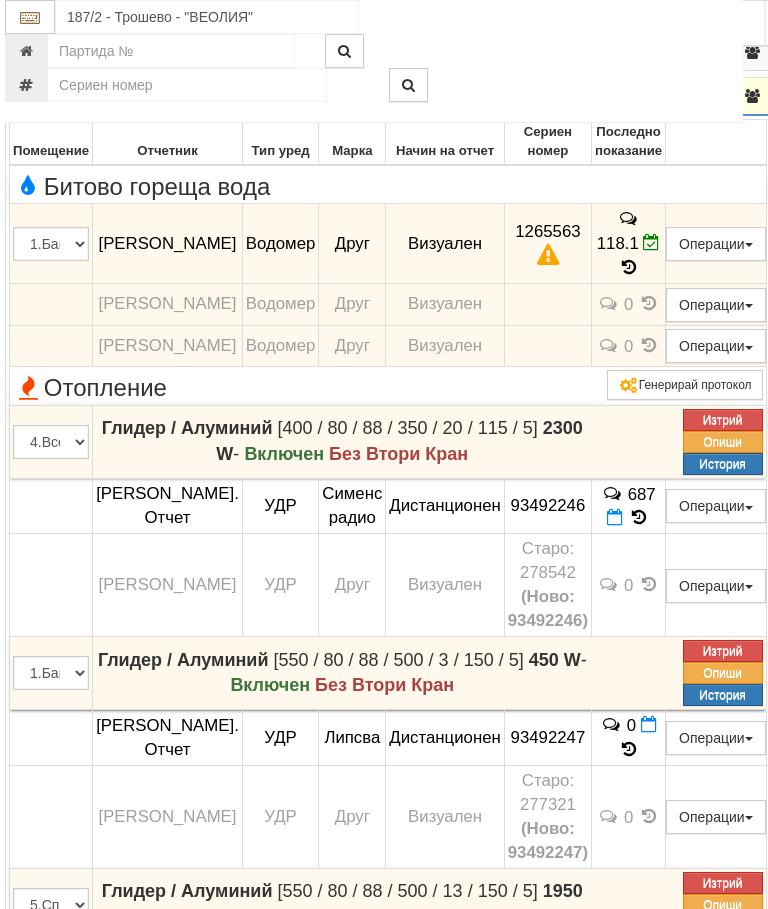scroll, scrollTop: 1175, scrollLeft: 10, axis: both 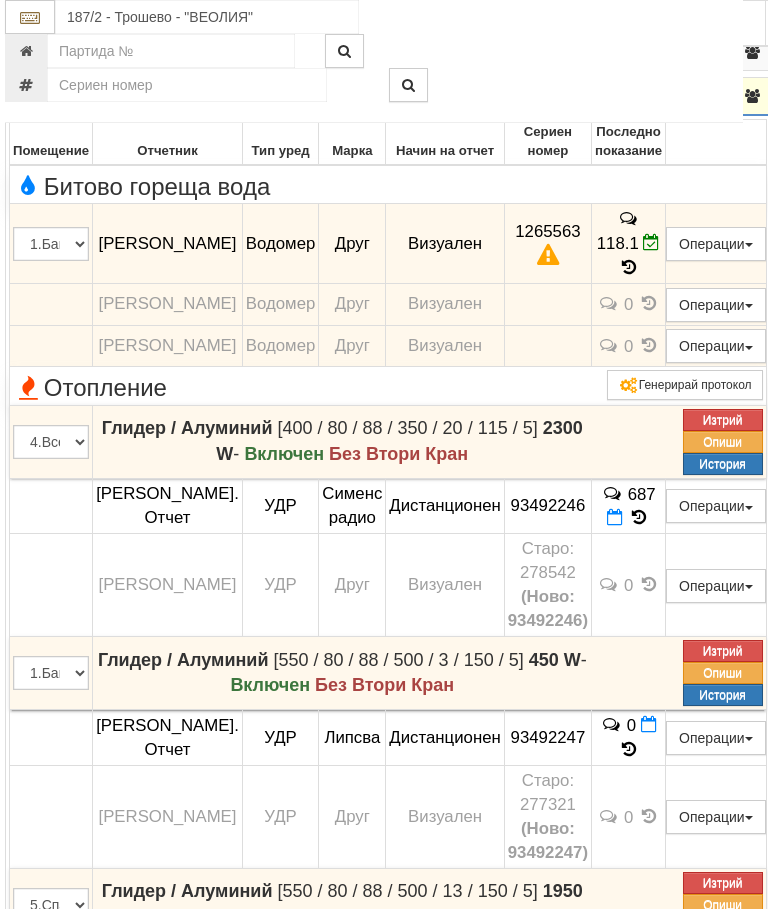 click at bounding box center (34, 97) 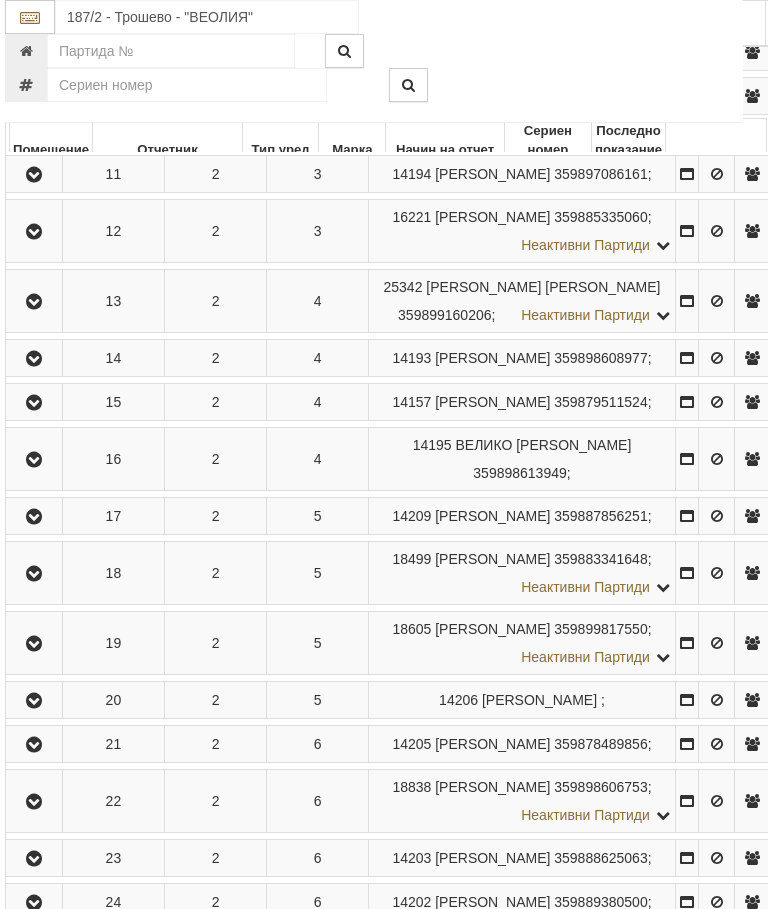 scroll, scrollTop: 1175, scrollLeft: 7, axis: both 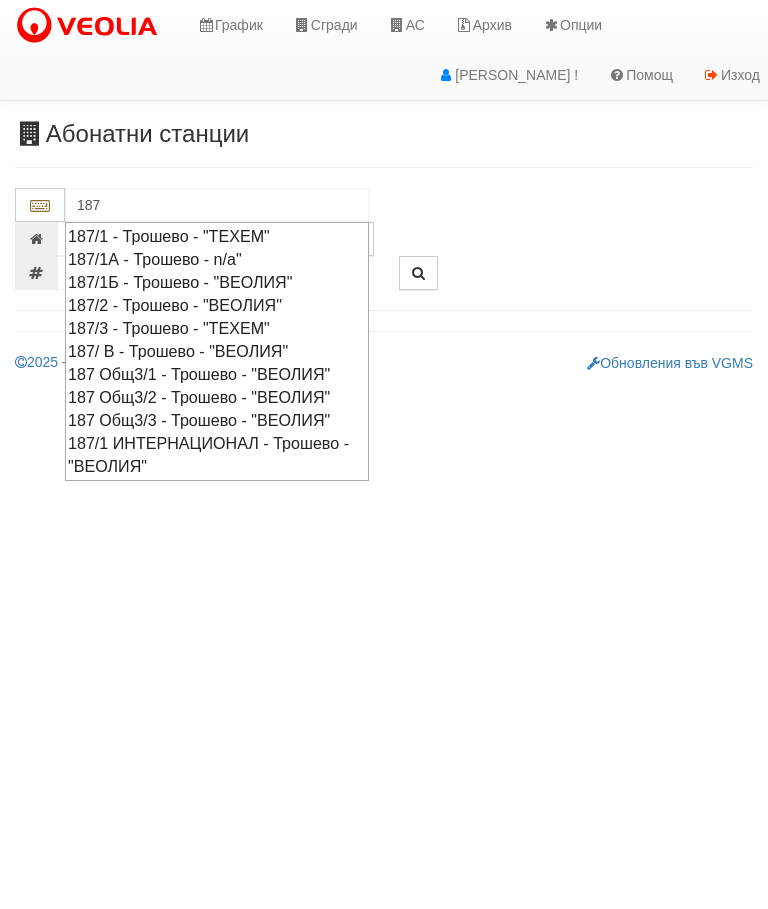 click on "187/1 ИНТЕРНАЦИОНАЛ - Трошево - "ВЕОЛИЯ"" at bounding box center [217, 455] 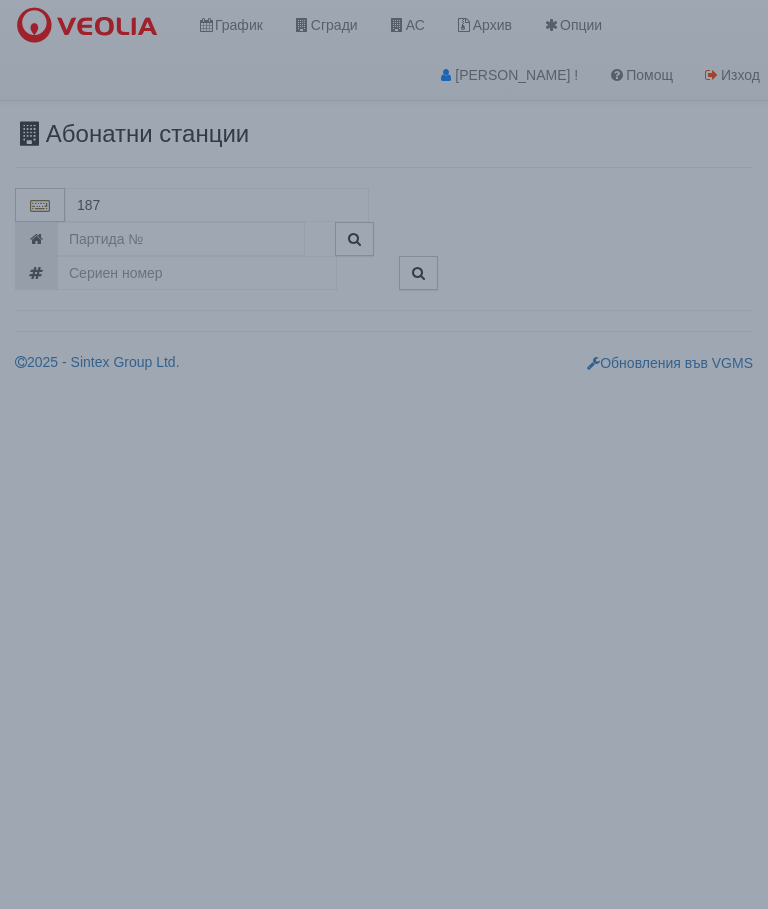 type on "187/1 ИНТЕРНАЦИОНАЛ - Трошево - "ВЕОЛИЯ"" 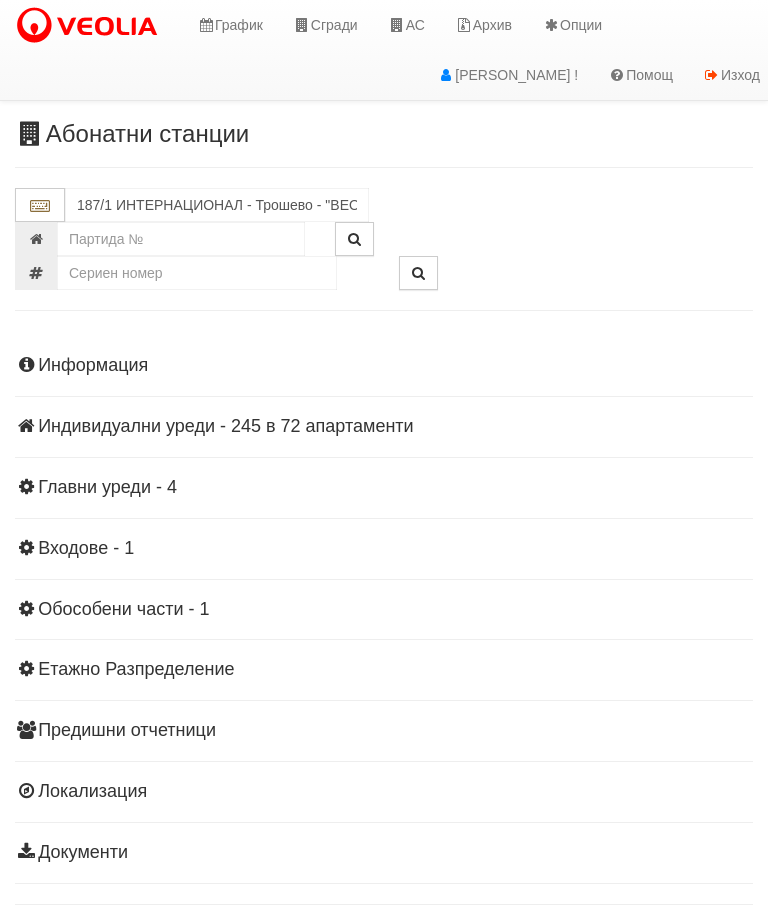 click on "Информация
Параметри
Брой Апартаменти:
72
Ползватели 05/2025
49  %
3  % 123" at bounding box center [384, 607] 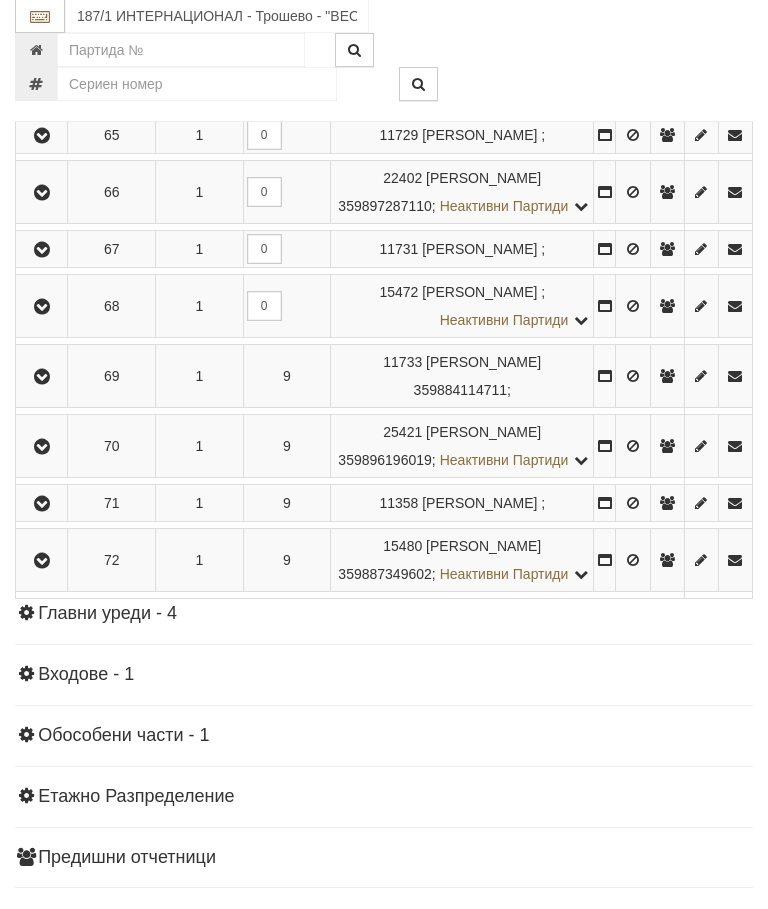 scroll, scrollTop: 4791, scrollLeft: 0, axis: vertical 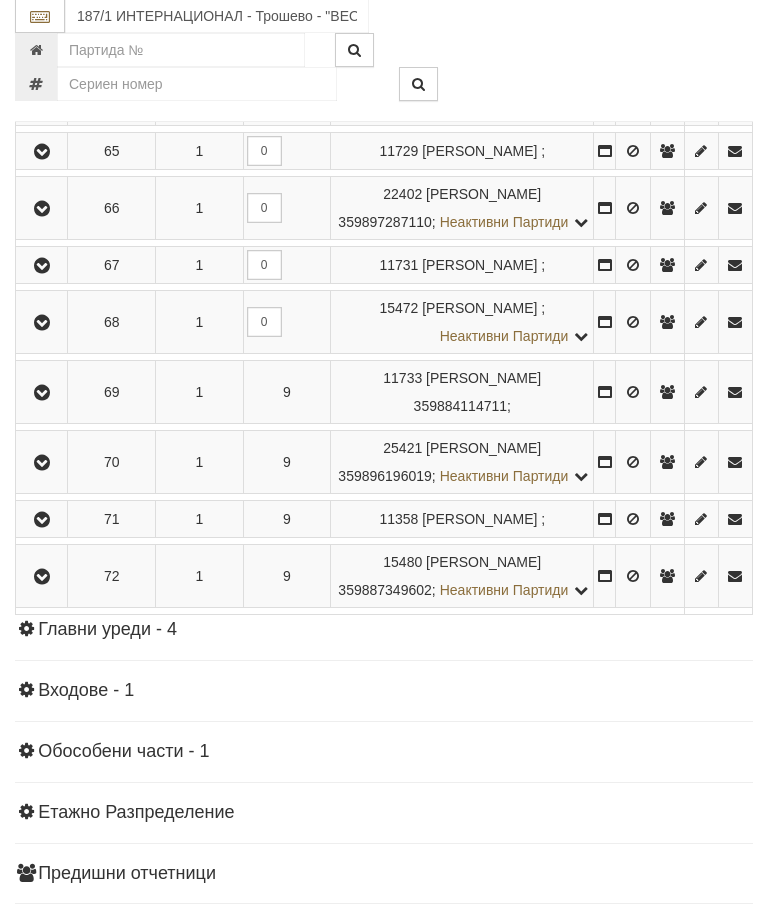 click at bounding box center [42, -254] 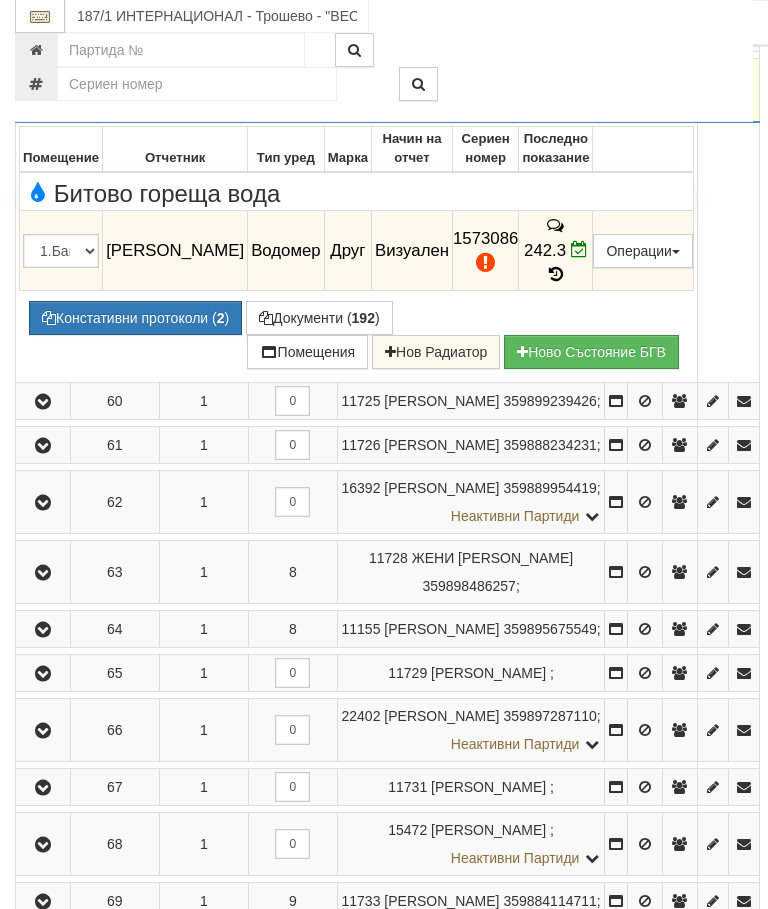 scroll, scrollTop: 3808, scrollLeft: 0, axis: vertical 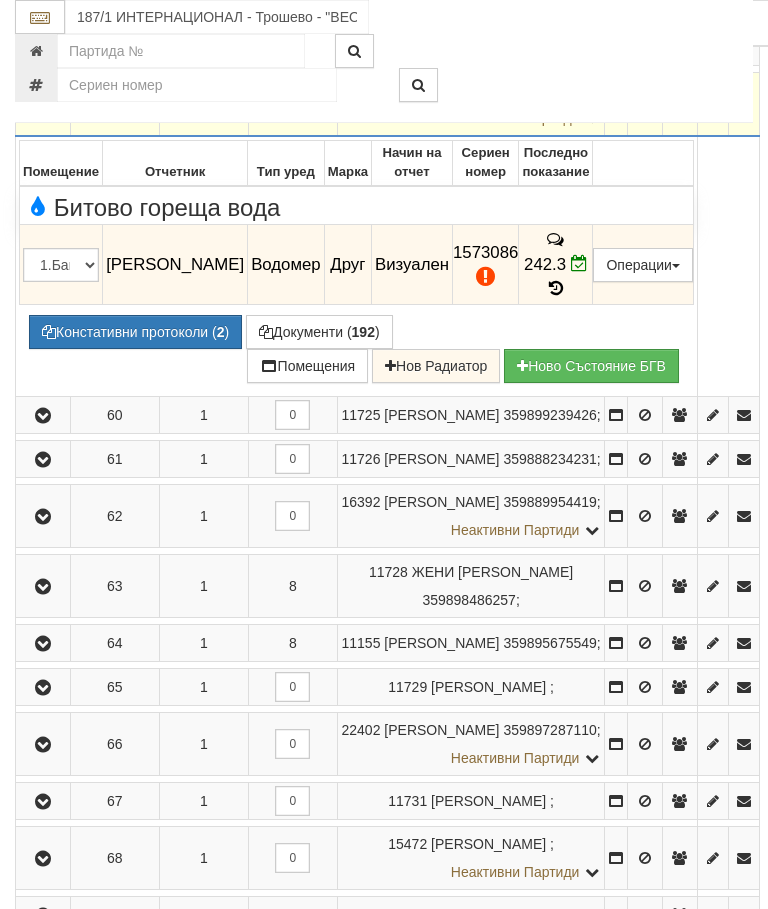 click at bounding box center (556, 288) 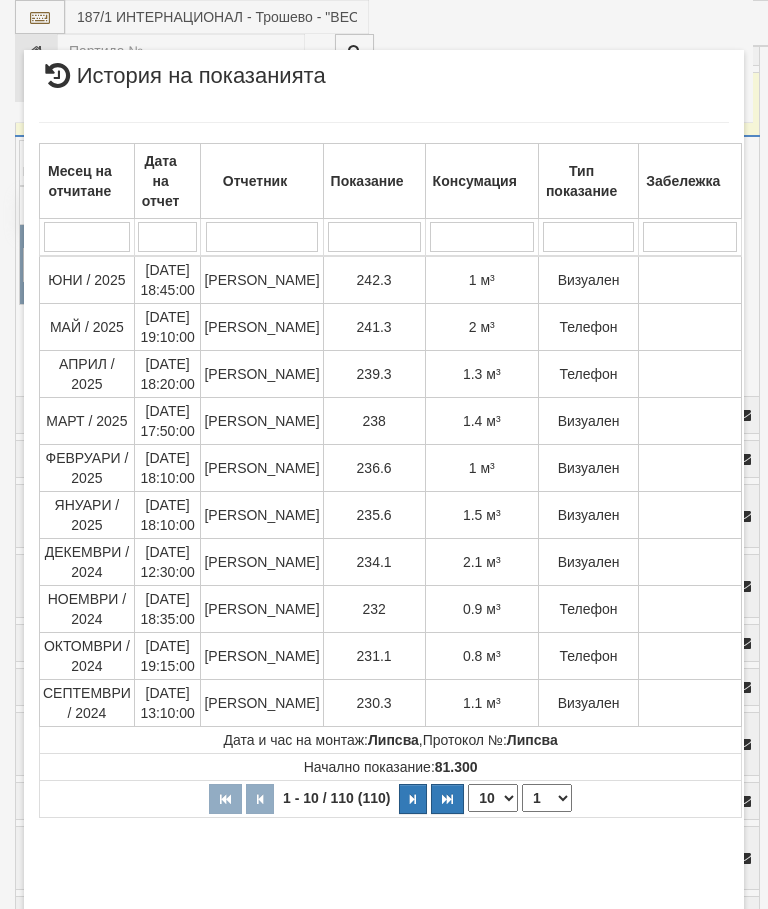 select on "10" 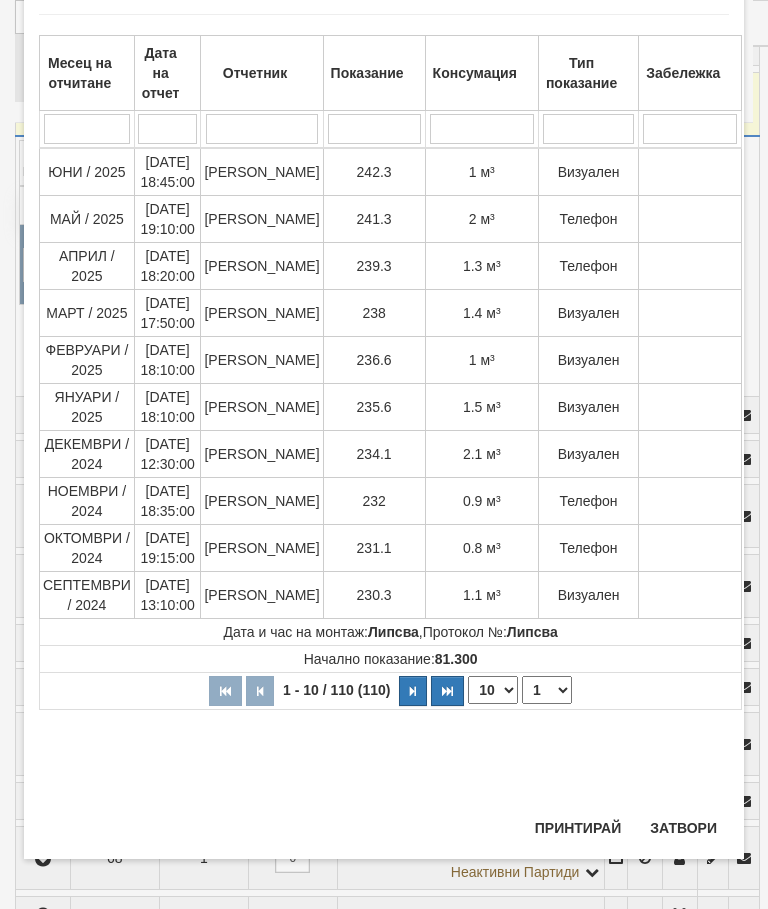 scroll, scrollTop: 1469, scrollLeft: 0, axis: vertical 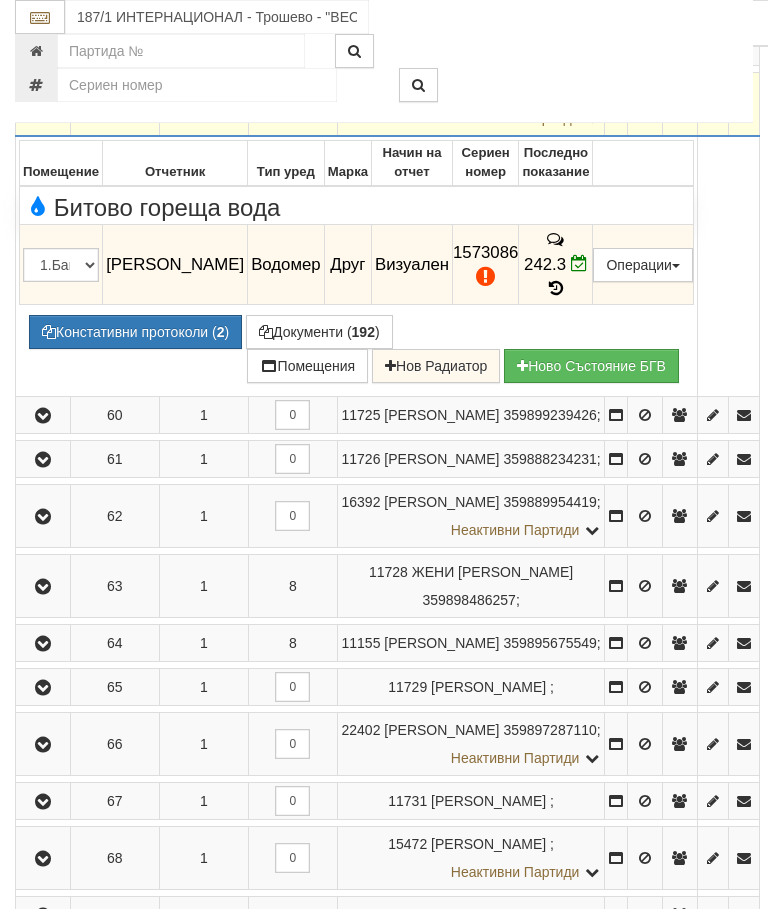 click on "0" at bounding box center (292, -121) 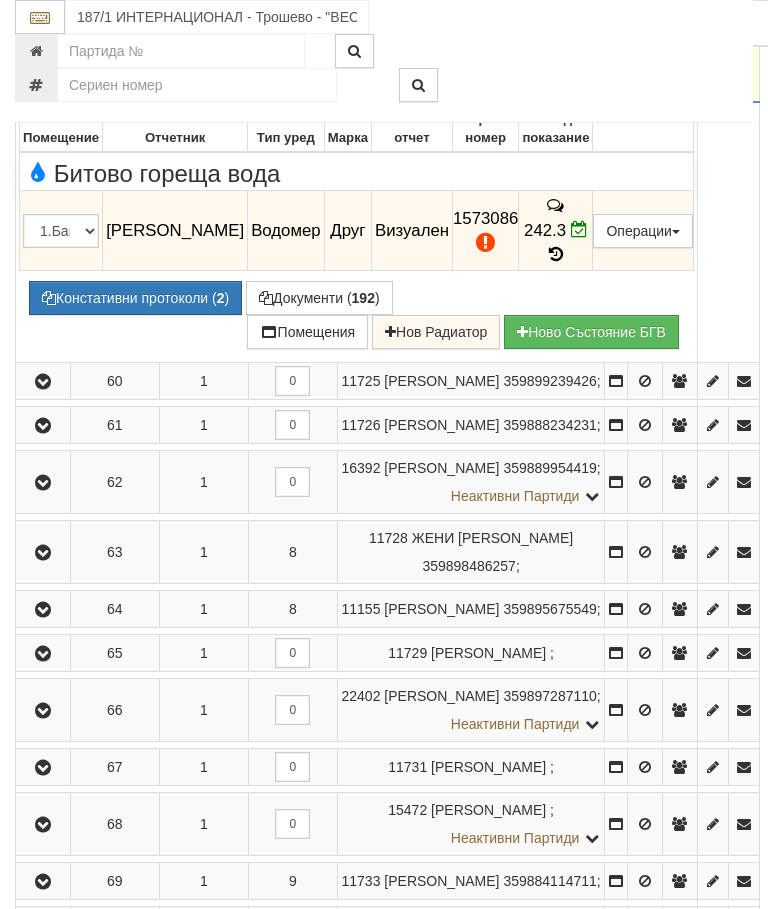 scroll, scrollTop: 3841, scrollLeft: 0, axis: vertical 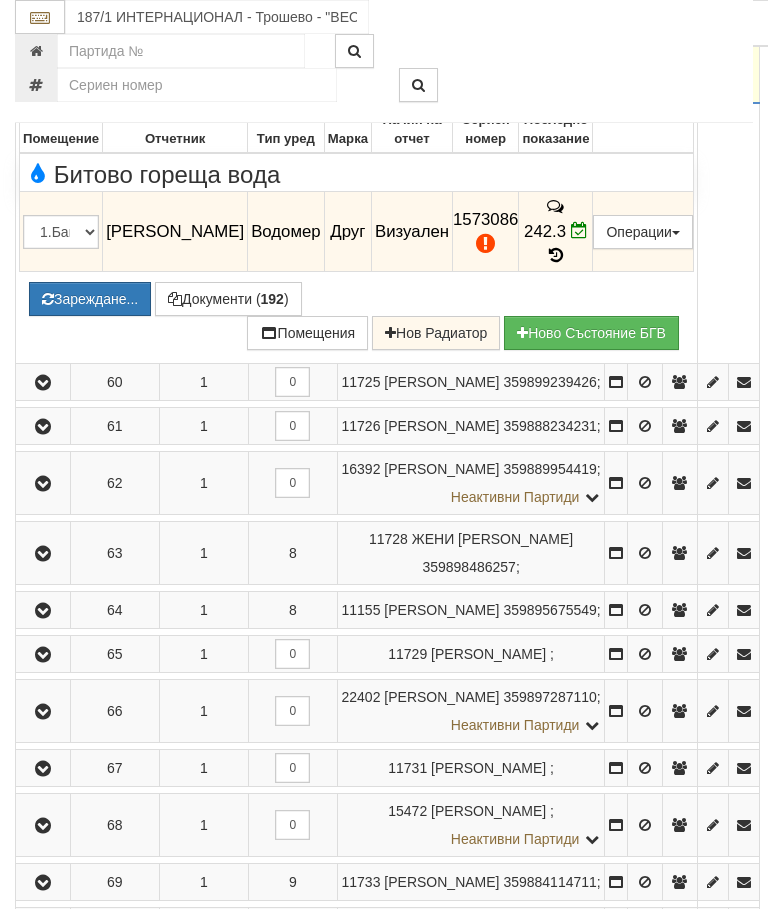 click on "Зареждане..." at bounding box center (90, 299) 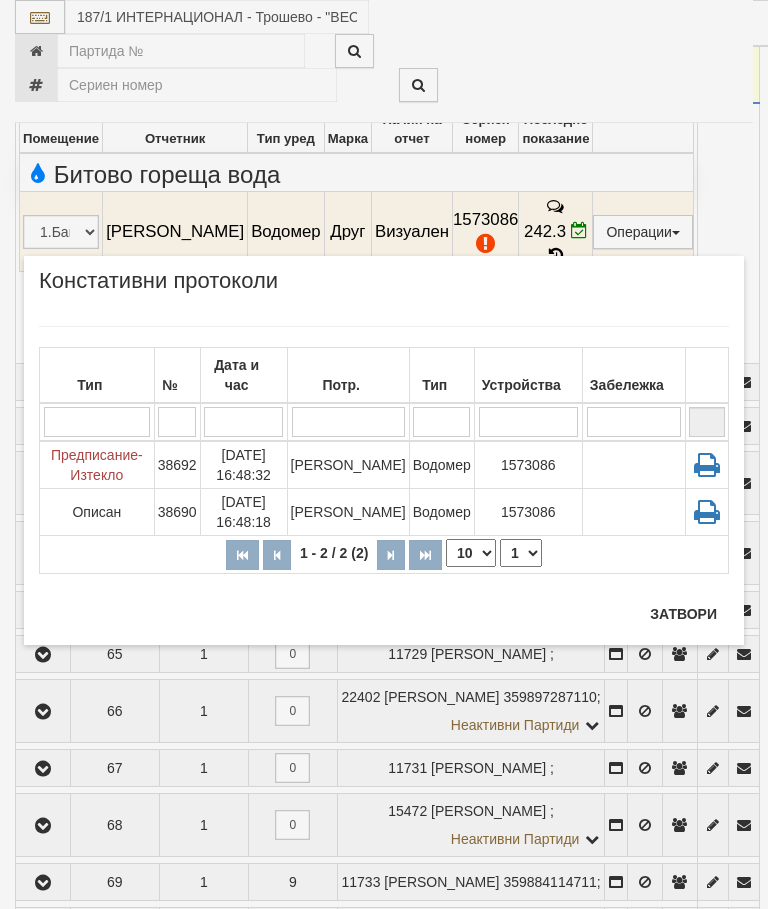 click on "Затвори" at bounding box center [683, 614] 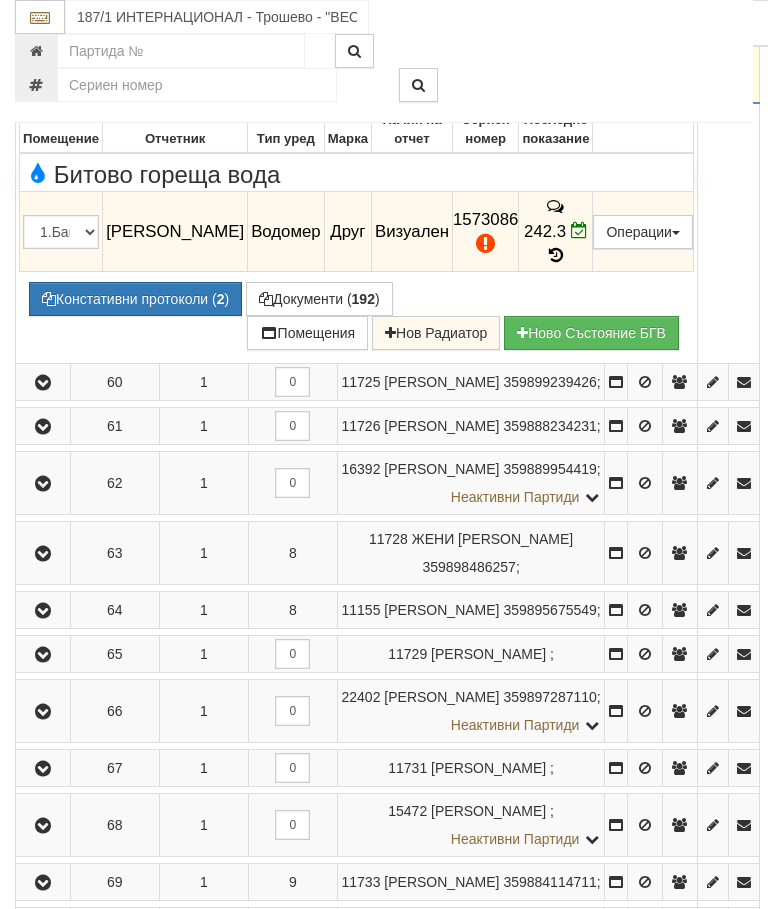 click on "Редакция / Протокол" at bounding box center [0, 0] 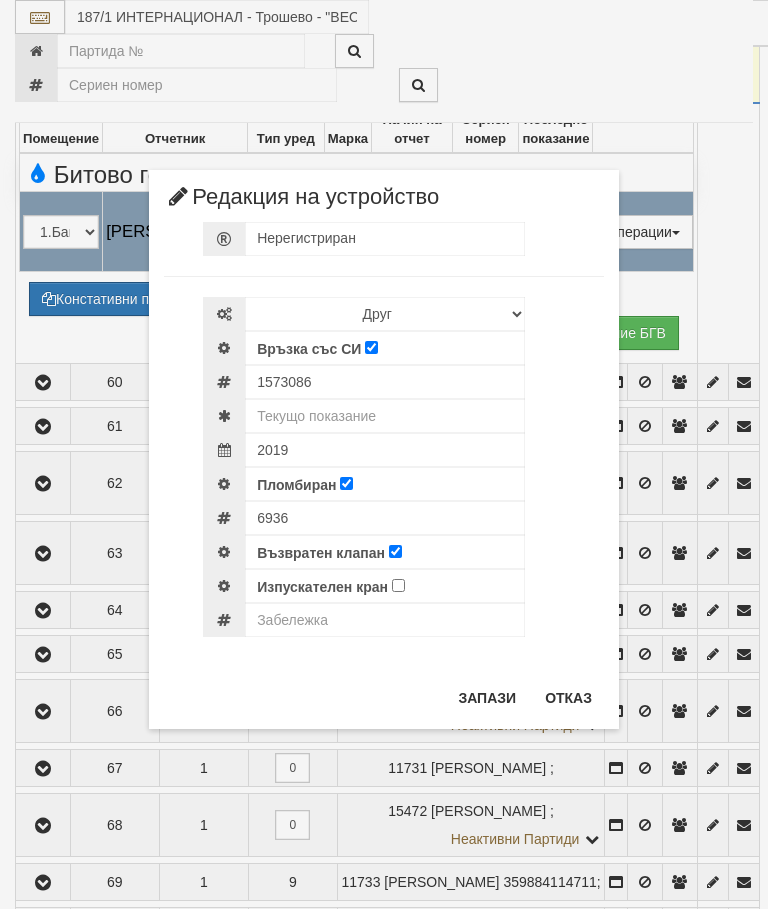 click on "Отказ" at bounding box center (568, 698) 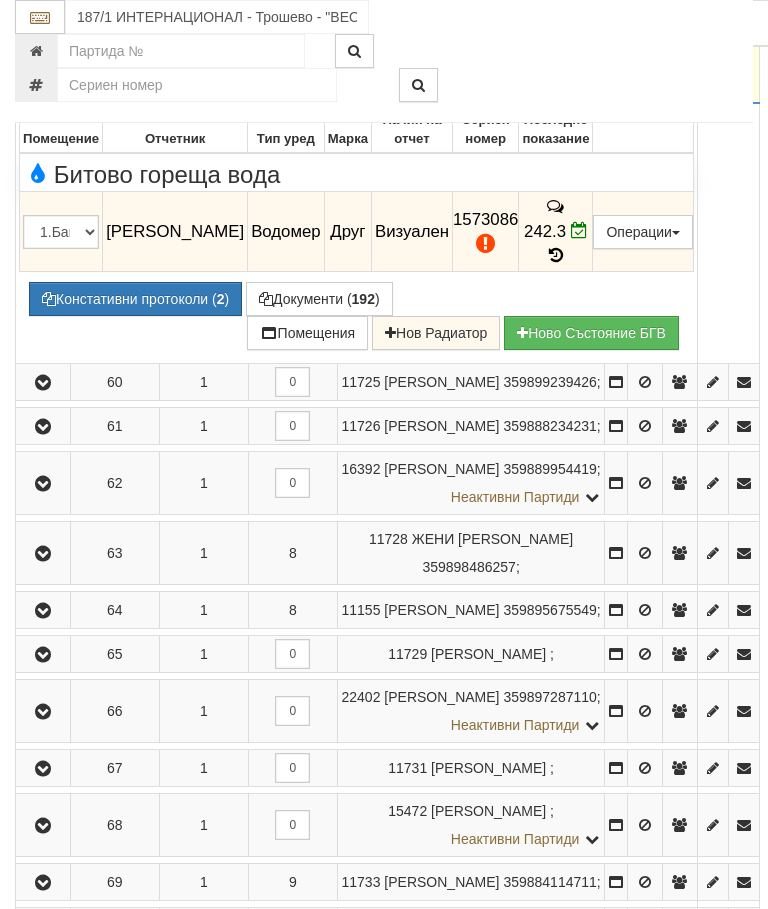 click at bounding box center (43, 72) 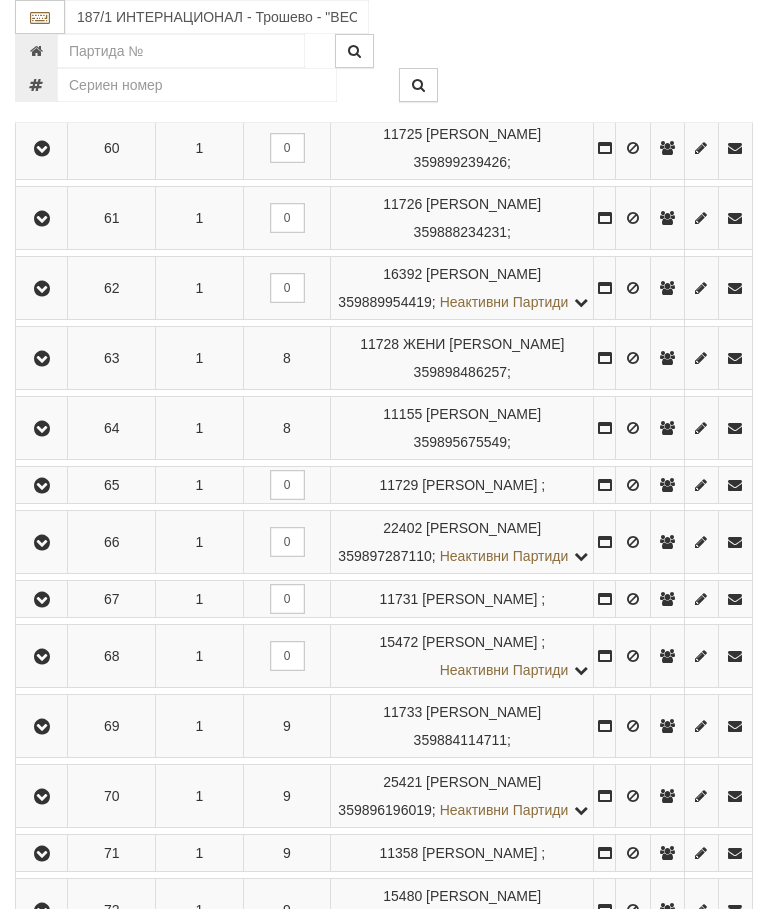 scroll, scrollTop: 4536, scrollLeft: 0, axis: vertical 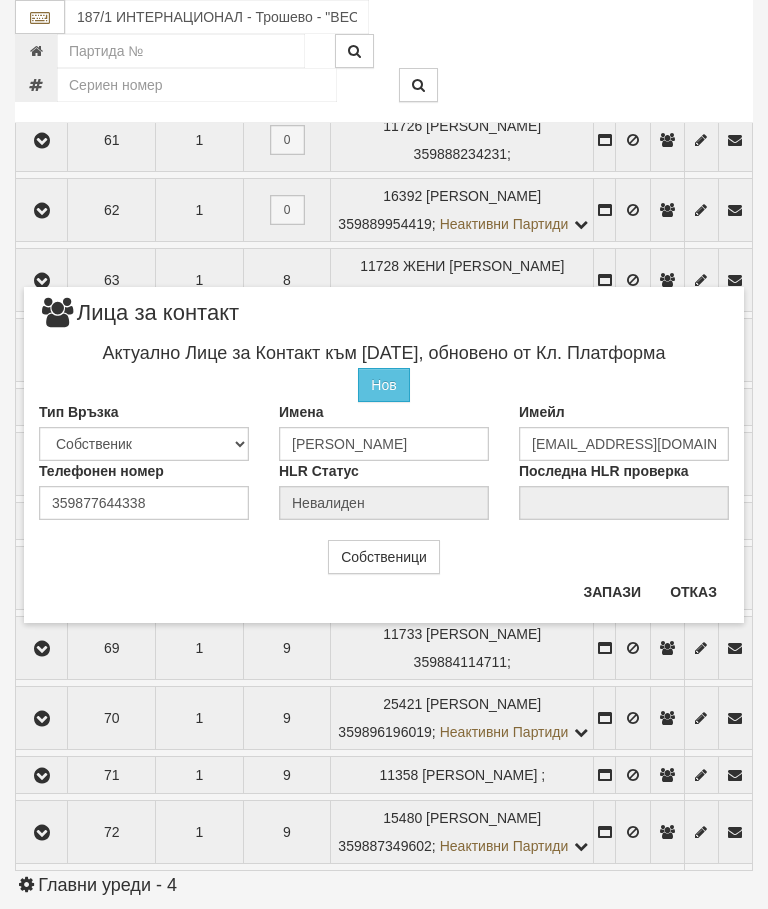 click on "Отказ" at bounding box center (693, 592) 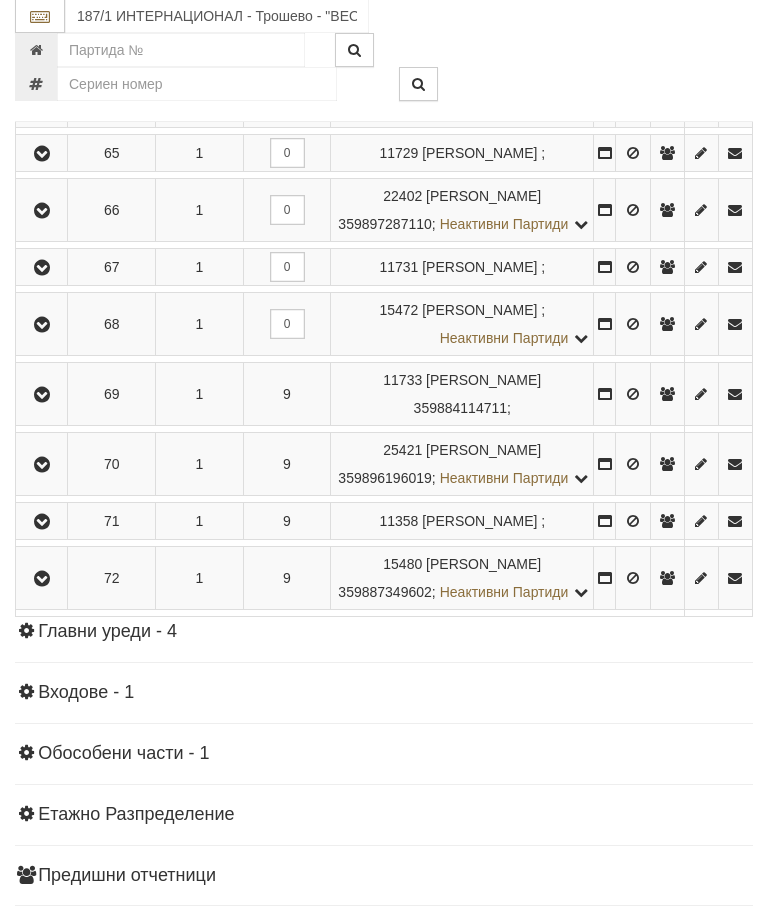 click at bounding box center (42, -112) 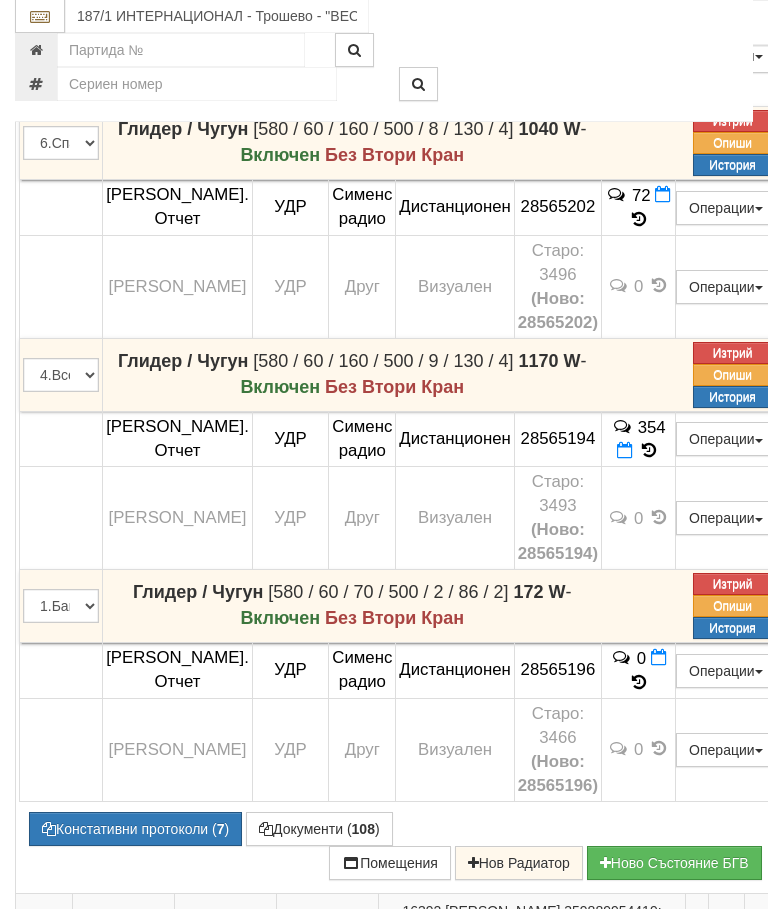 scroll, scrollTop: 4249, scrollLeft: 0, axis: vertical 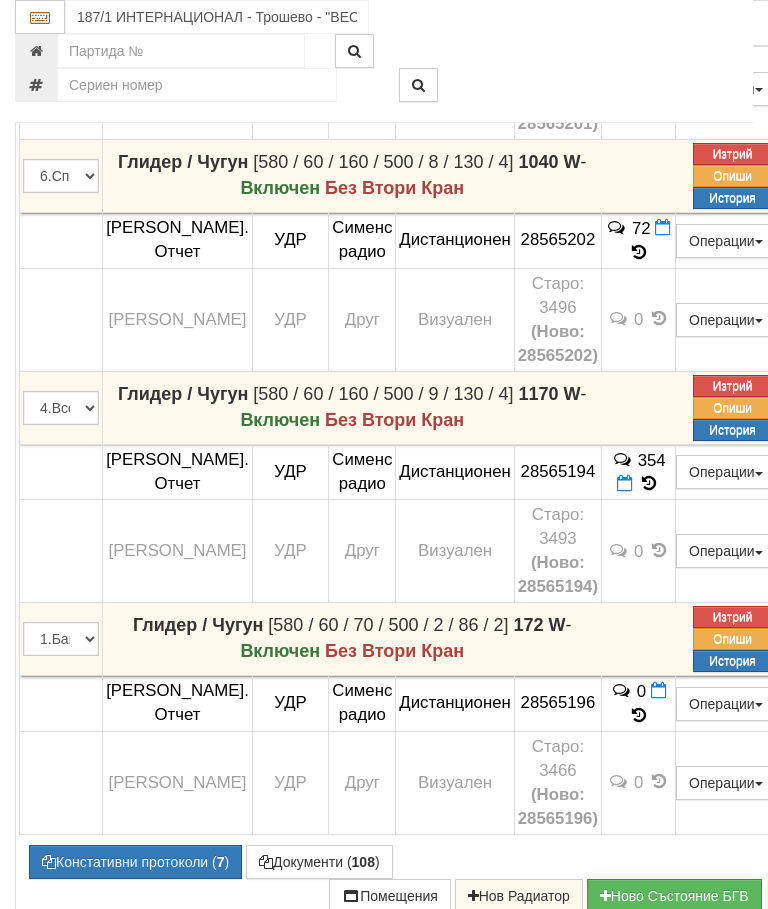 click on "97" at bounding box center (639, -184) 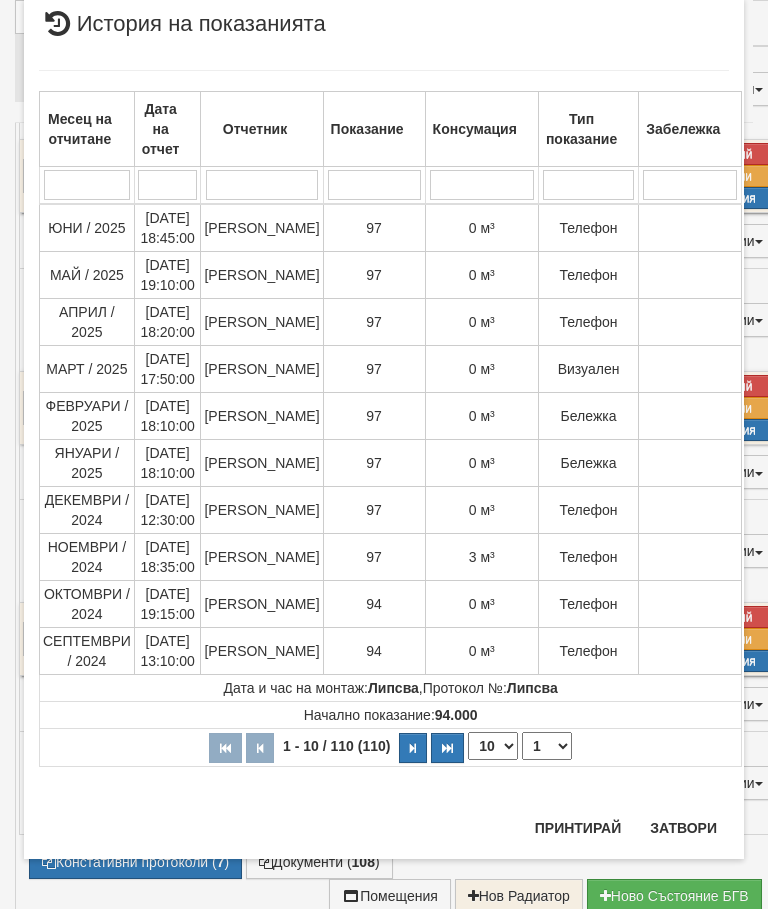 scroll, scrollTop: 2325, scrollLeft: 0, axis: vertical 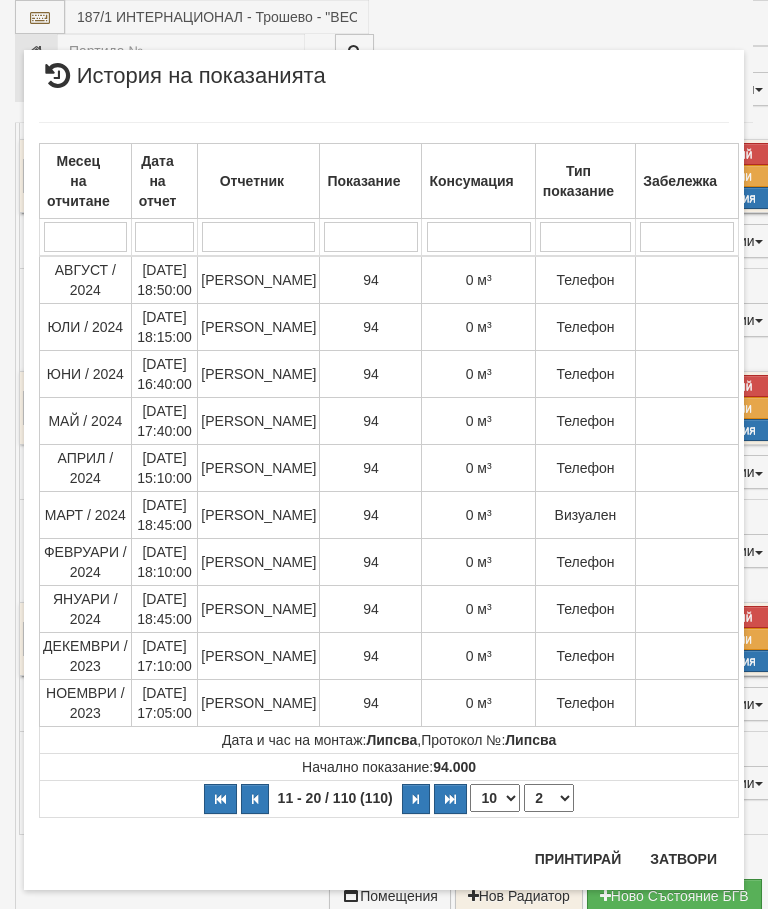 click on "1 2 3 4 5 6 7 8 9 10 11" at bounding box center (549, 798) 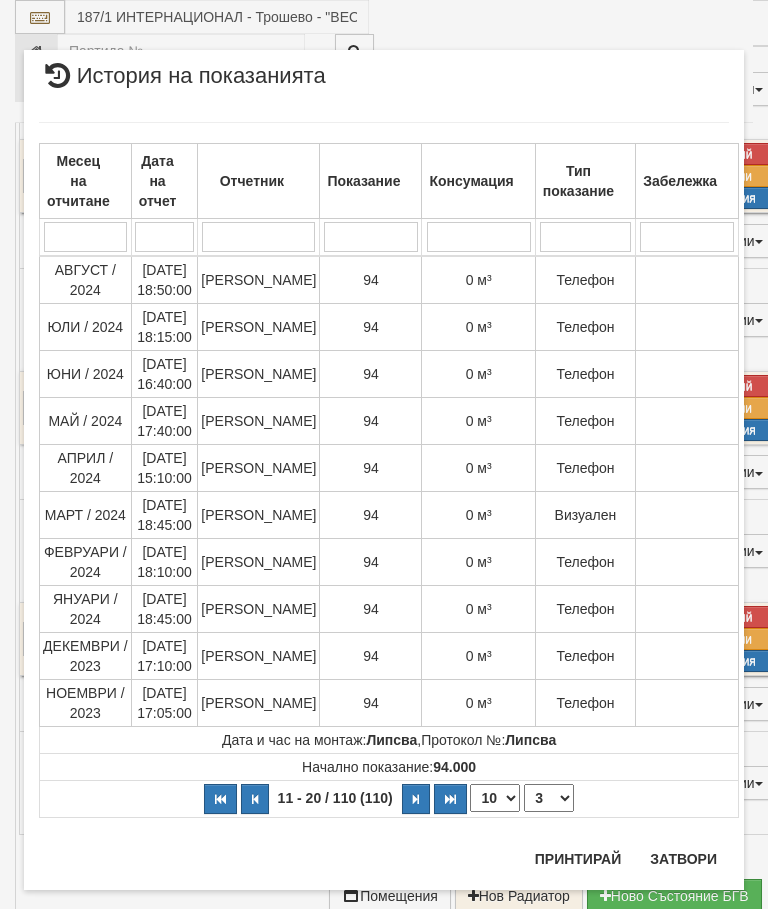 select on "3" 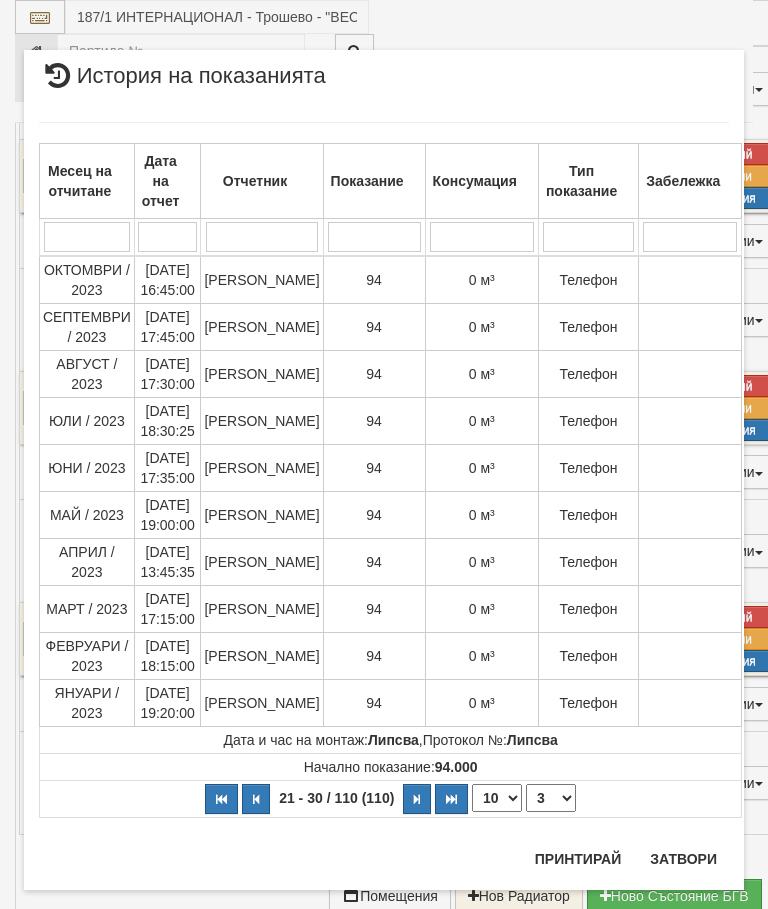 click on "Затвори" at bounding box center (683, 859) 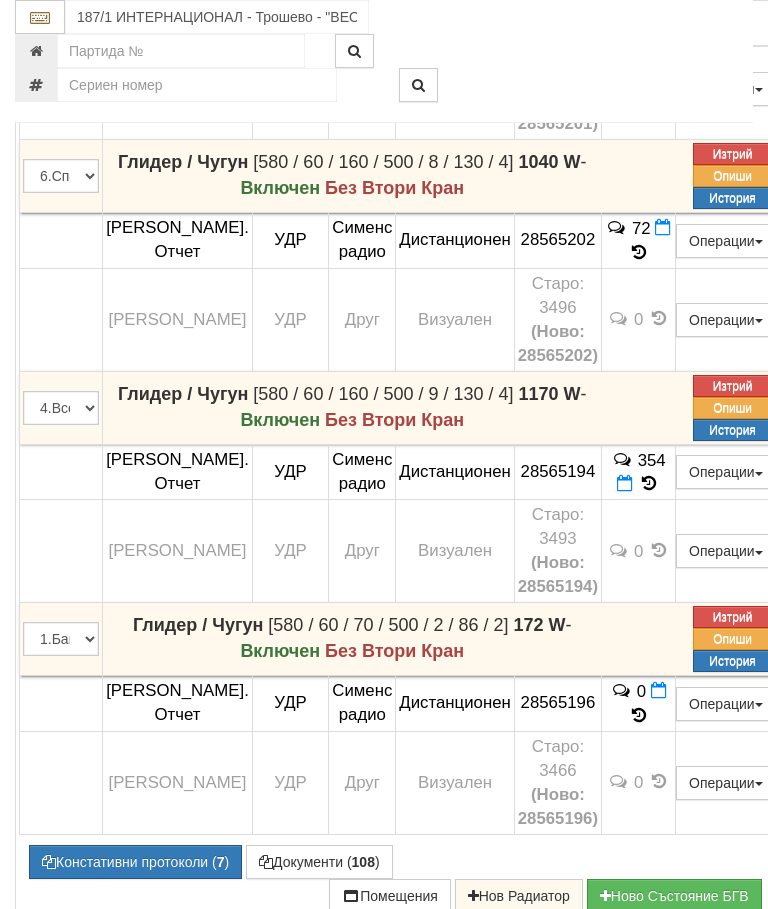 click at bounding box center [44, -319] 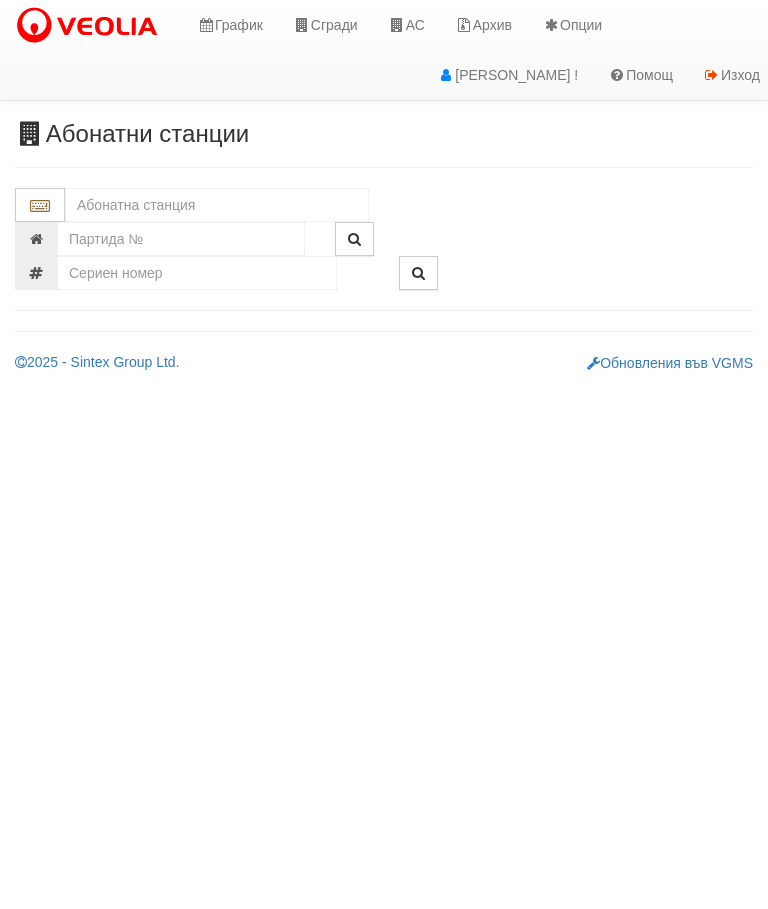 scroll, scrollTop: 0, scrollLeft: 0, axis: both 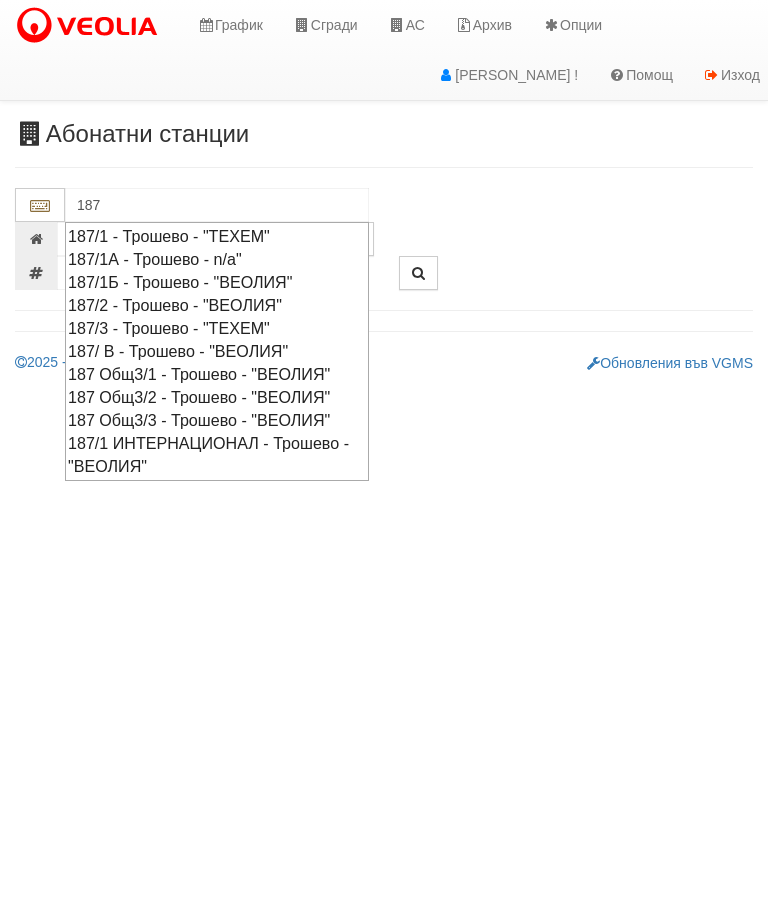 click on "187 Общ3/3 - Трошево - "ВЕОЛИЯ"" at bounding box center [217, 420] 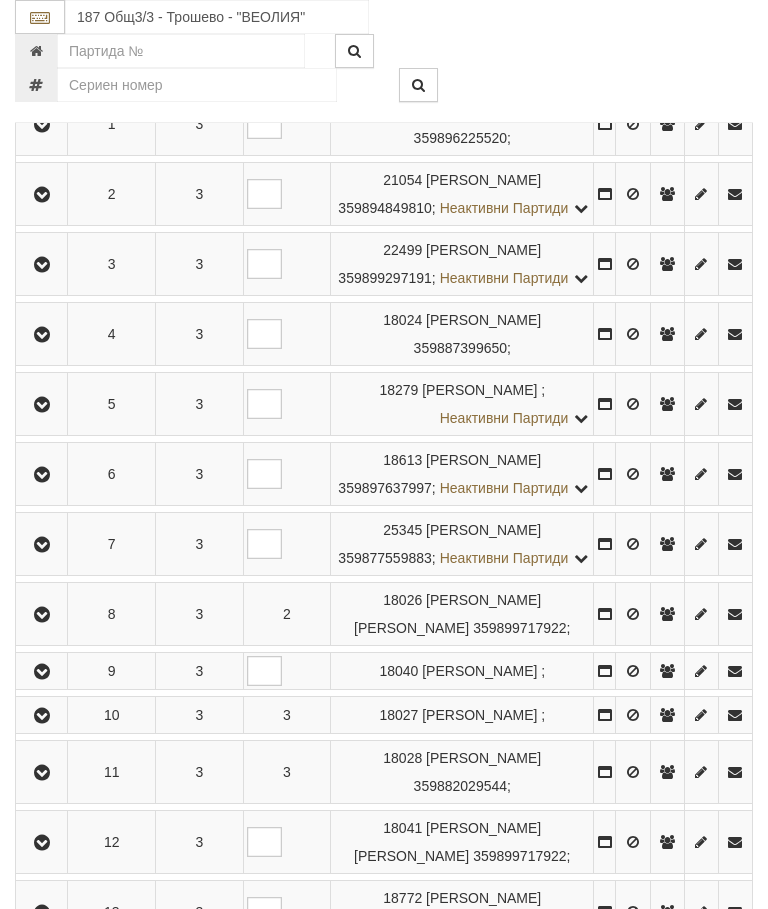 scroll, scrollTop: 480, scrollLeft: 0, axis: vertical 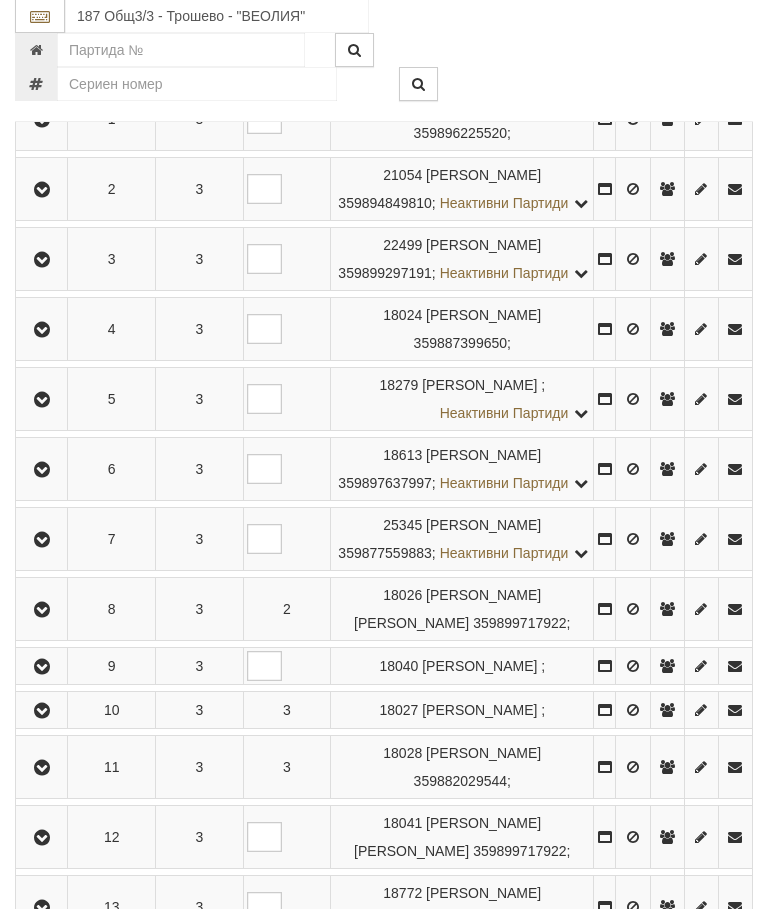 click at bounding box center (42, 611) 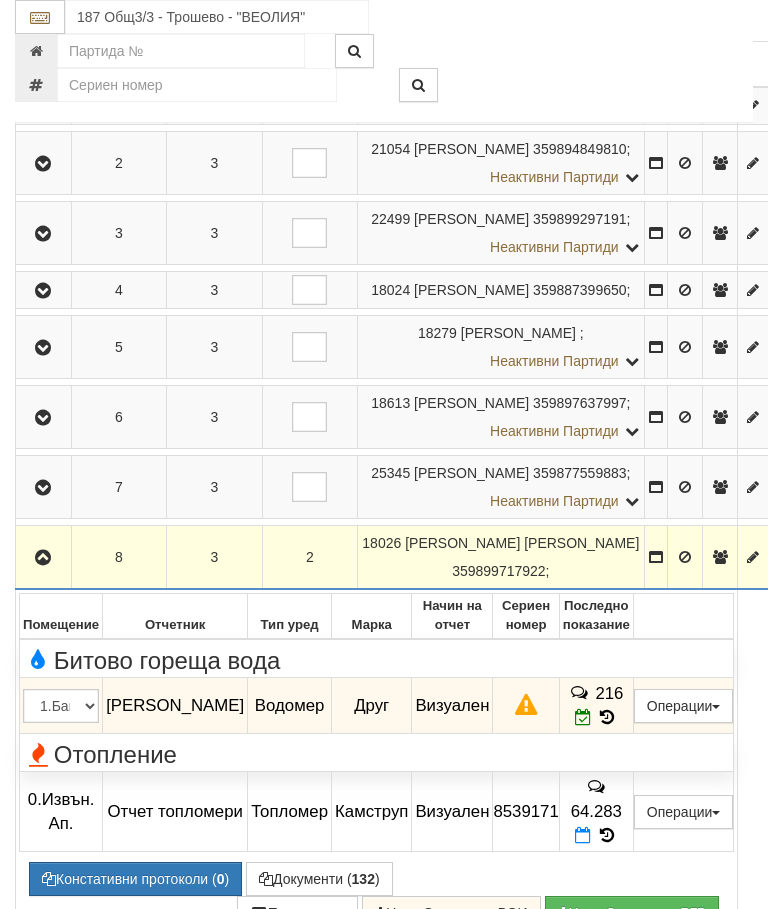 click on "Документи ( 132 )" at bounding box center [319, 879] 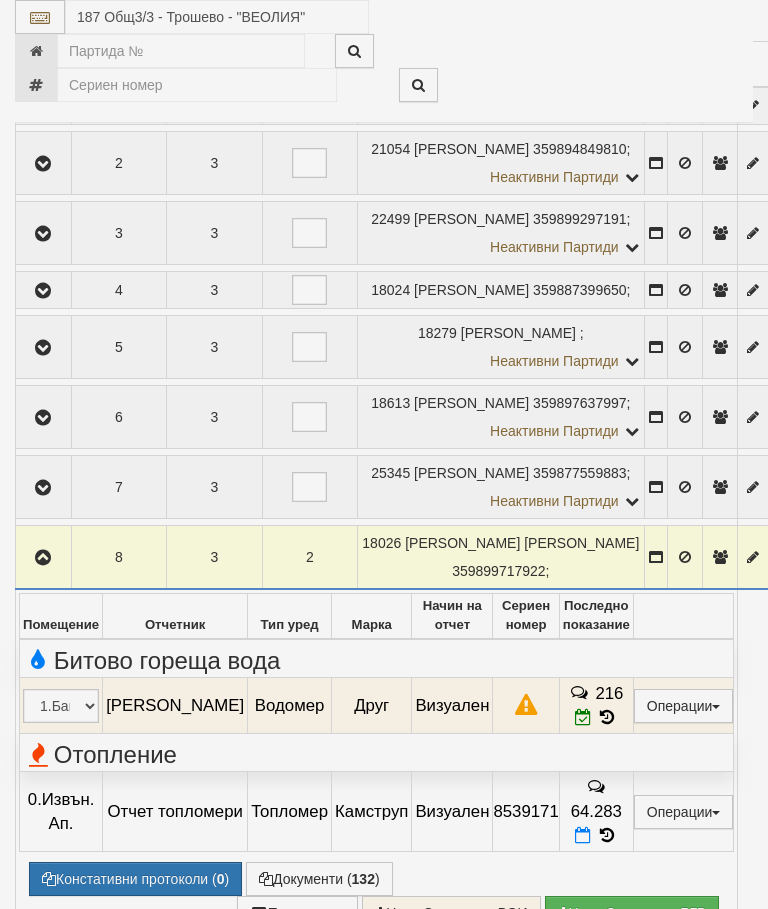 select on "10" 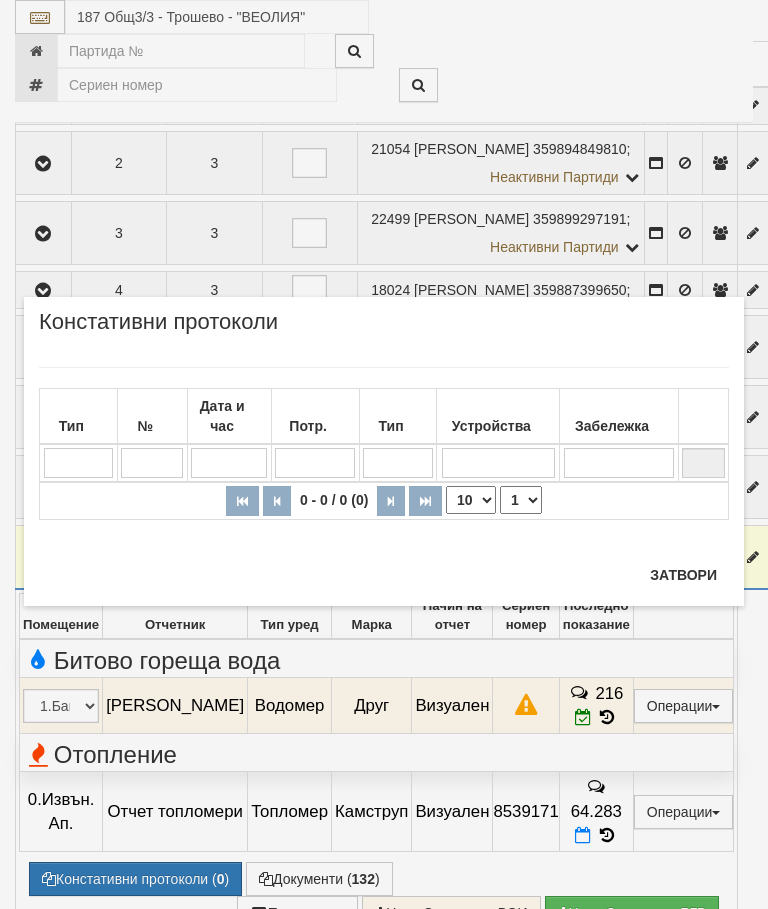 click on "Затвори" at bounding box center [683, 575] 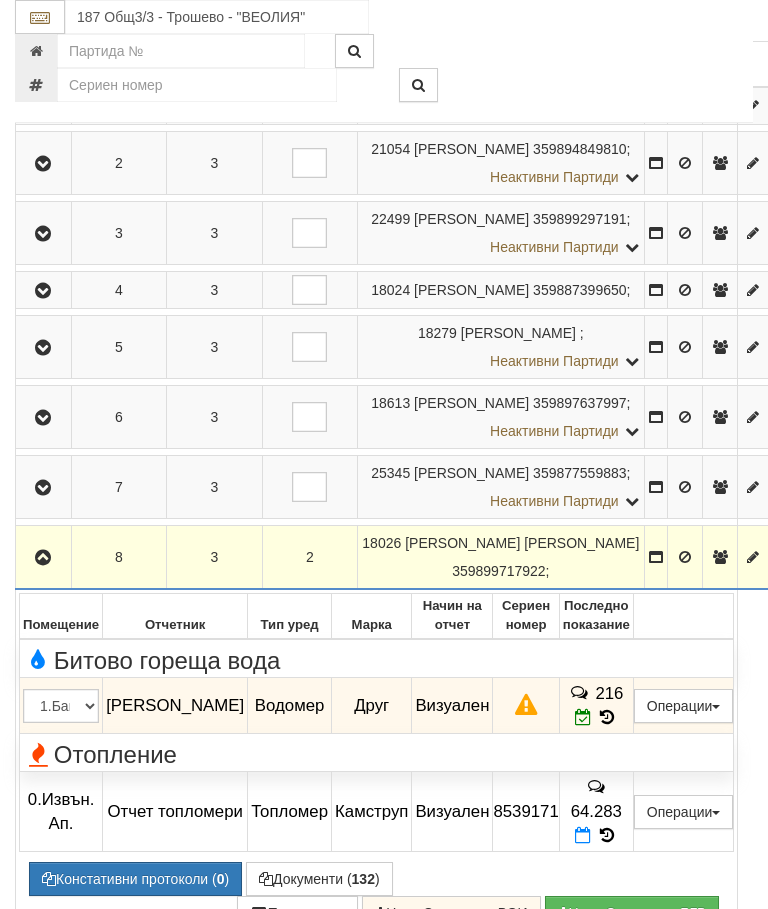 click at bounding box center [43, 558] 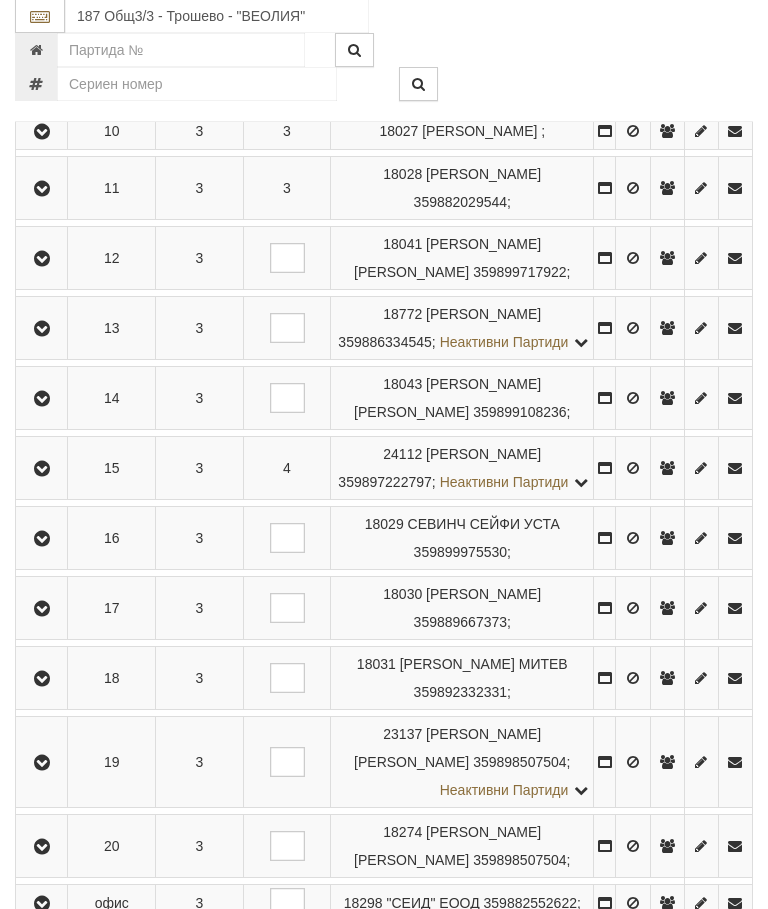 click at bounding box center (42, 610) 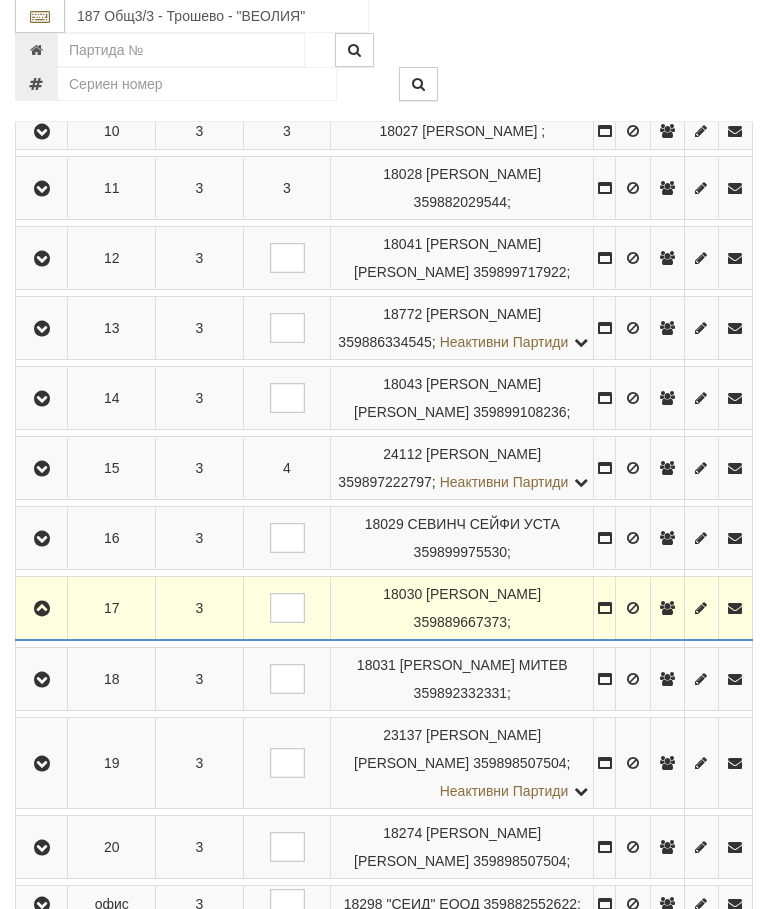 scroll, scrollTop: 1060, scrollLeft: 0, axis: vertical 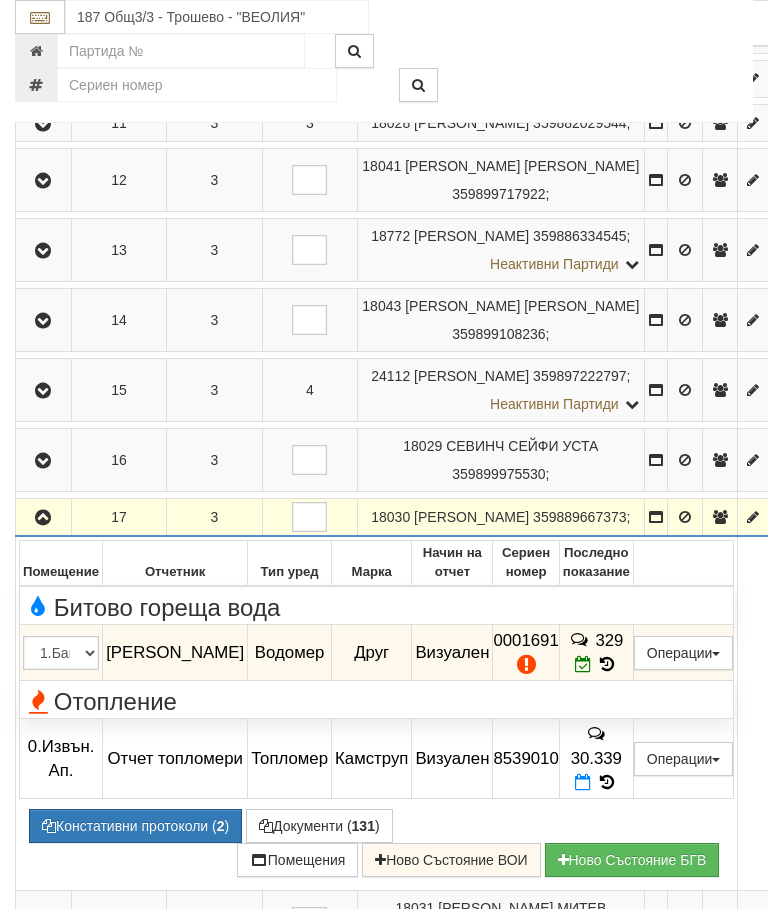 click on "329" at bounding box center (596, 653) 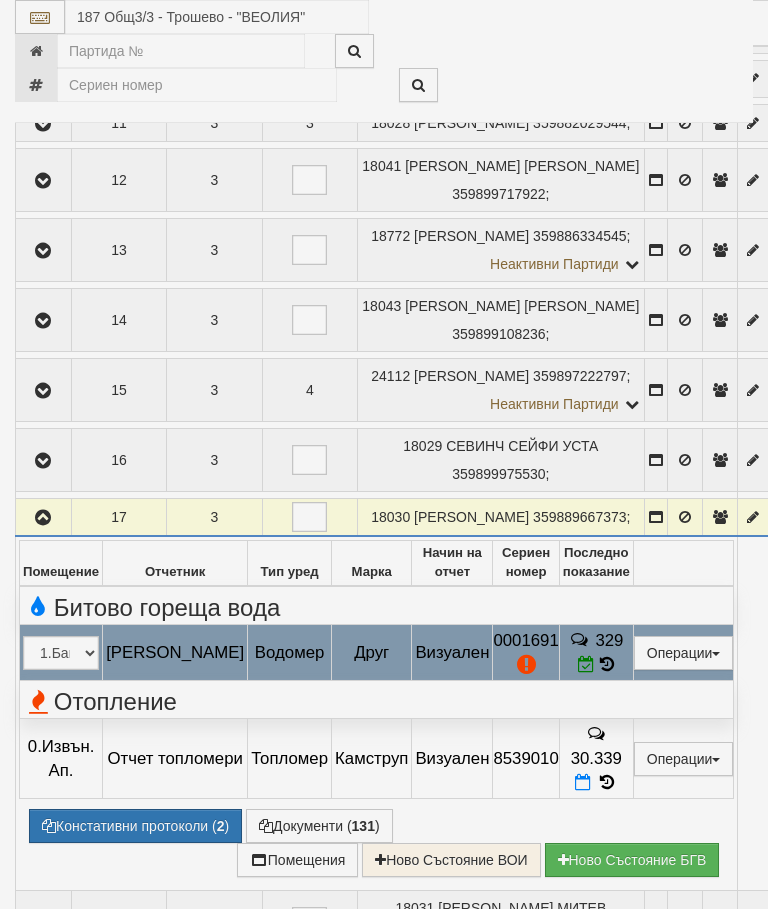 select on "10" 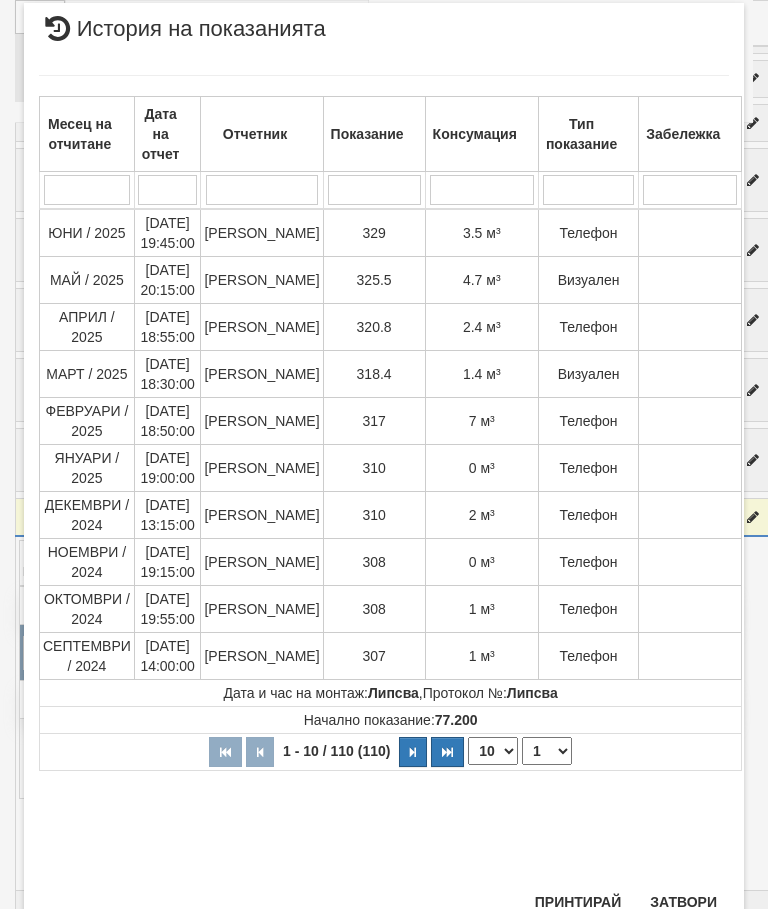 scroll, scrollTop: 1163, scrollLeft: 0, axis: vertical 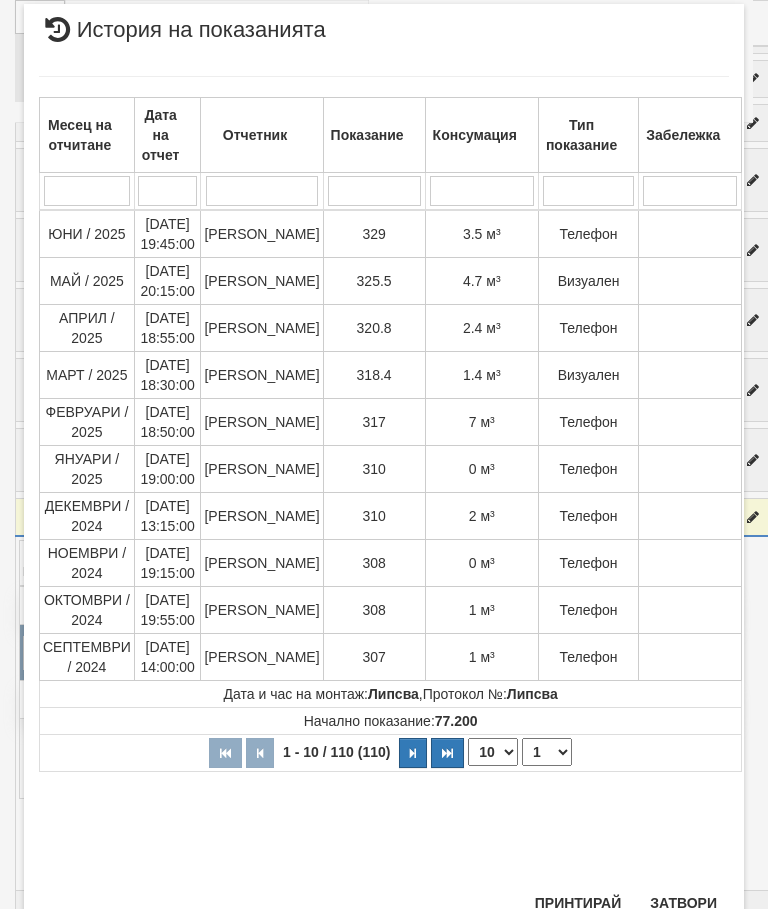 click on "Затвори" at bounding box center [683, 903] 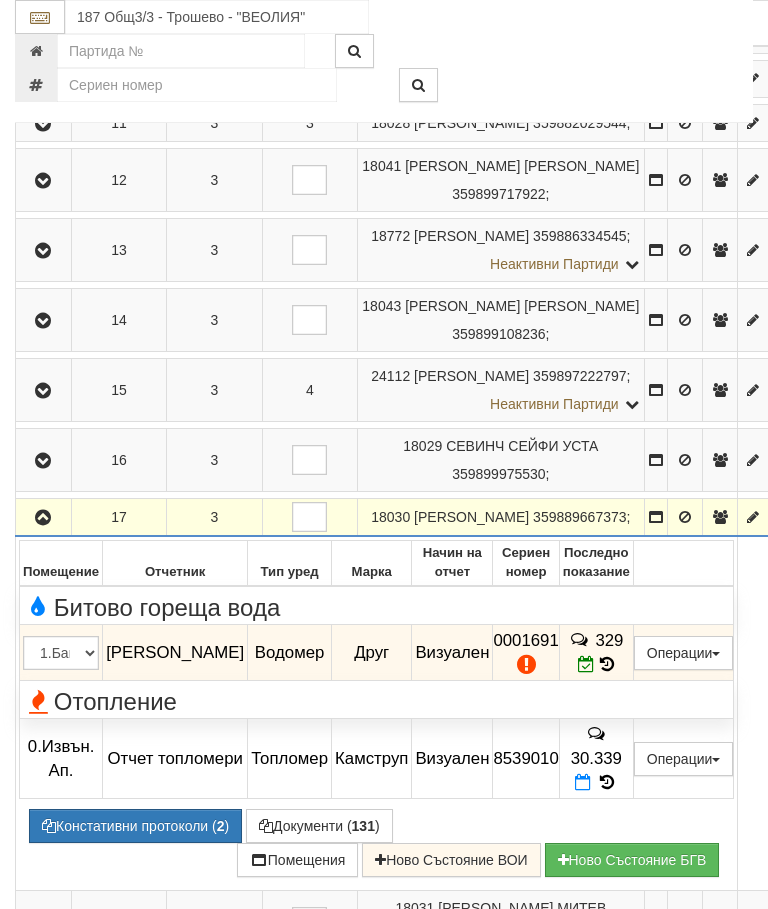 click at bounding box center [43, 517] 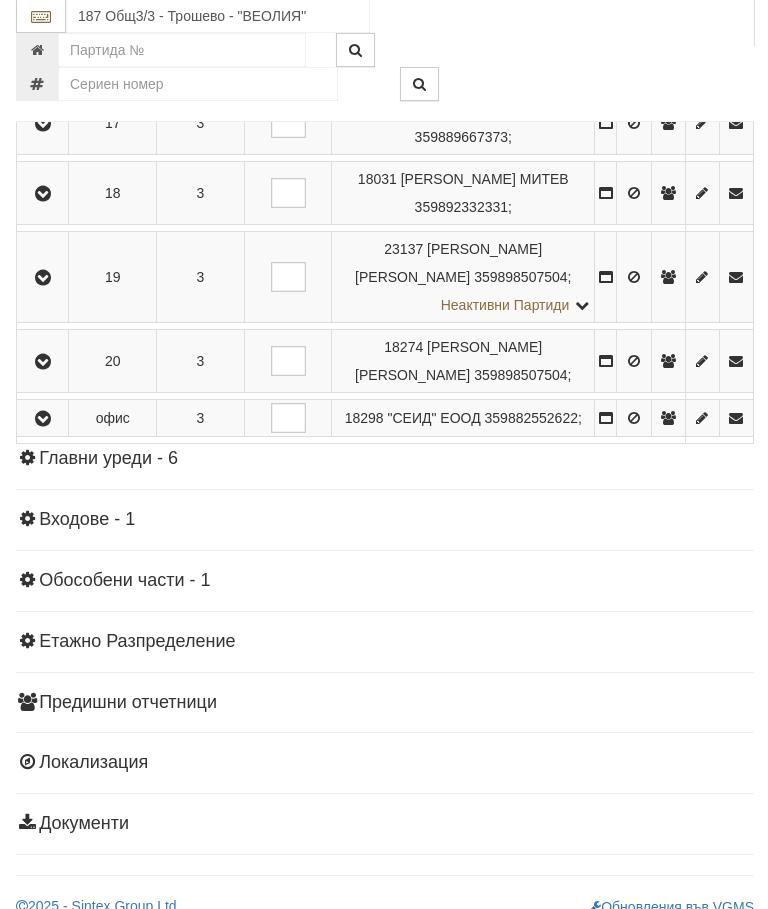 scroll, scrollTop: 1545, scrollLeft: 0, axis: vertical 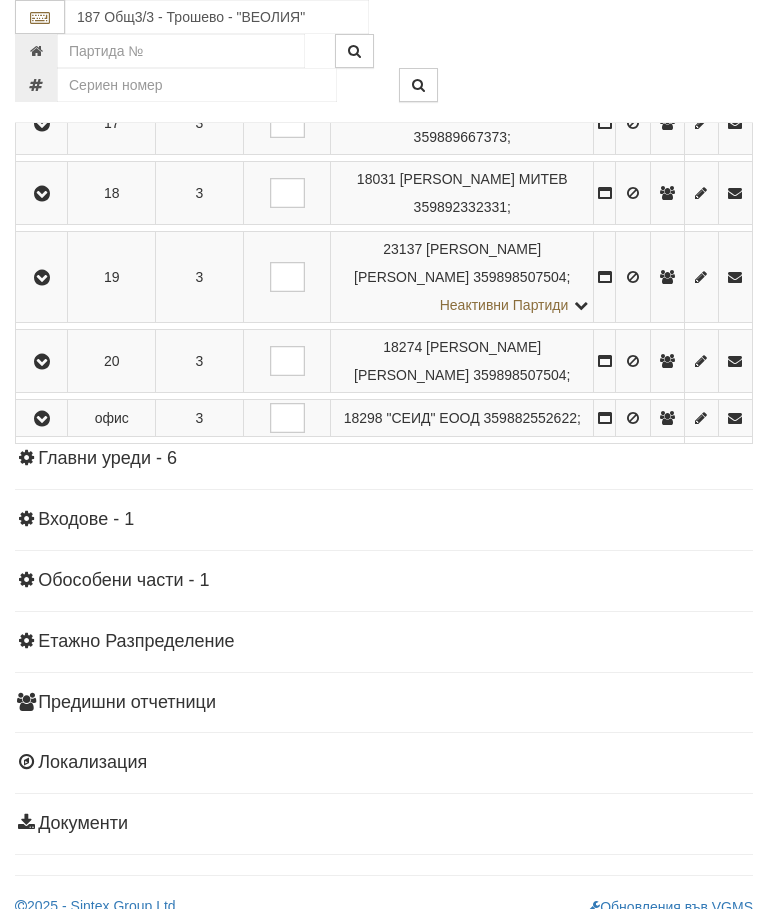 click at bounding box center [42, 278] 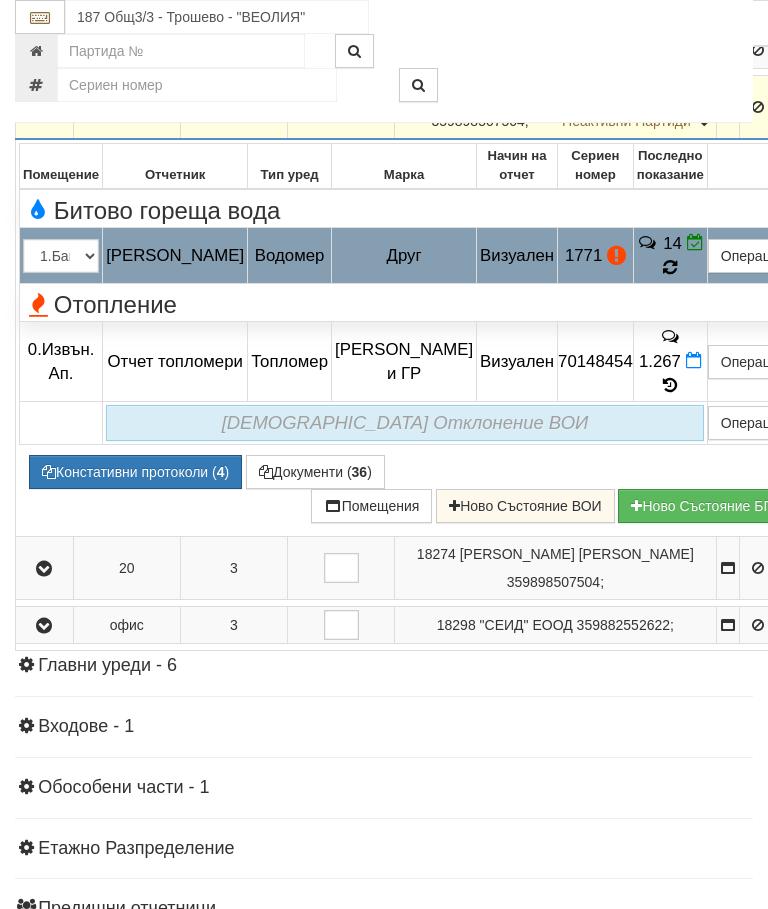 click on "14" at bounding box center [670, 256] 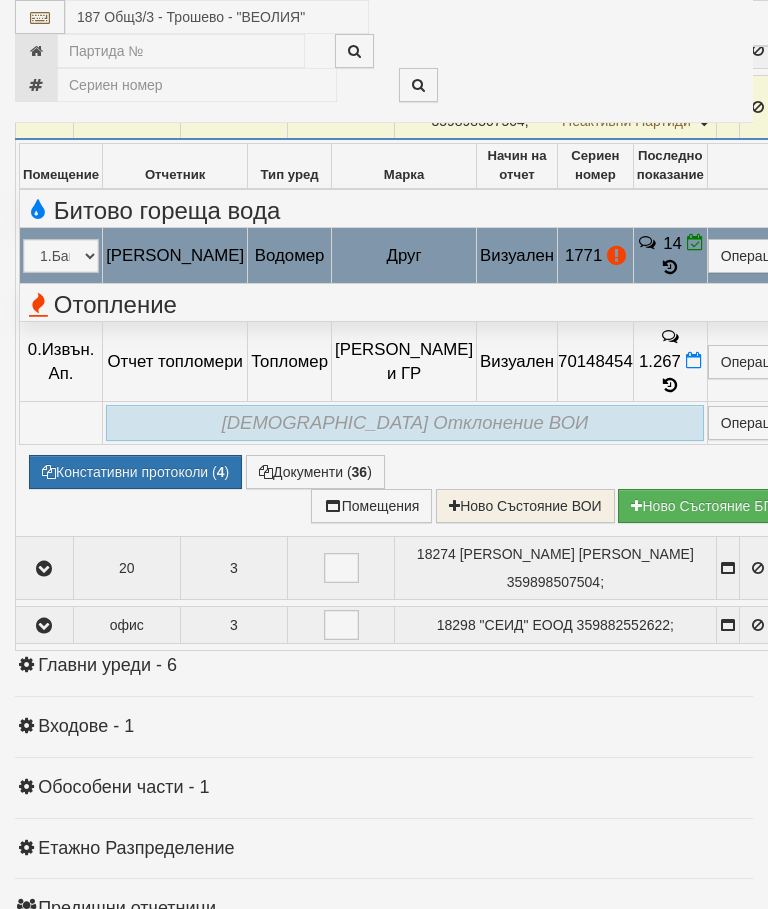 select on "10" 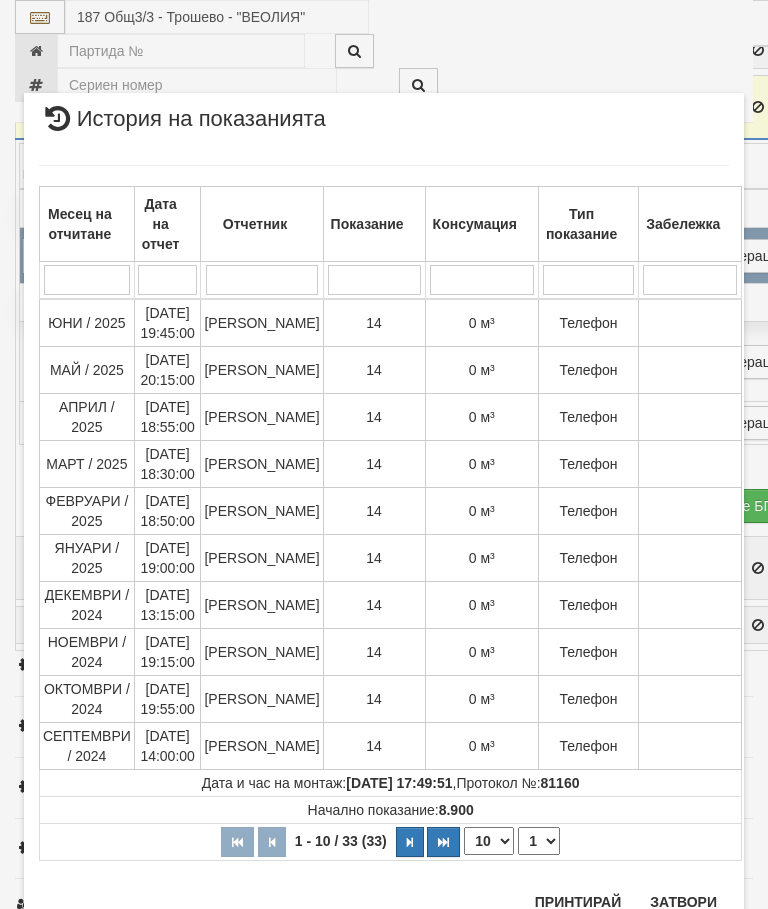 scroll, scrollTop: 503, scrollLeft: 0, axis: vertical 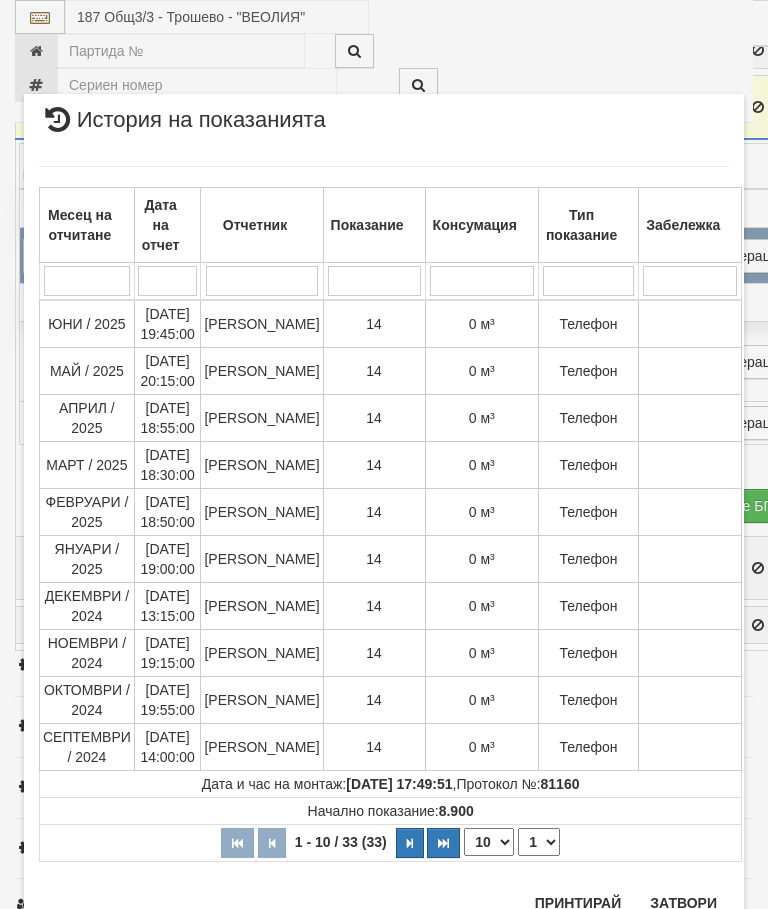 click on "Затвори" at bounding box center (683, 903) 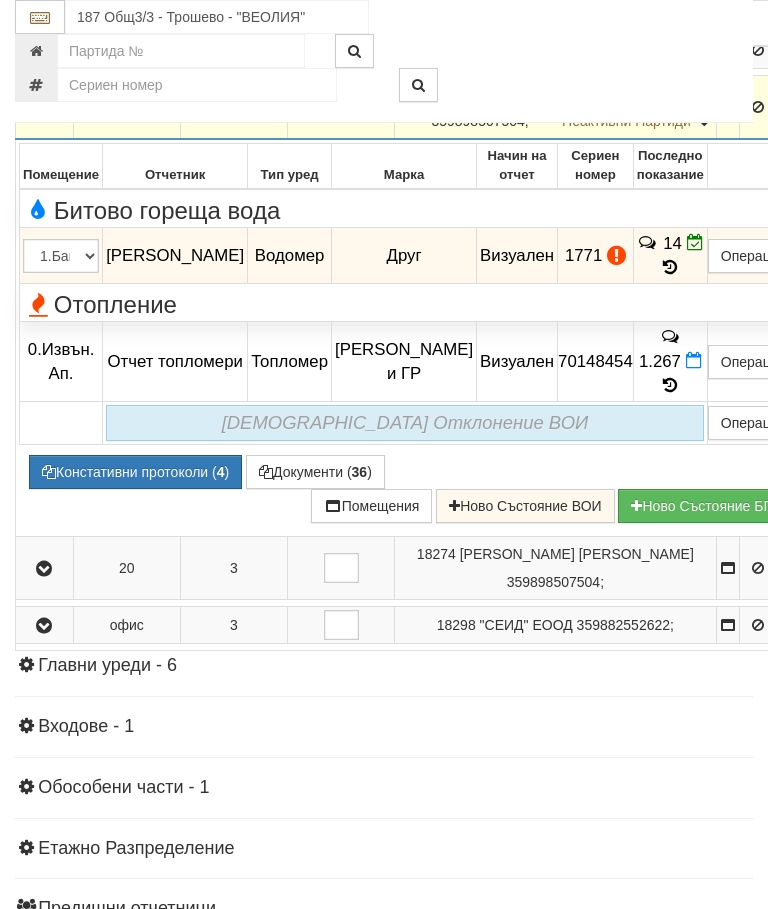 click at bounding box center [44, 108] 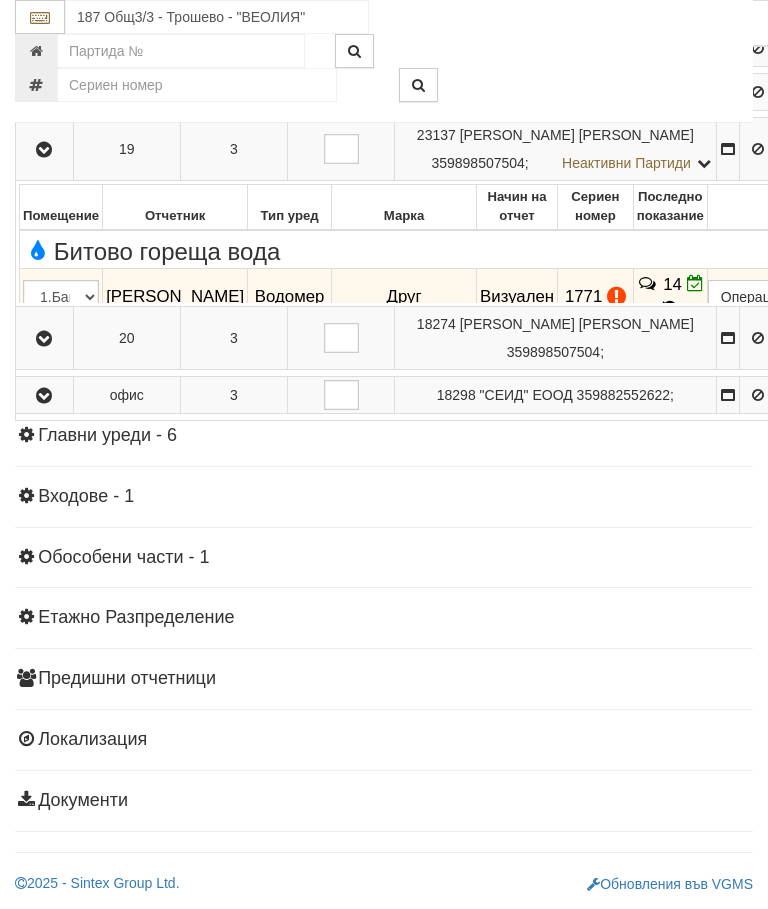 scroll, scrollTop: 1437, scrollLeft: 0, axis: vertical 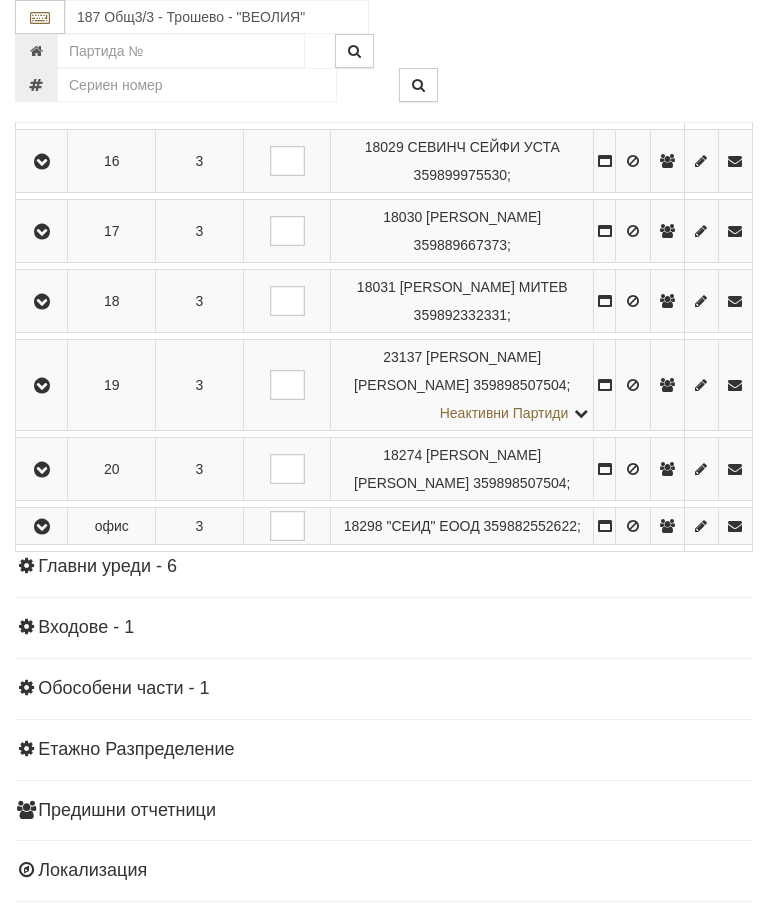 click at bounding box center (42, 470) 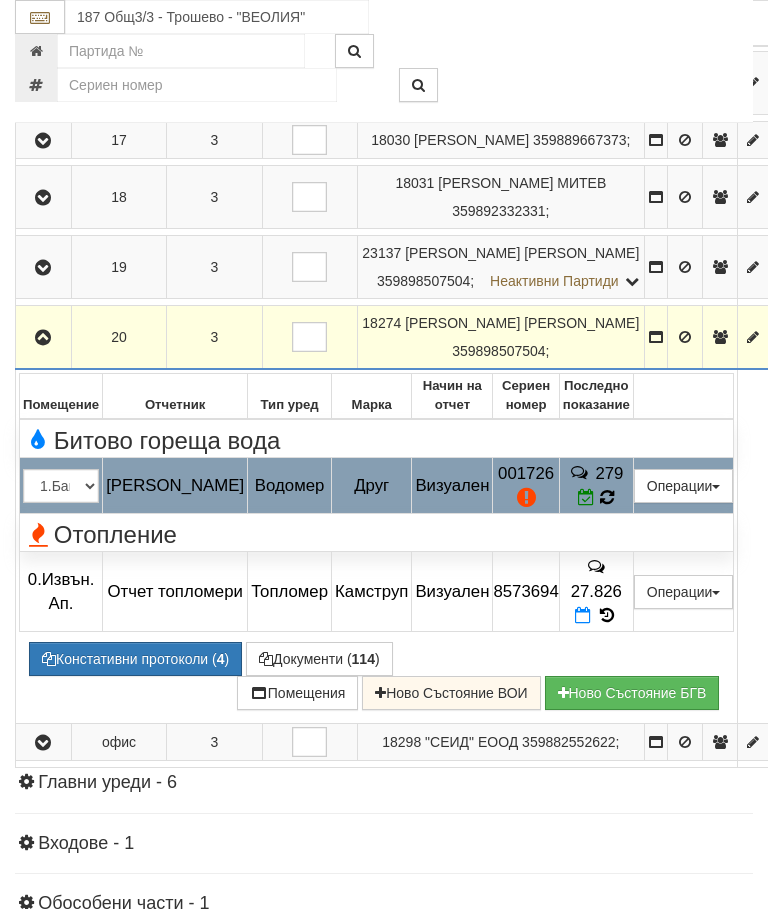 click on "279" at bounding box center [609, 473] 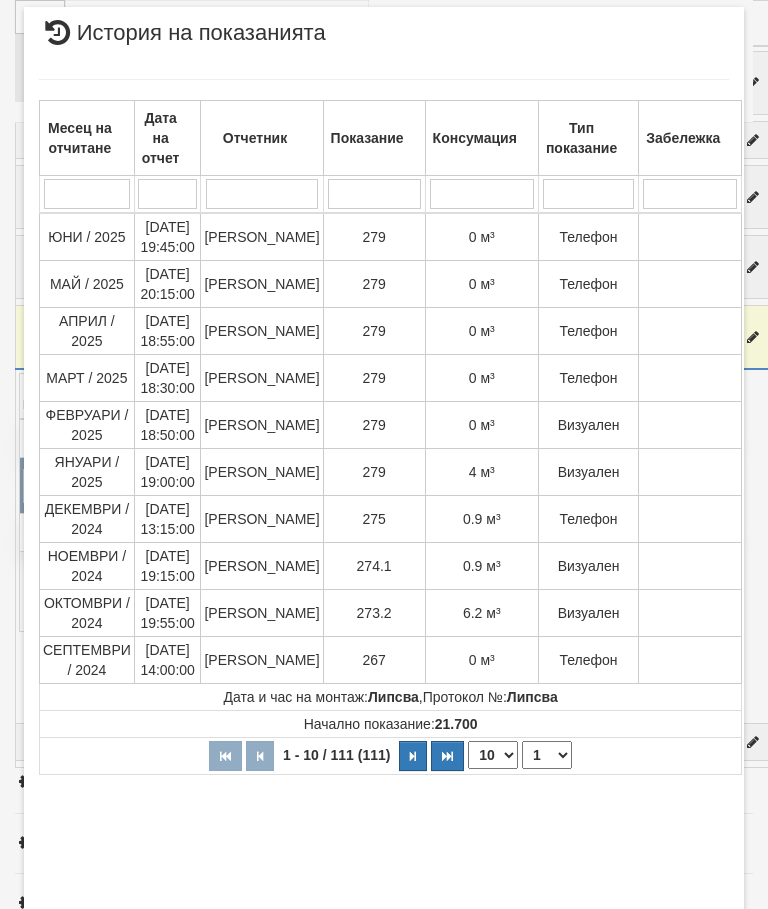 scroll, scrollTop: 658, scrollLeft: 0, axis: vertical 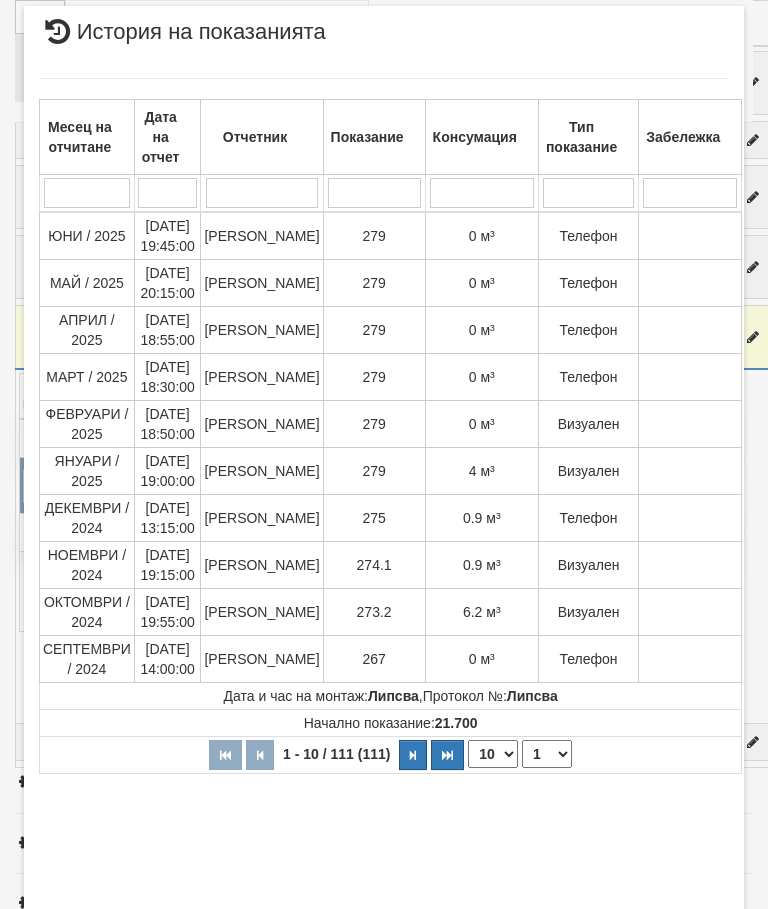 click on "Затвори" at bounding box center [683, 930] 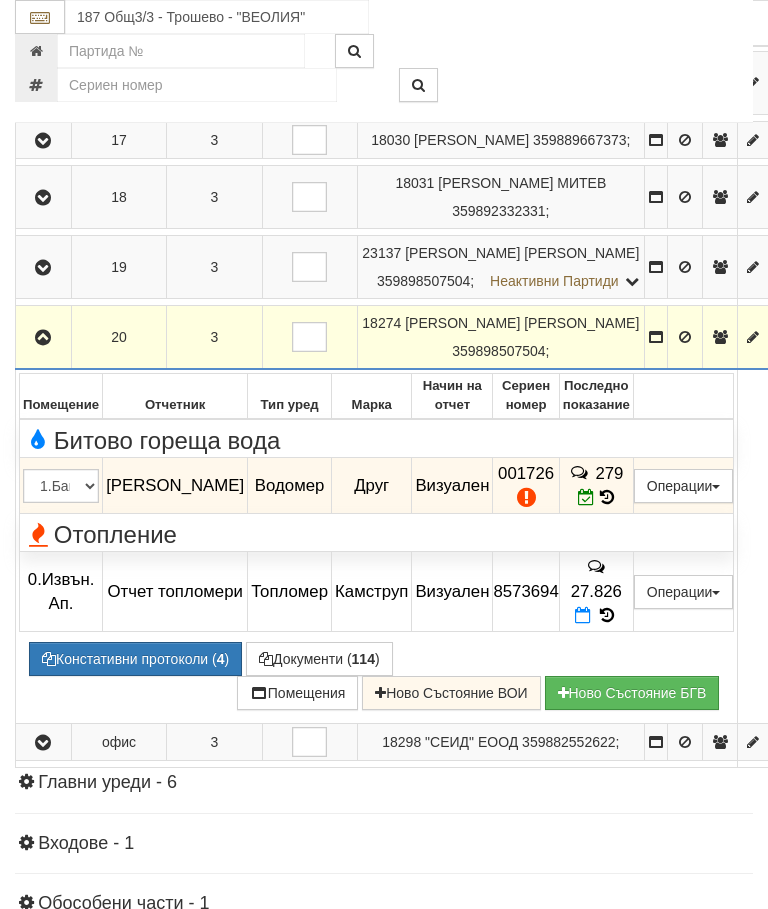 click at bounding box center (43, 337) 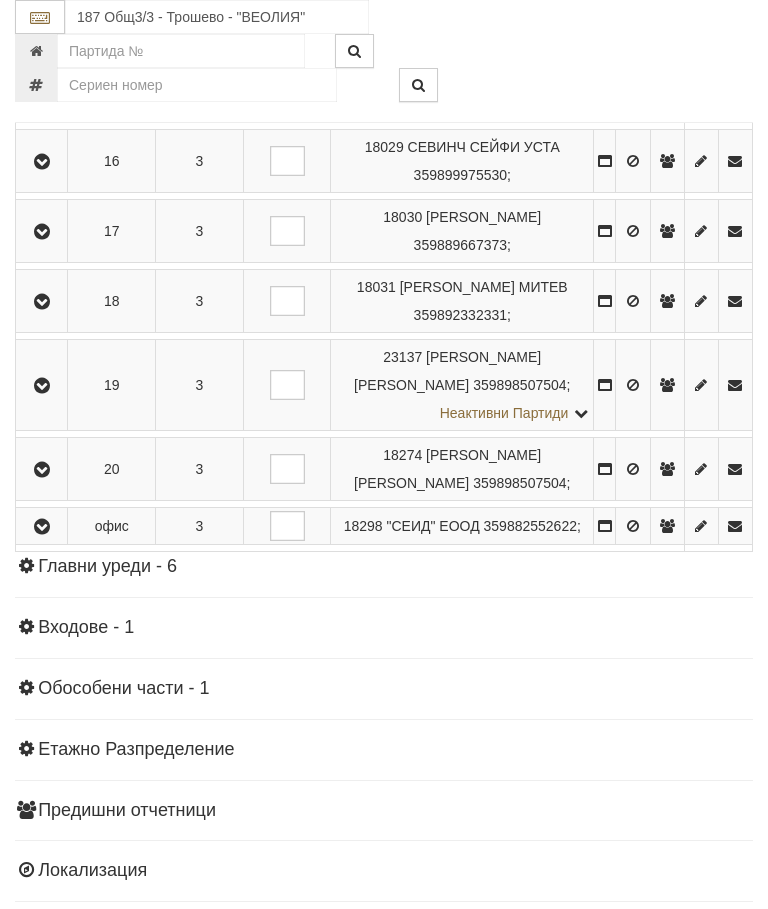 click at bounding box center (42, 232) 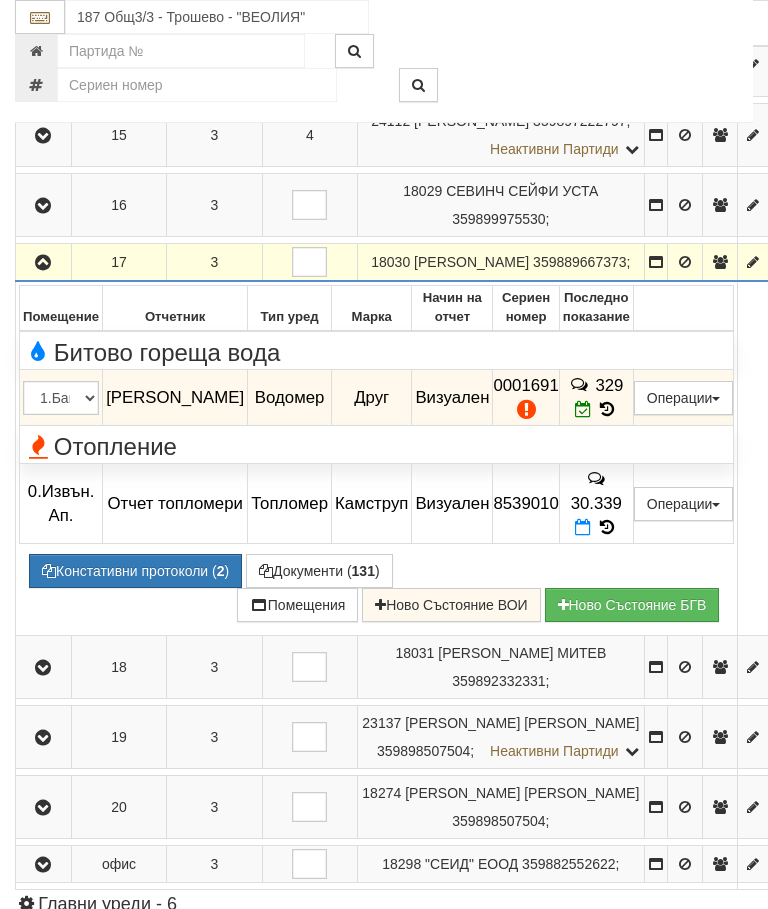 scroll, scrollTop: 1311, scrollLeft: 0, axis: vertical 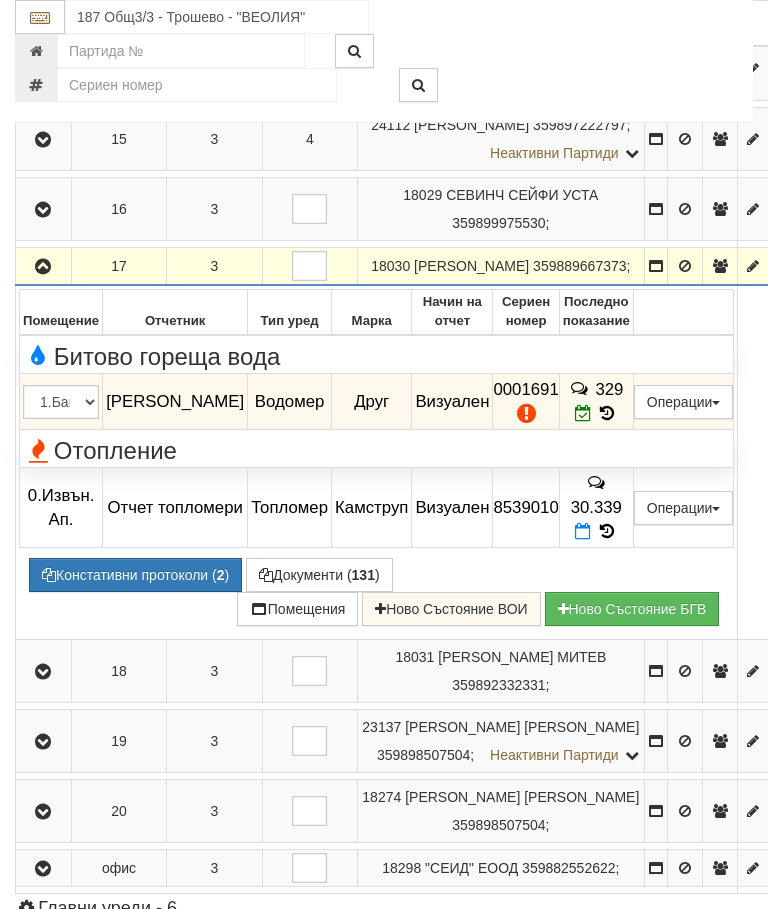 click on "Редакция / Протокол" at bounding box center [0, 0] 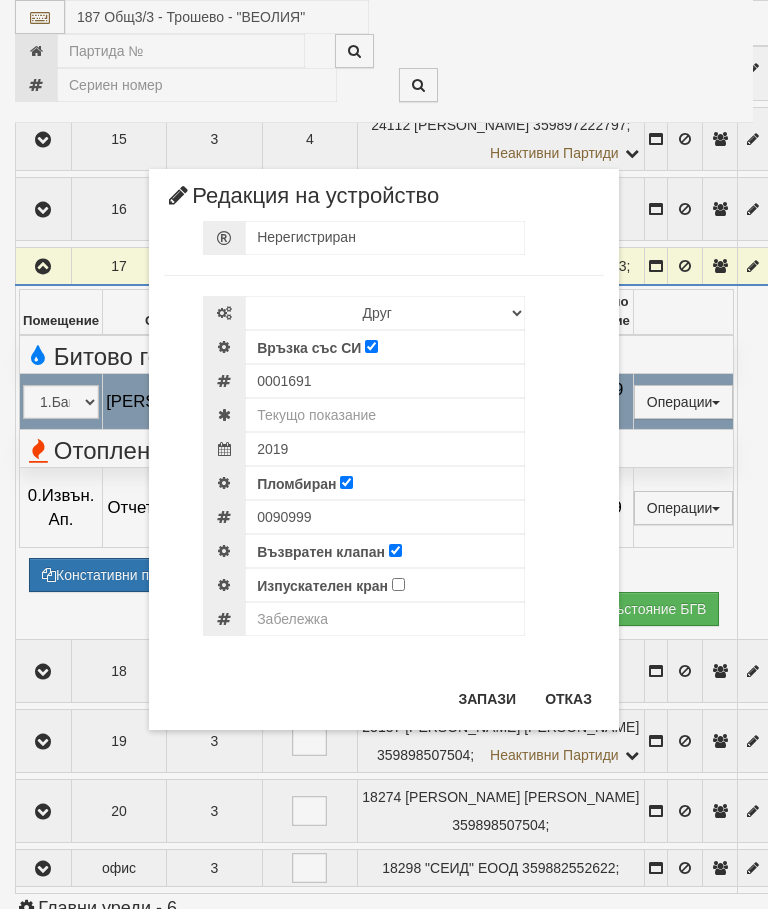 click on "×    Редакция на устройство
Нерегистриран
Избери Марка и модел
Апатор Повогаз
Друг
Кундис Радио
Сименс Визуален
Сименс Радио
Техем
Връзка със СИ
0001691" at bounding box center [384, 365] 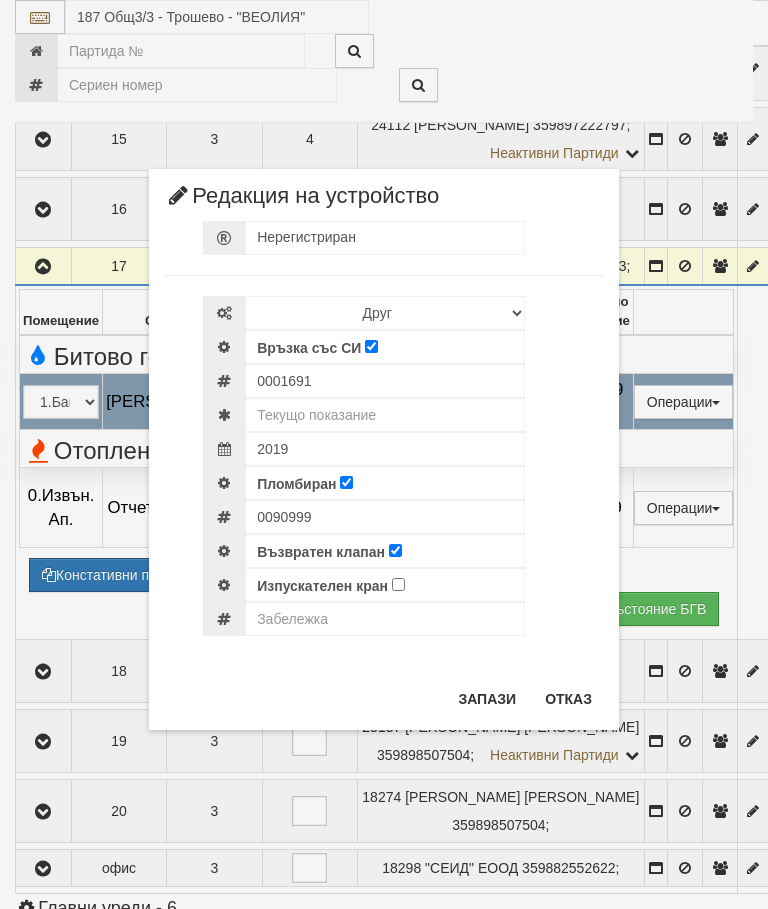 click on "Отказ" at bounding box center (568, 699) 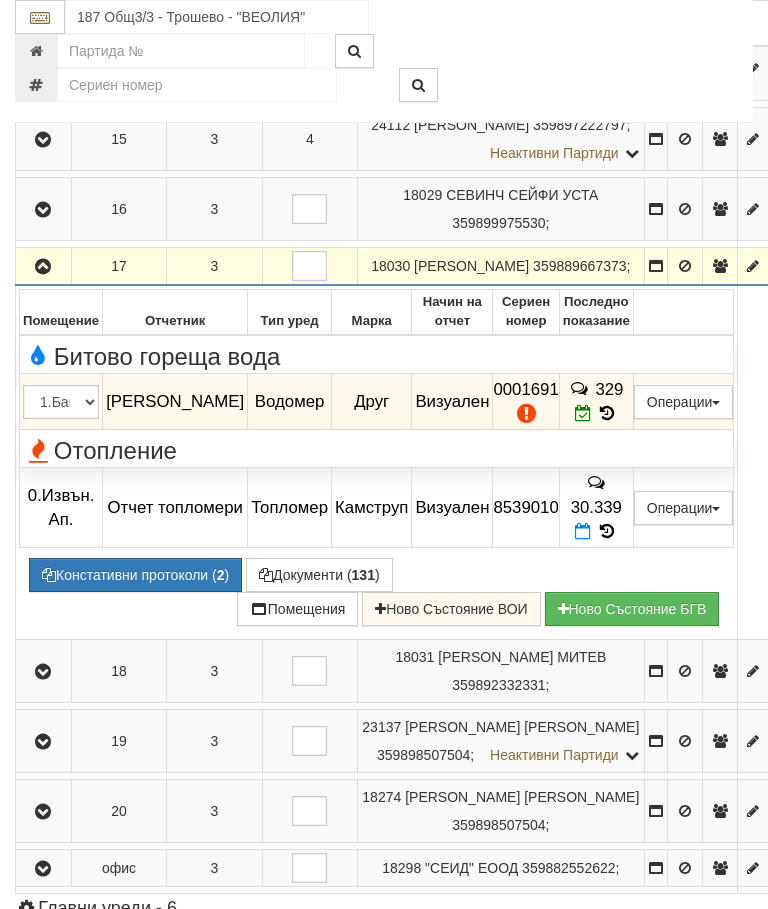 click on "Констативни протоколи ( 2 )" at bounding box center [135, 575] 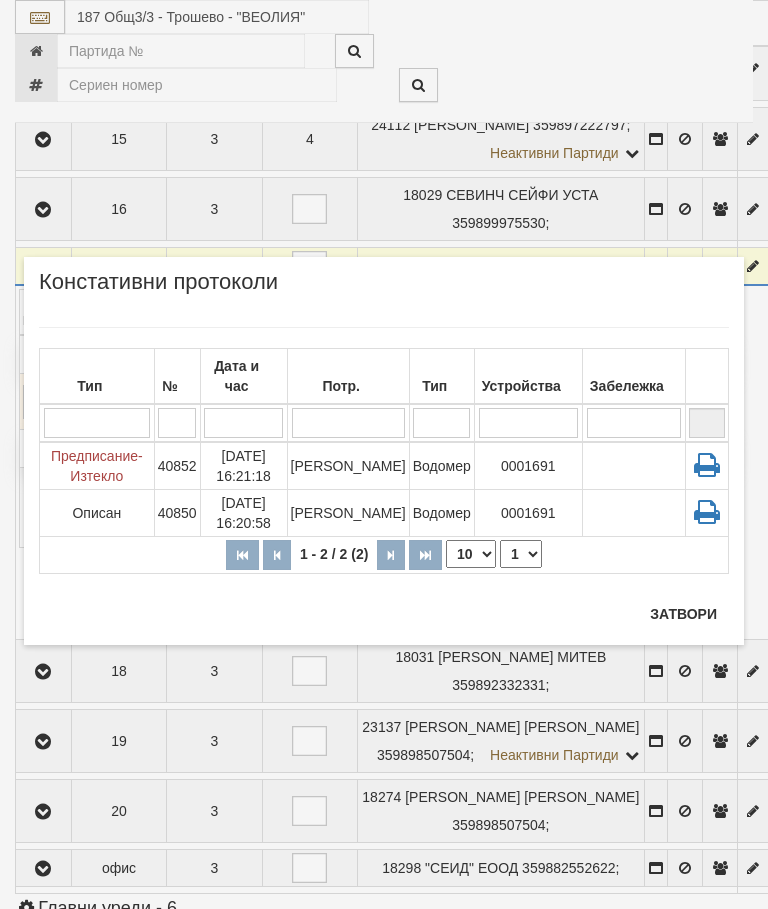 click on "Затвори" at bounding box center (683, 614) 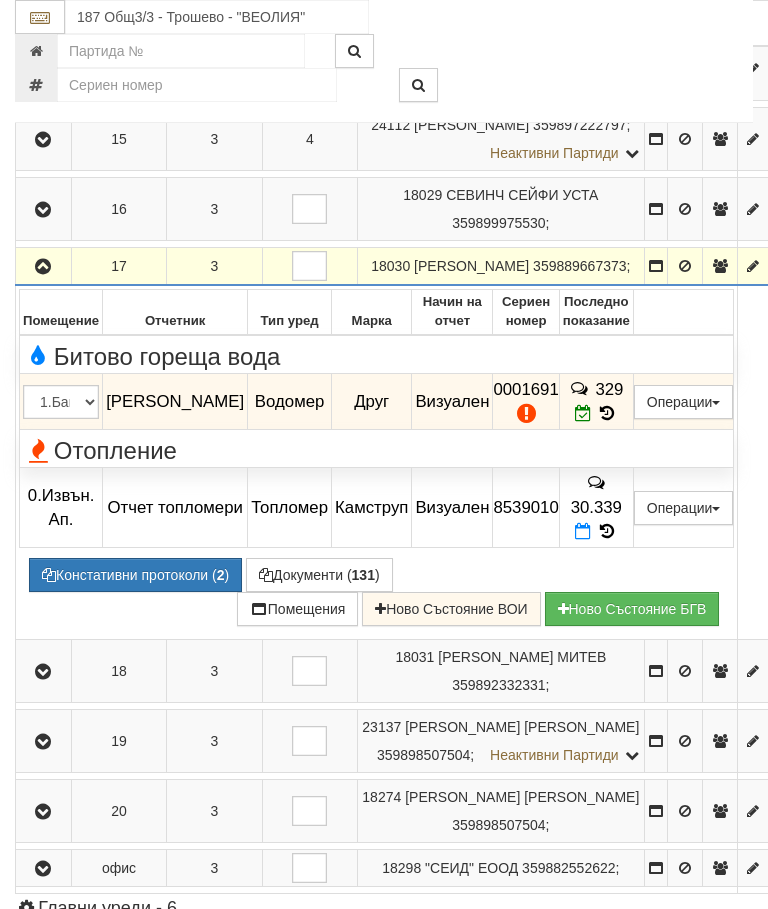click at bounding box center (43, 267) 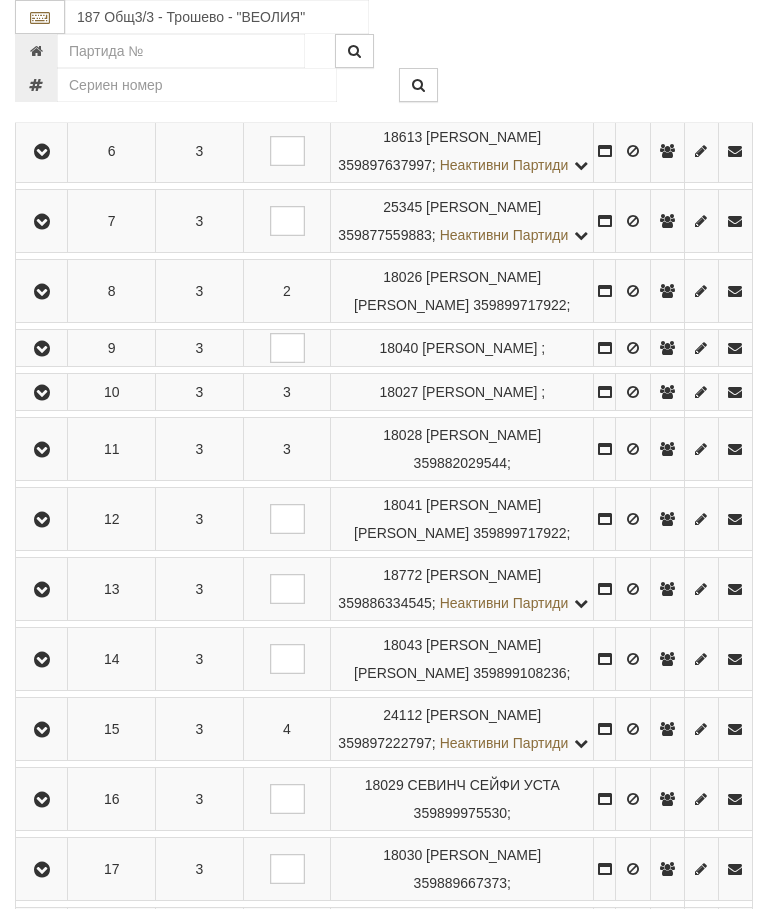 scroll, scrollTop: 800, scrollLeft: 0, axis: vertical 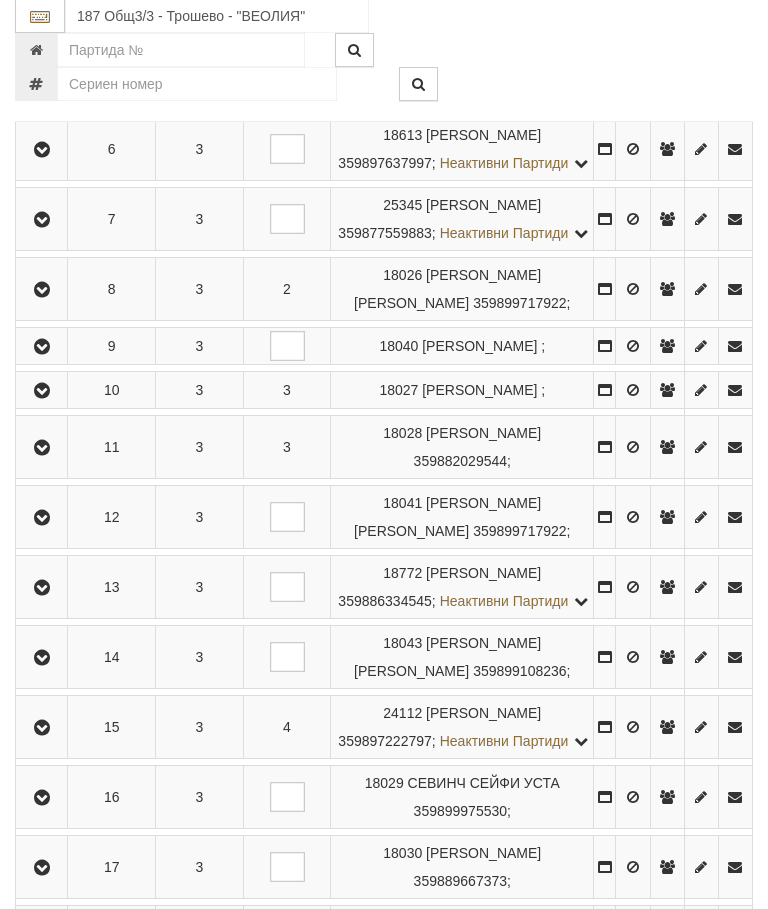click at bounding box center [41, 290] 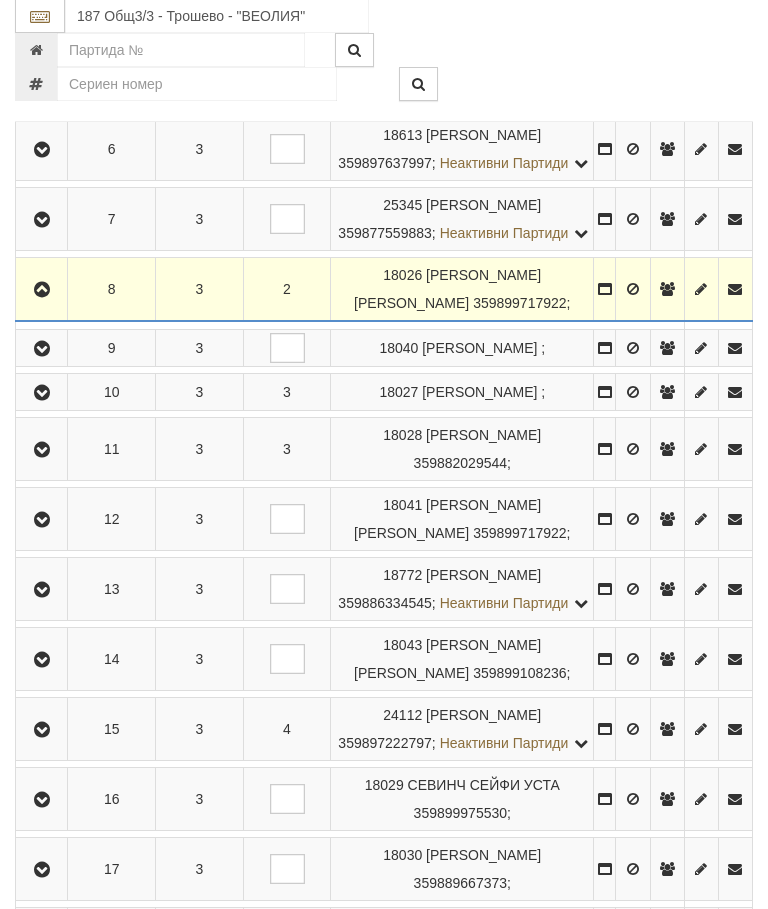 scroll, scrollTop: 801, scrollLeft: 0, axis: vertical 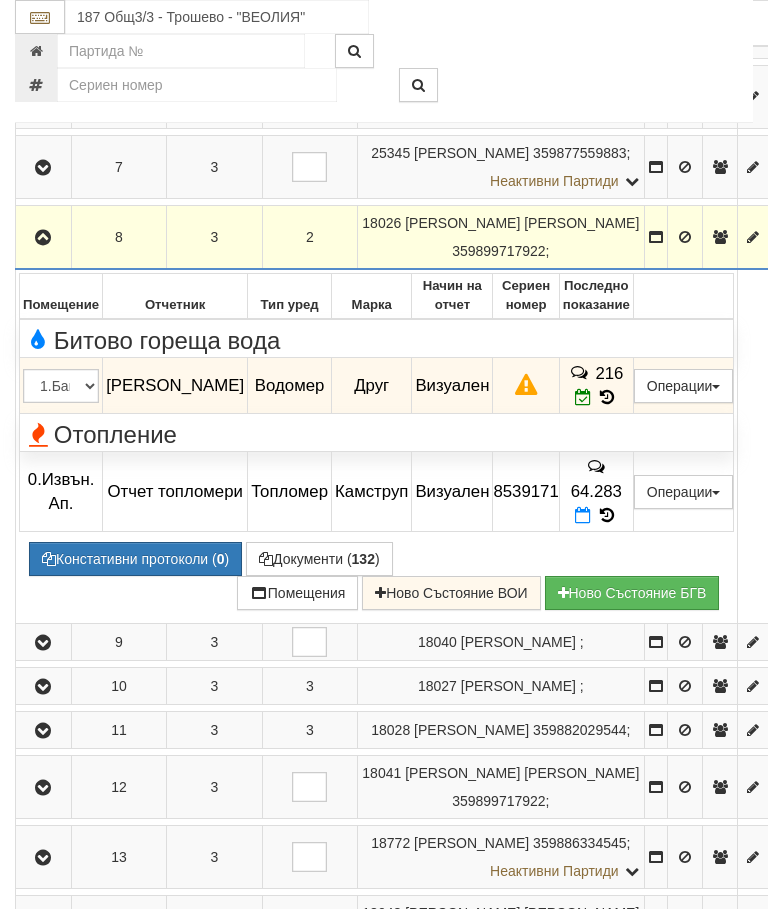 click on "216" at bounding box center (596, 386) 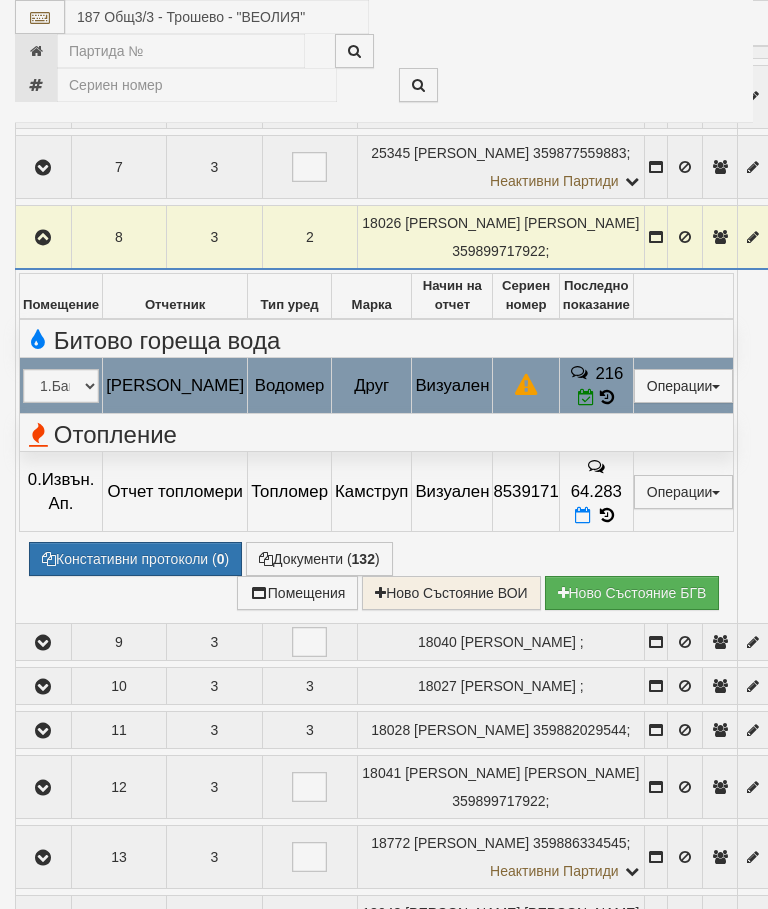 select on "10" 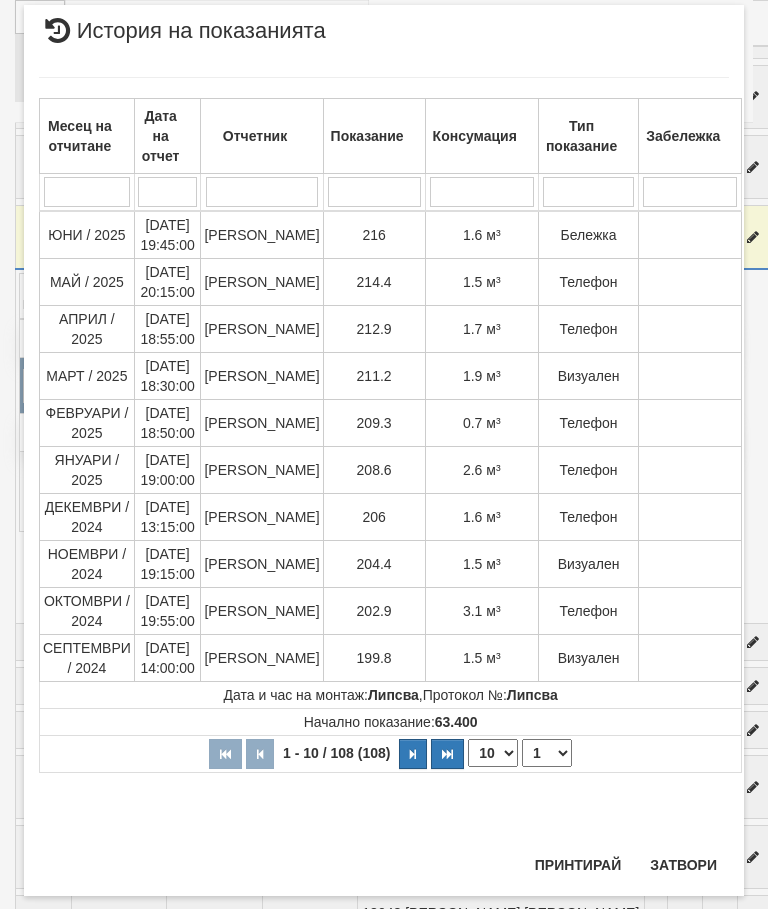 scroll, scrollTop: 1816, scrollLeft: 0, axis: vertical 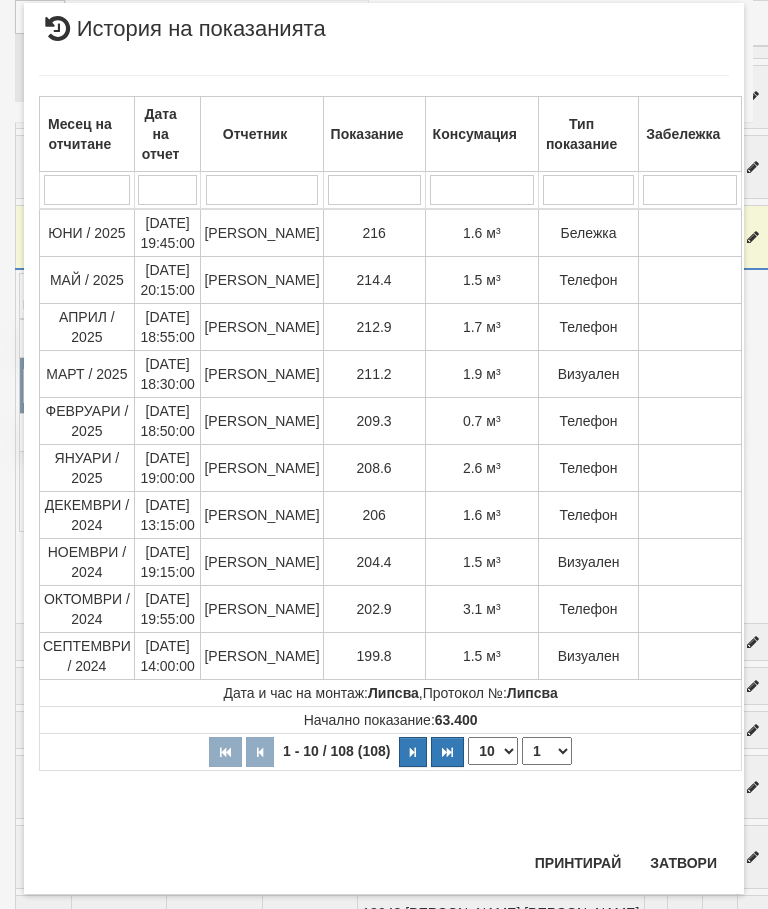 click on "Затвори" at bounding box center (683, 863) 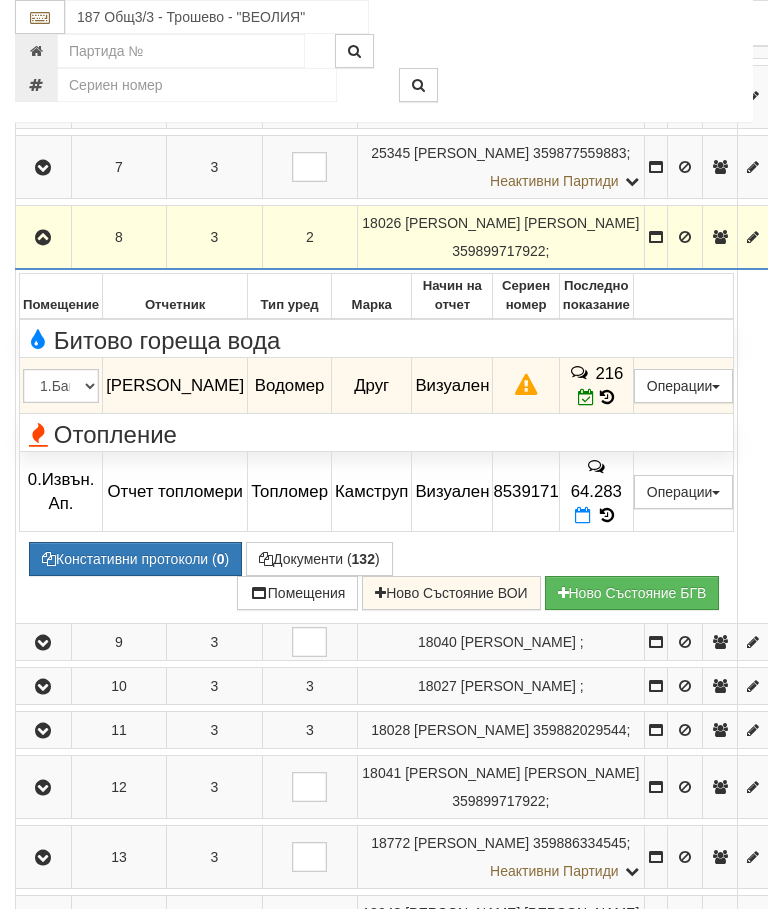 click on "Констативни протоколи ( 0 )" at bounding box center [135, 559] 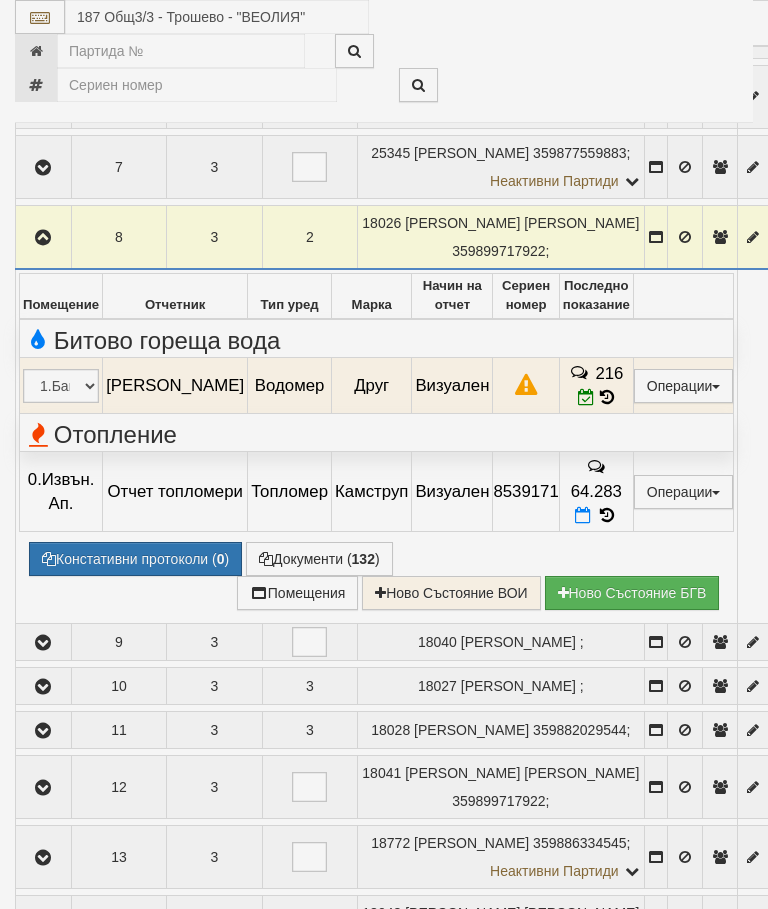 select on "10" 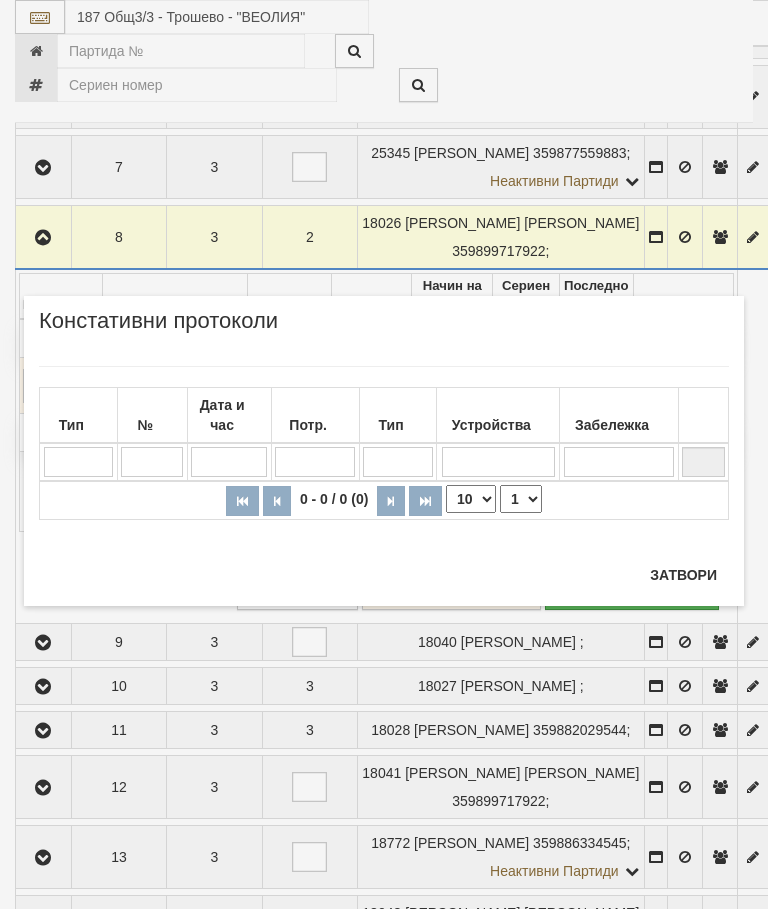 click on "Затвори" at bounding box center (683, 575) 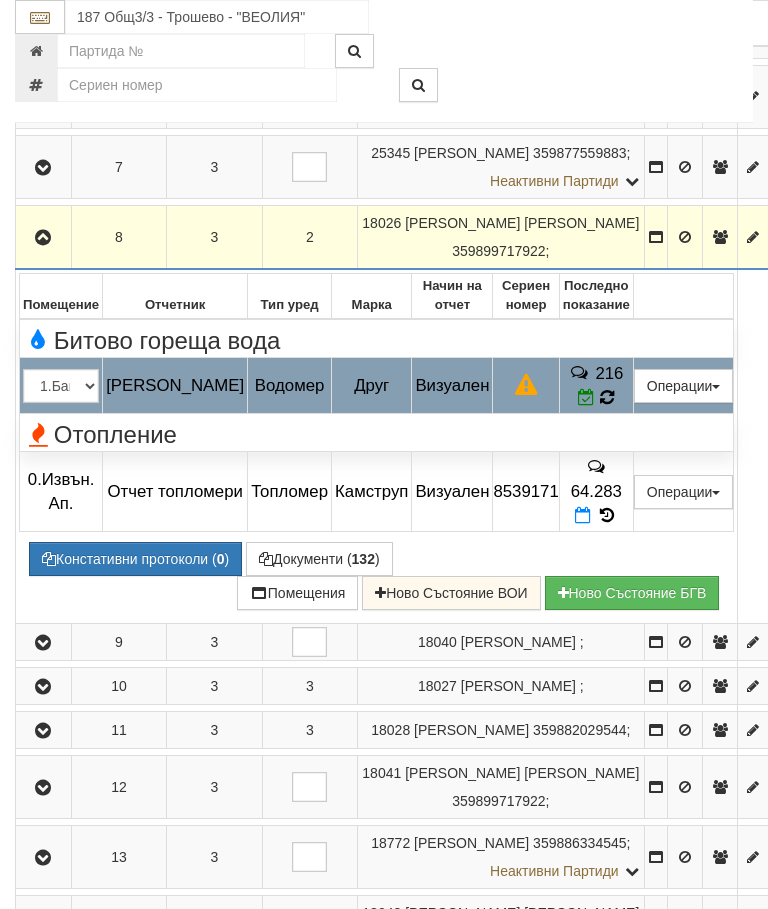 click at bounding box center [607, 397] 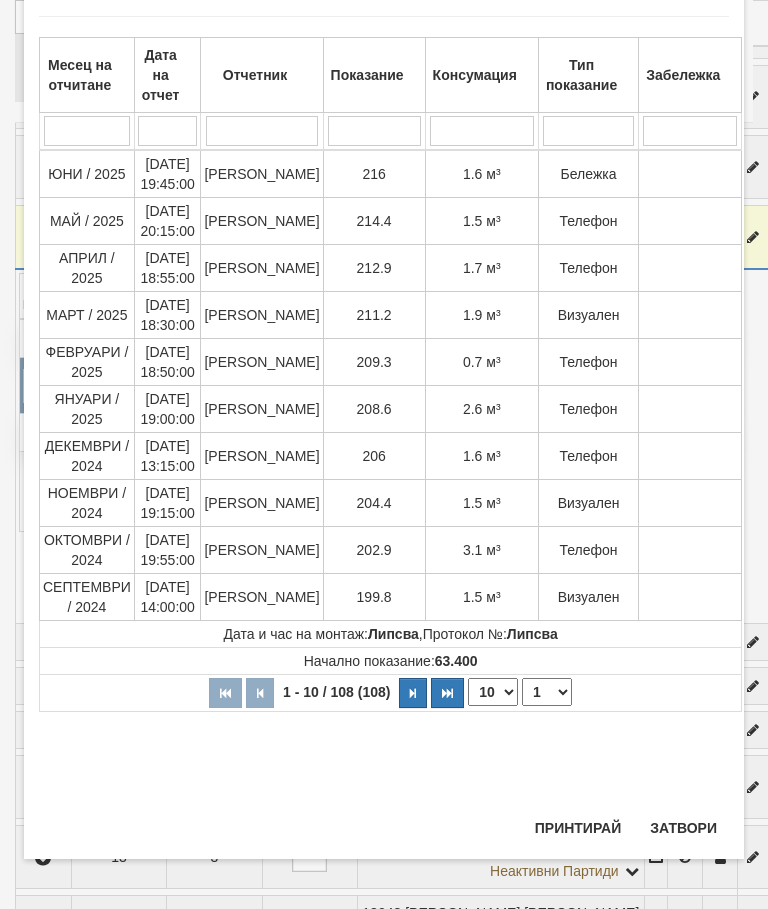 scroll, scrollTop: 1474, scrollLeft: 0, axis: vertical 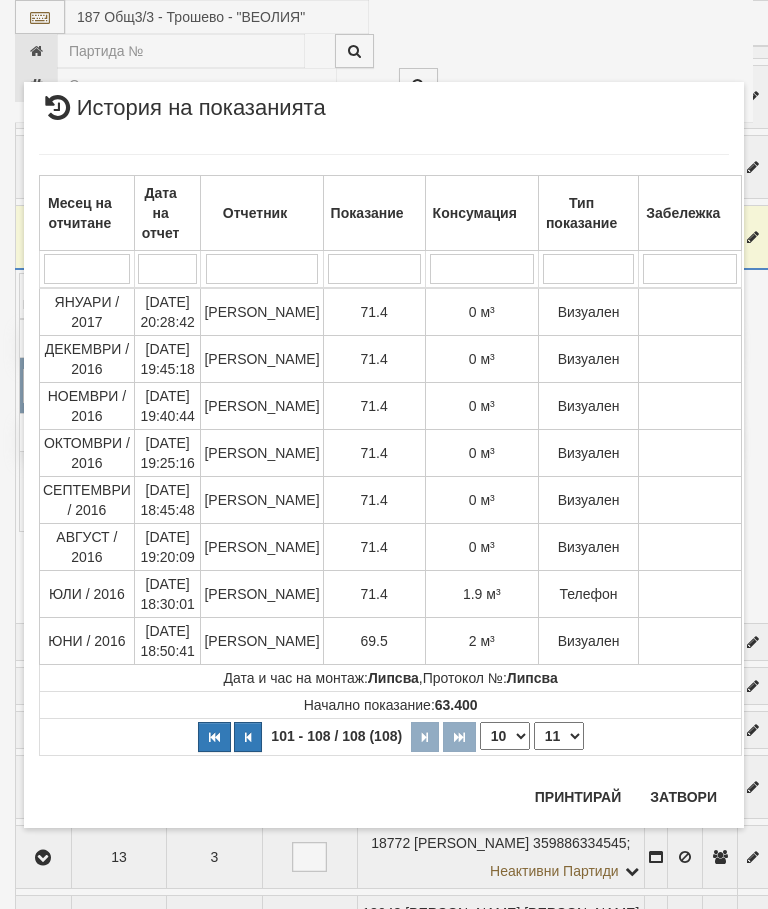 click on "Затвори" at bounding box center [683, 797] 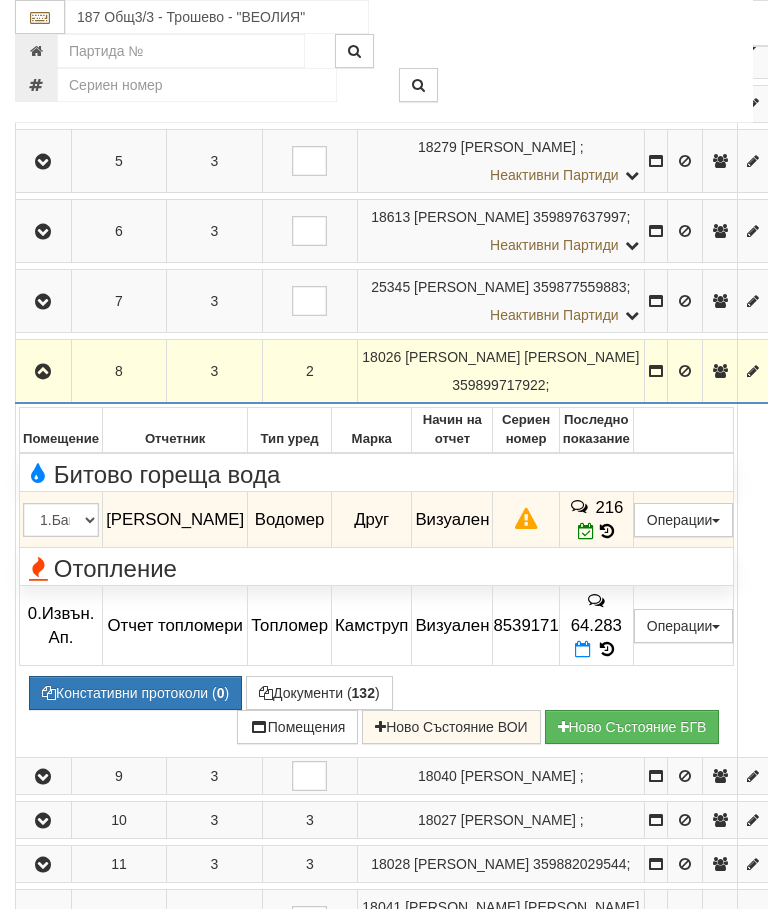 scroll, scrollTop: 667, scrollLeft: 1, axis: both 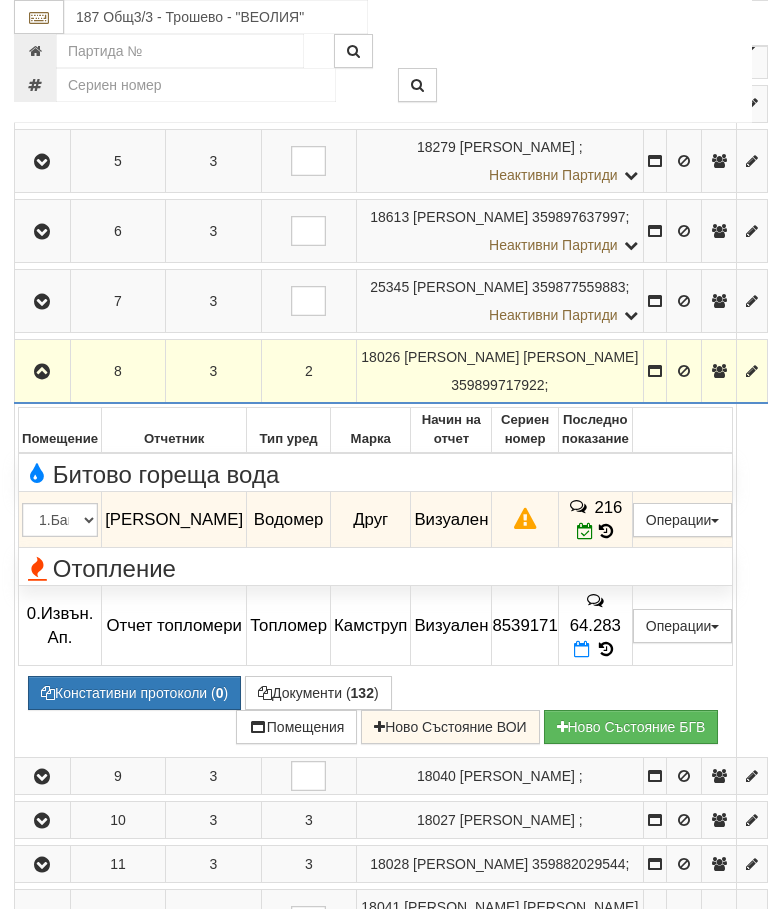 click at bounding box center [42, 371] 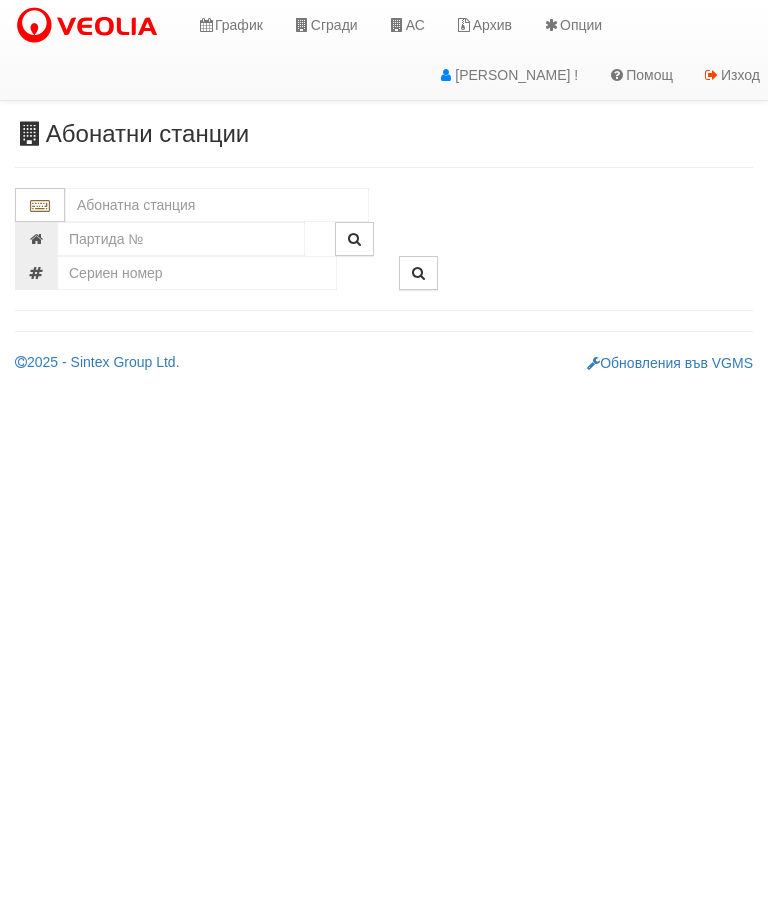 scroll, scrollTop: 0, scrollLeft: 0, axis: both 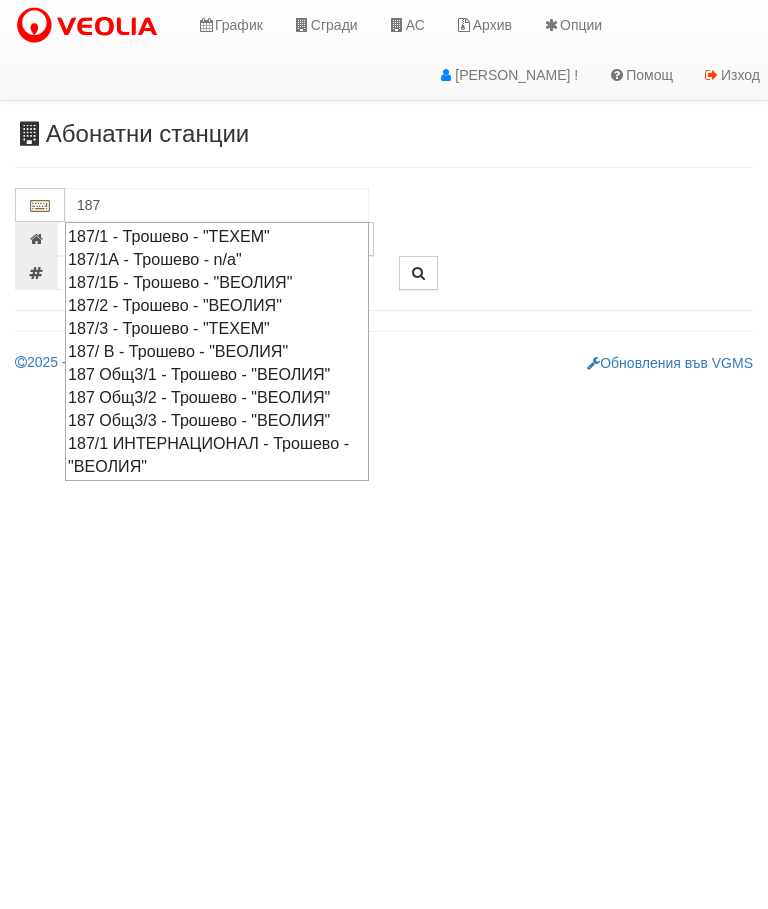 click on "187/ В - Трошево - "ВЕОЛИЯ"" at bounding box center [217, 351] 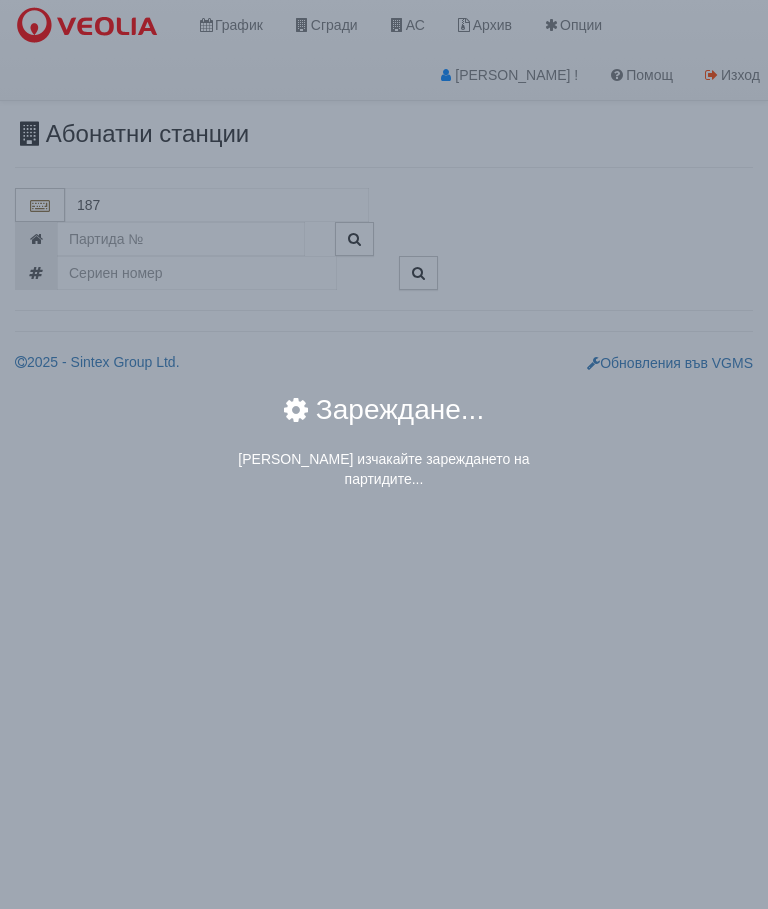 type on "187/ В - Трошево - "ВЕОЛИЯ"" 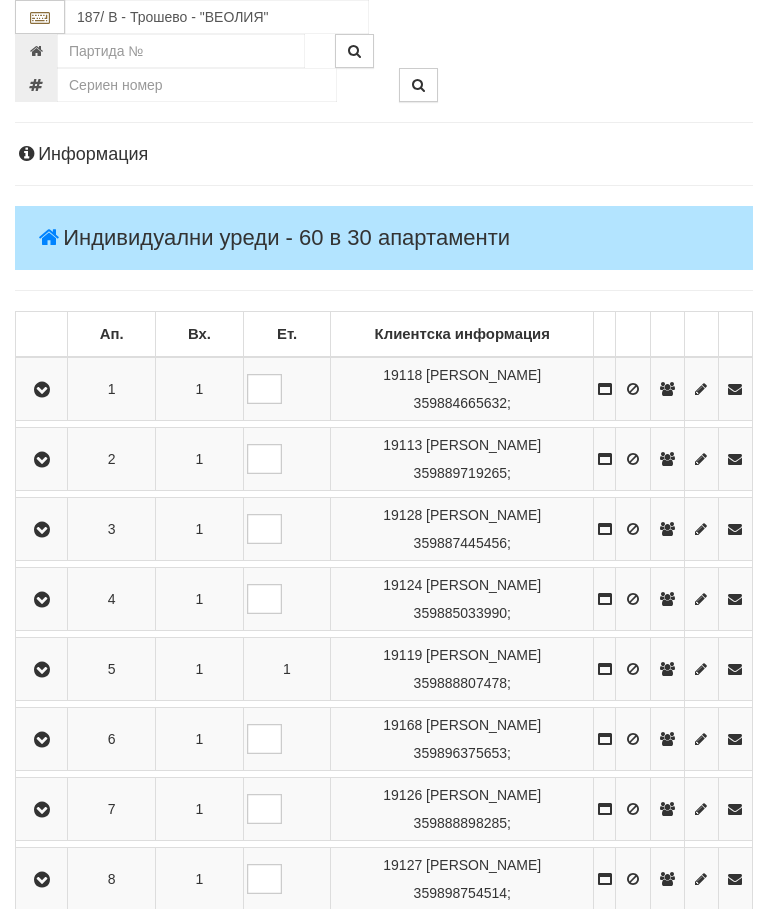 scroll, scrollTop: 210, scrollLeft: 0, axis: vertical 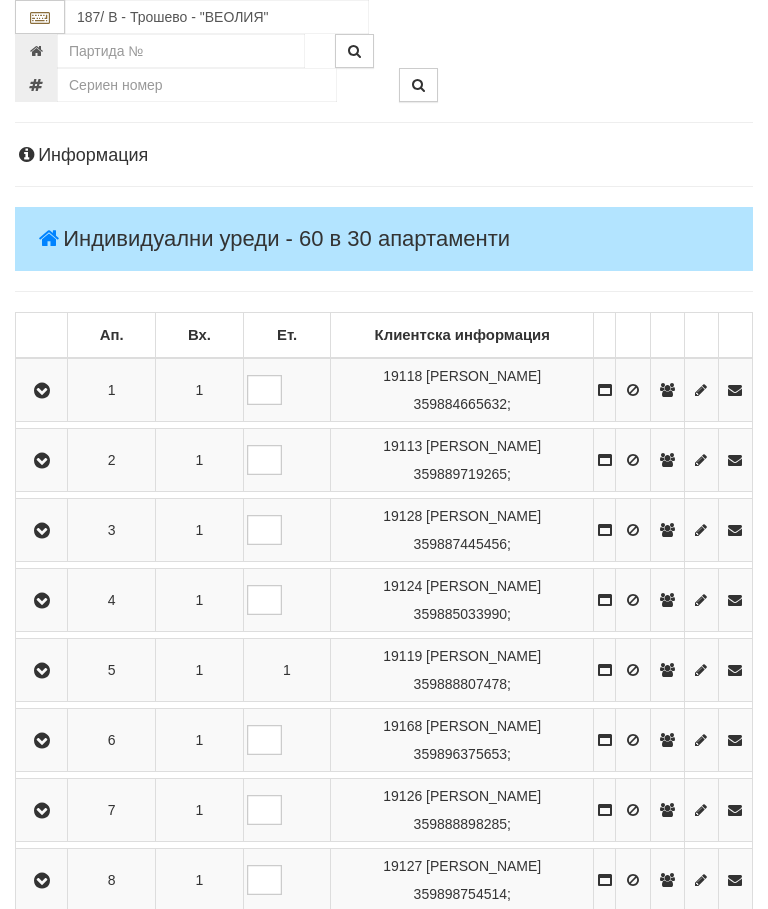 click at bounding box center (42, 741) 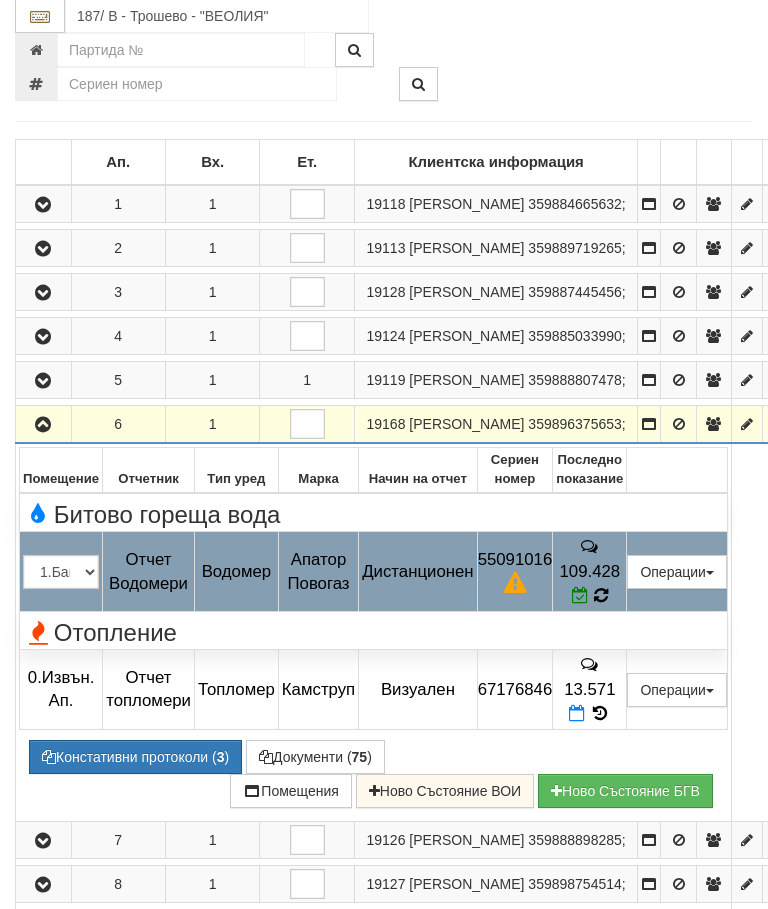 scroll, scrollTop: 383, scrollLeft: 0, axis: vertical 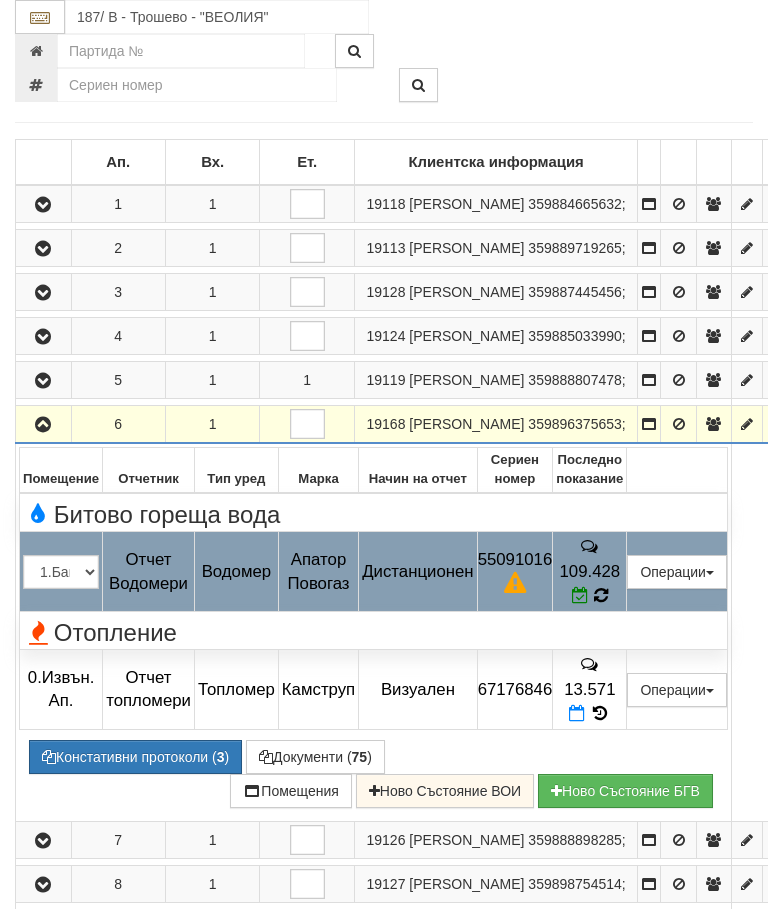 click at bounding box center (601, 595) 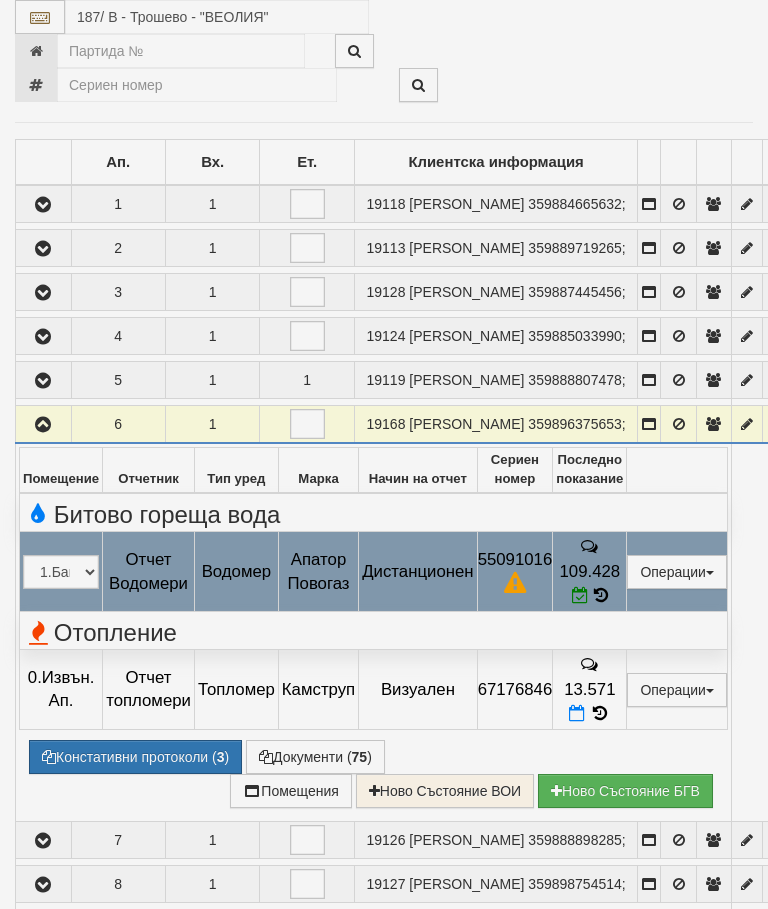 select on "10" 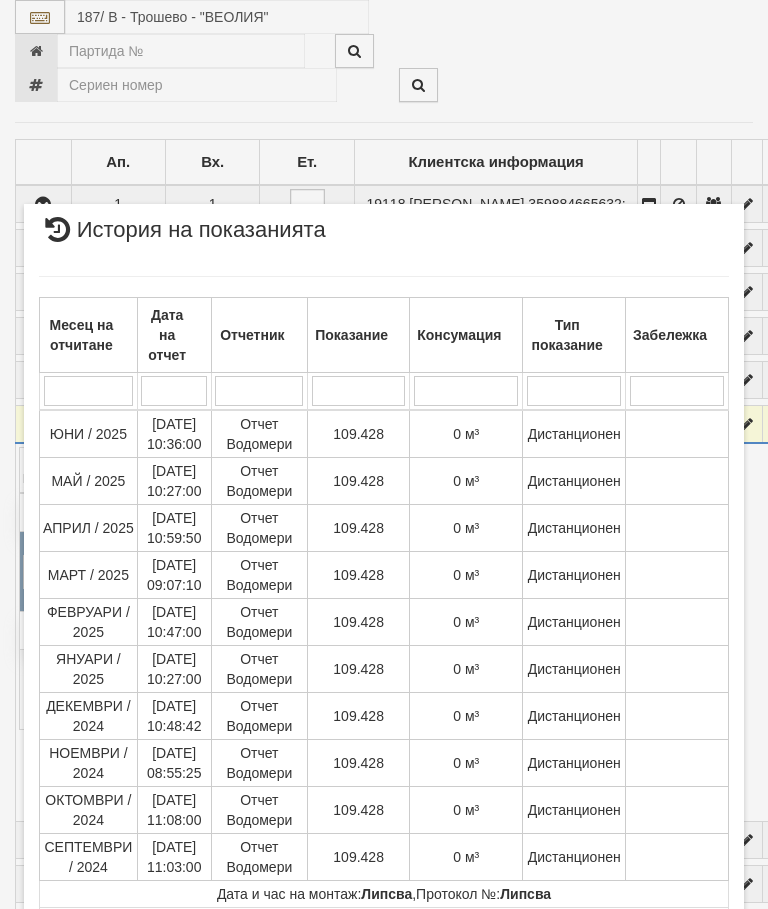 scroll, scrollTop: 1027, scrollLeft: 0, axis: vertical 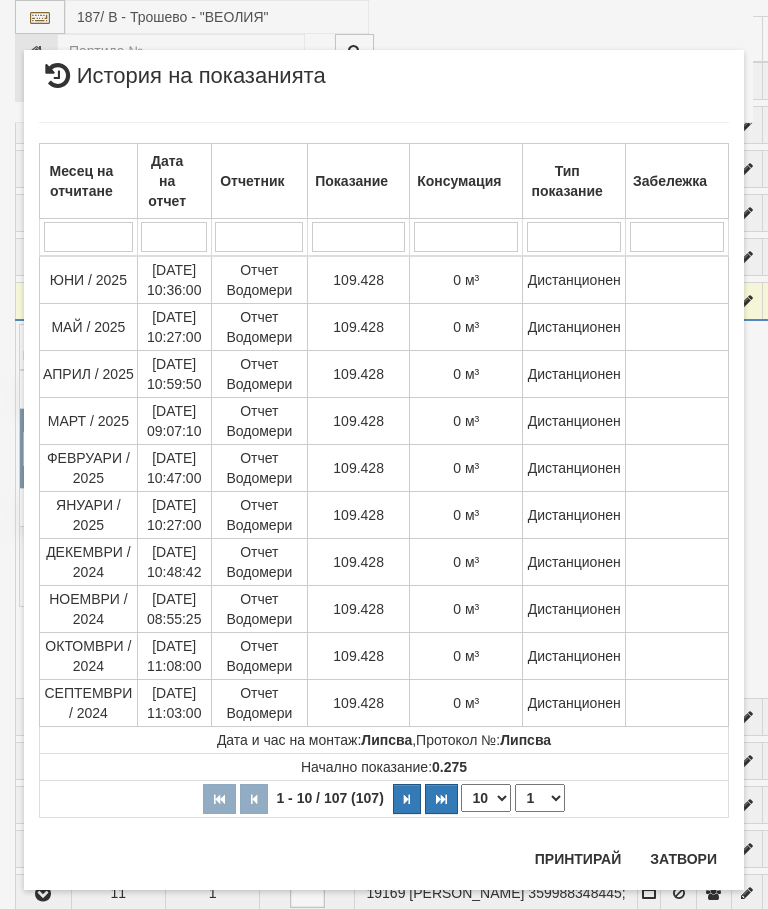 click on "×    История на показанията
Месец на отчитане
Дата на отчет
Отчетник
Показание
Консумация
Тип показание
Забележка
Дата и час на монтаж:  [PERSON_NAME] ,
Протокол №:  [GEOGRAPHIC_DATA]
Начално показание:  0.275
1 - 10 / 107 (107)
10
20
30
40
1 2 3 4 5 6 7 8 9 10 11
-" at bounding box center (384, 454) 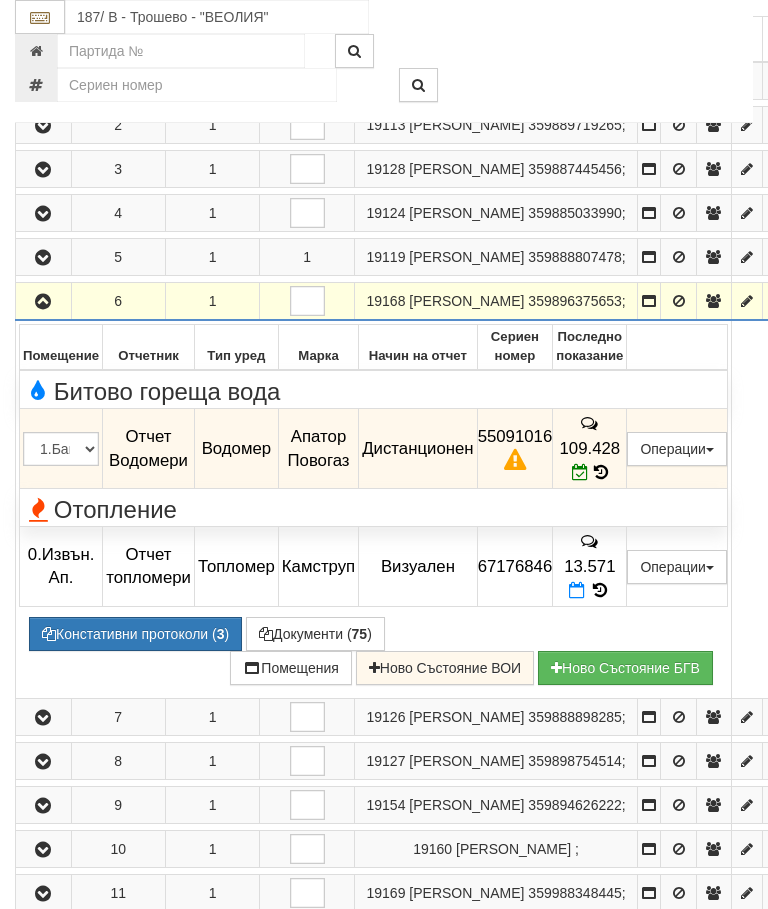 click on "19127
ЖАНИНА ДИМИТРОВА СТАНКУЛОВА
359898754514
;" at bounding box center [495, 760] 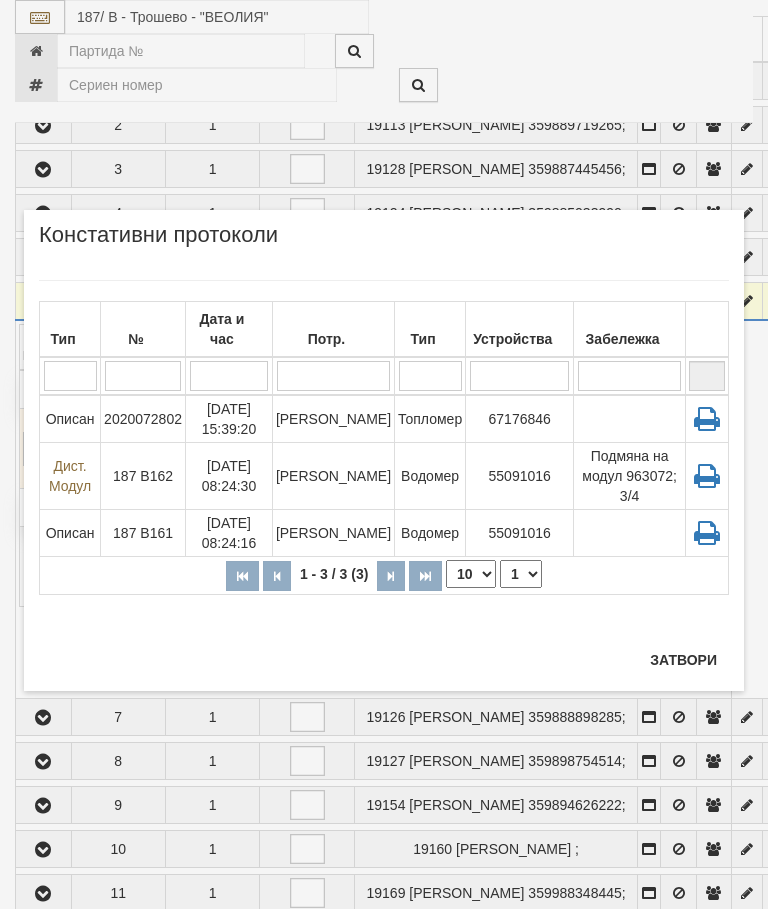 scroll, scrollTop: 581, scrollLeft: 0, axis: vertical 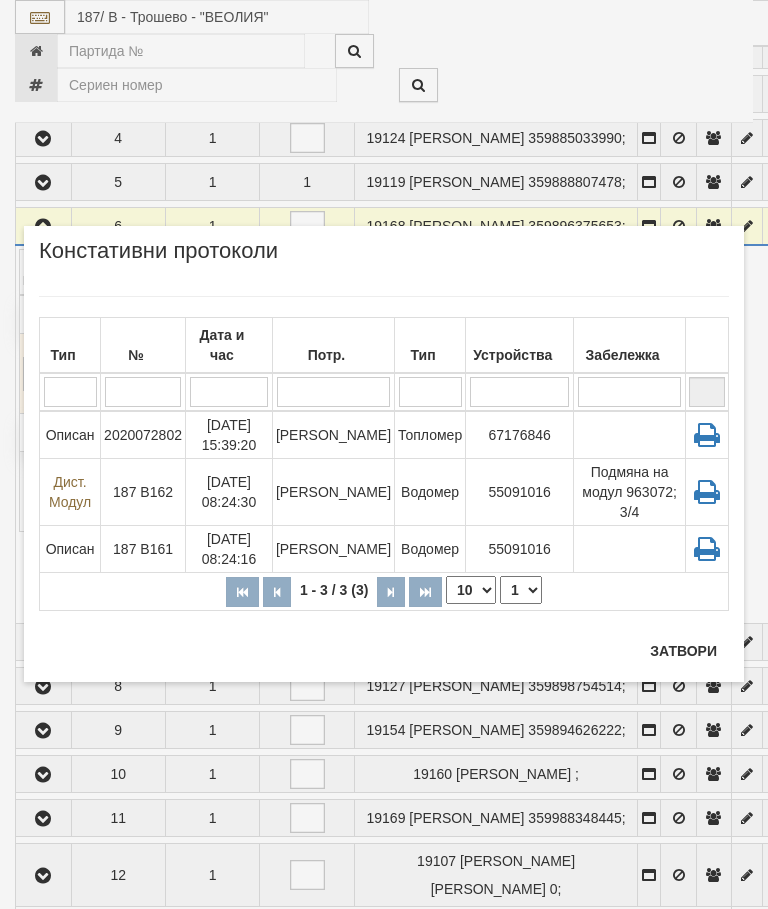 click on "Затвори" at bounding box center (683, 651) 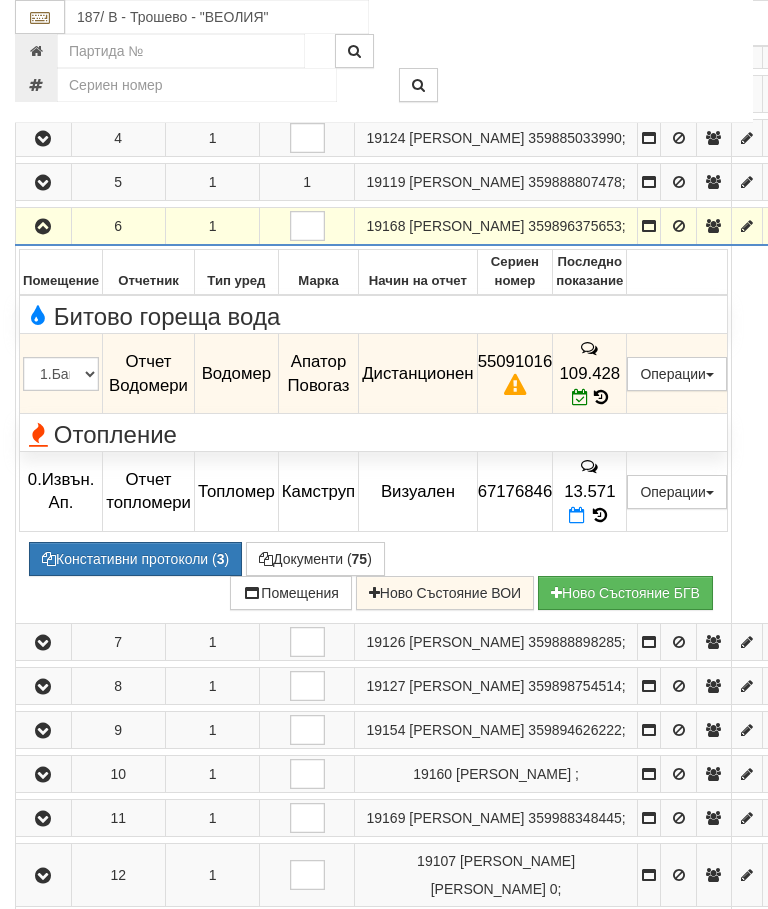 click at bounding box center [43, 227] 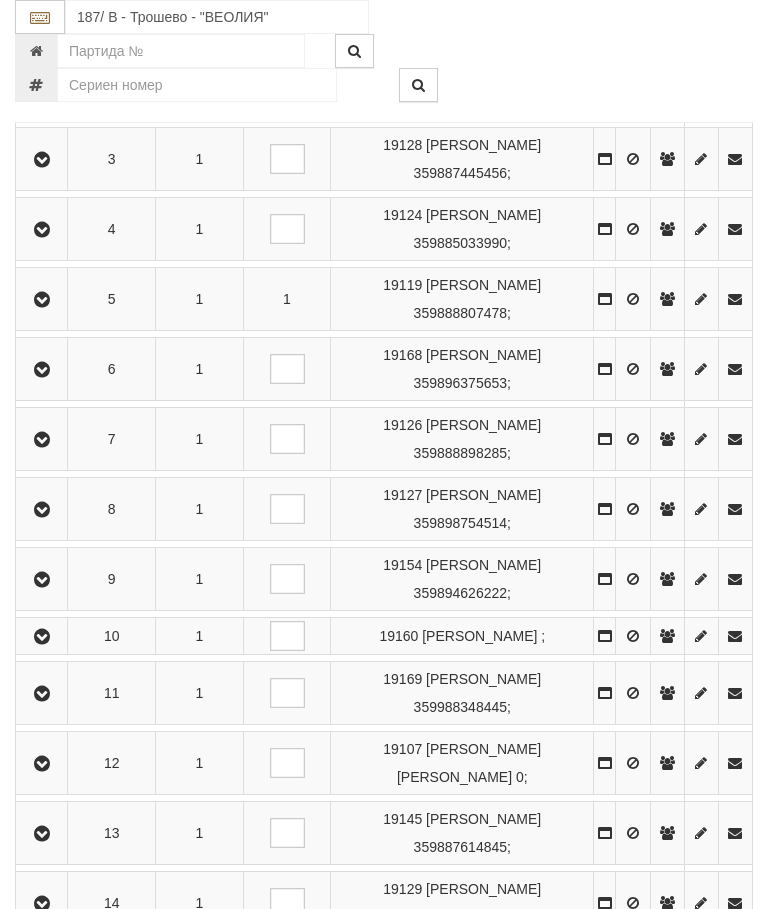 click at bounding box center [42, 369] 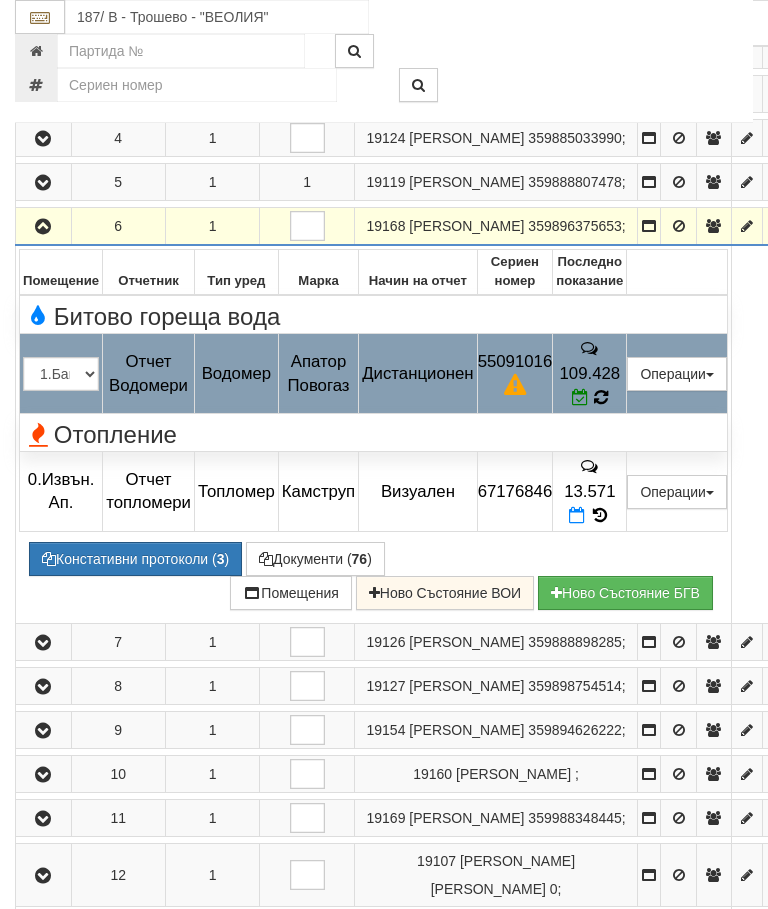 click at bounding box center (601, 397) 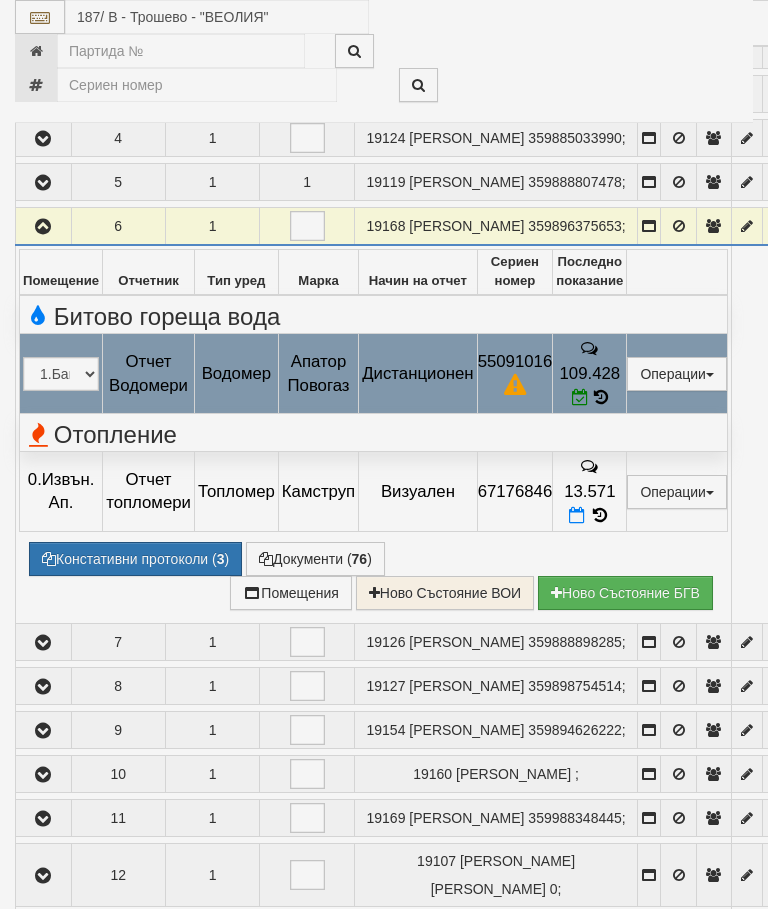 select on "10" 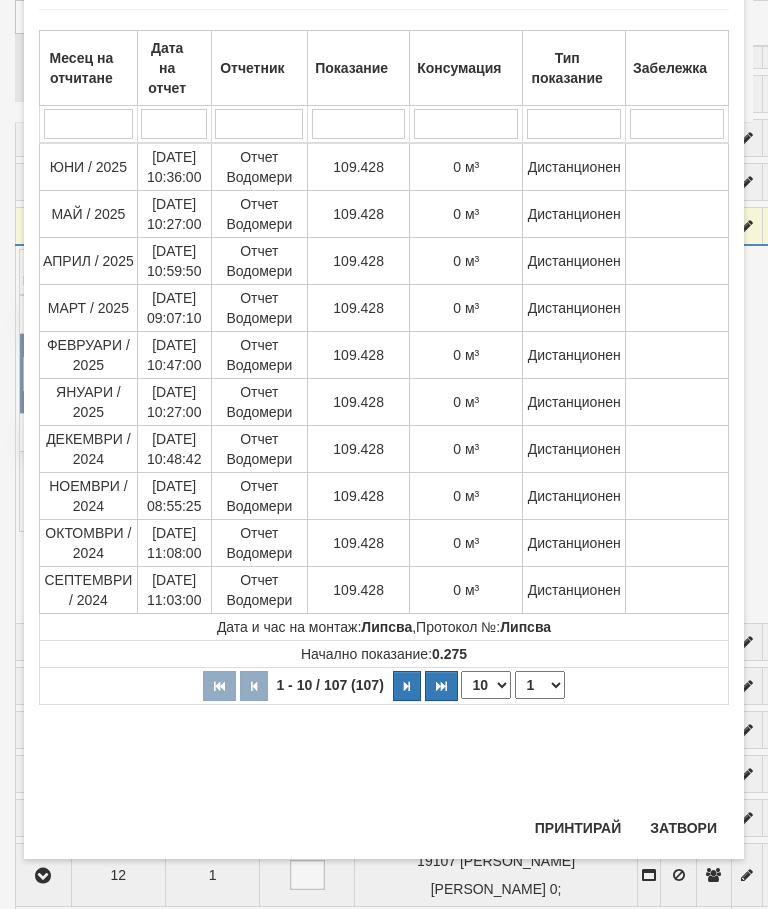 scroll, scrollTop: 1347, scrollLeft: 0, axis: vertical 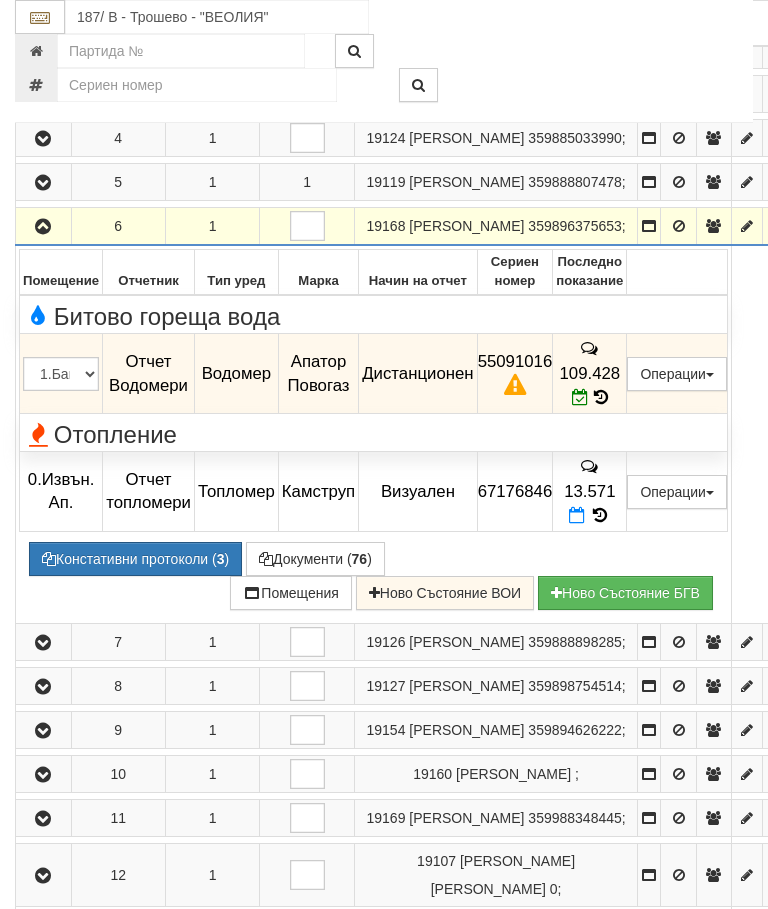 click at bounding box center (43, 226) 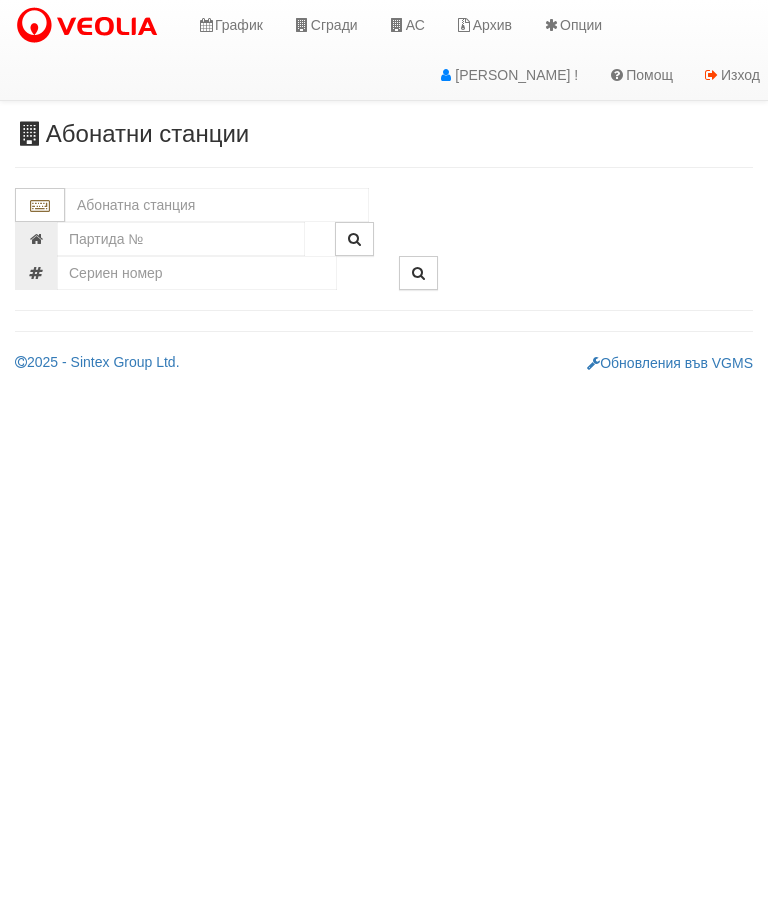 scroll, scrollTop: 0, scrollLeft: 0, axis: both 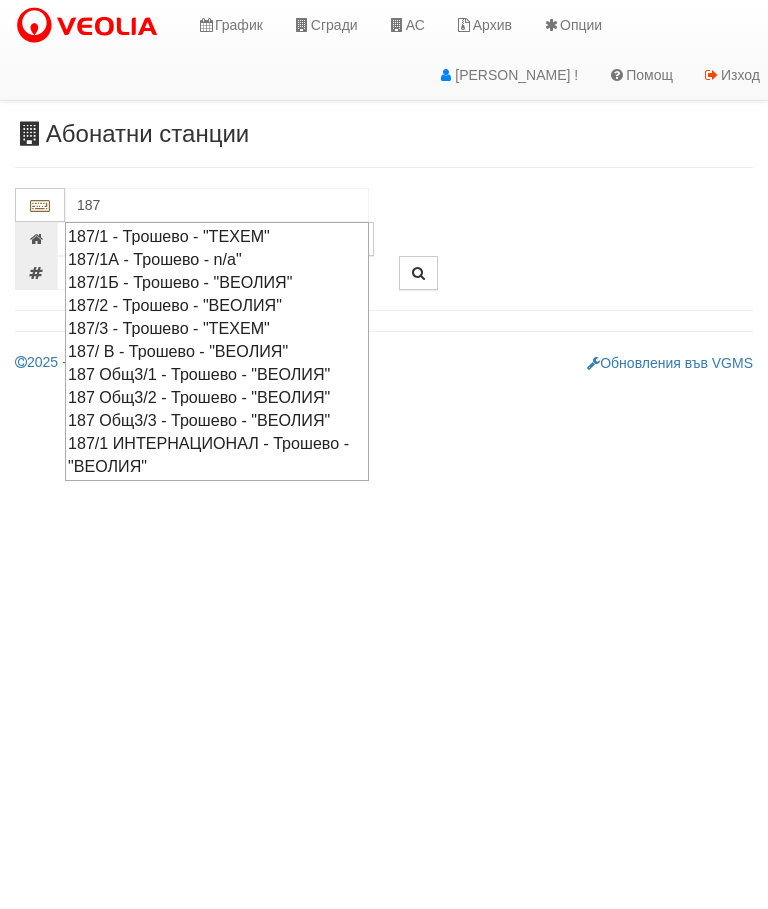 click on "187/2 - Трошево - "ВЕОЛИЯ"" at bounding box center [217, 305] 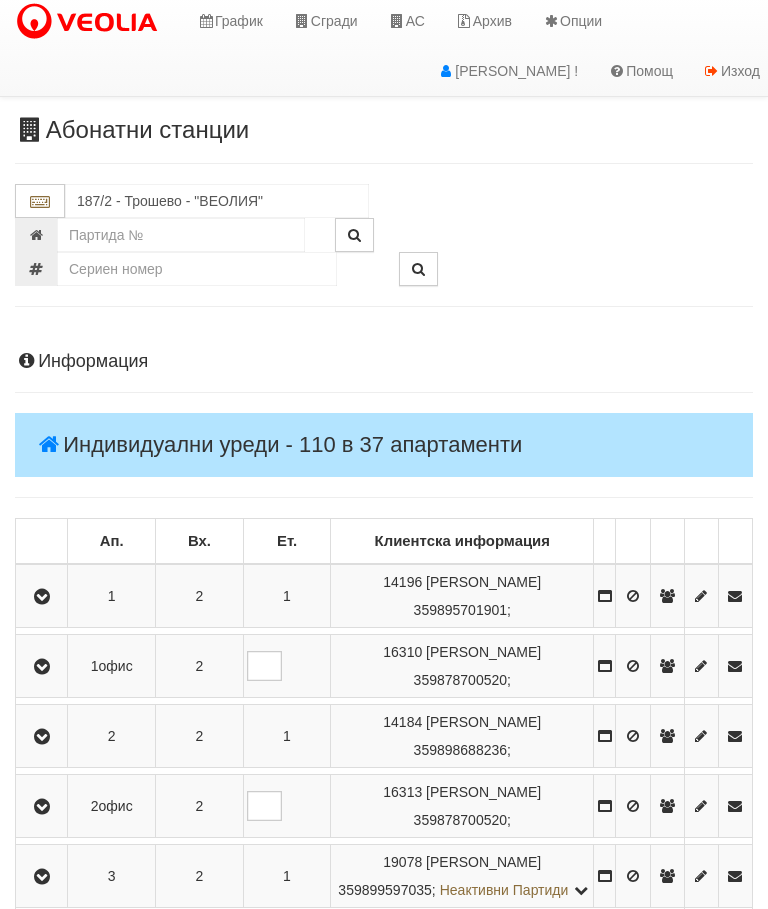 scroll, scrollTop: 0, scrollLeft: 0, axis: both 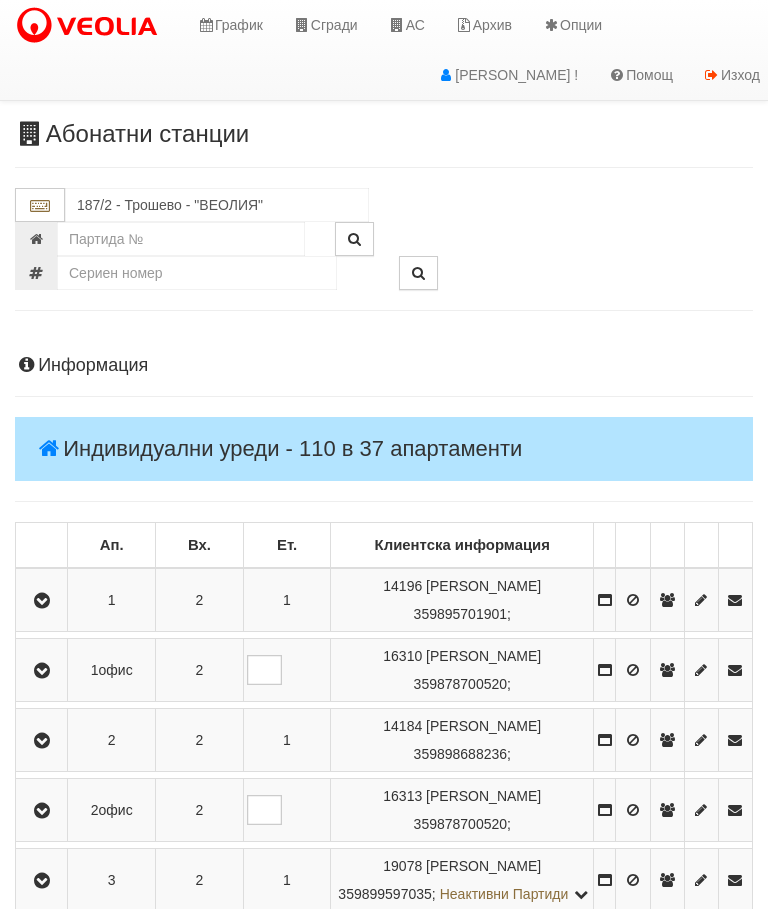 click at bounding box center [41, 670] 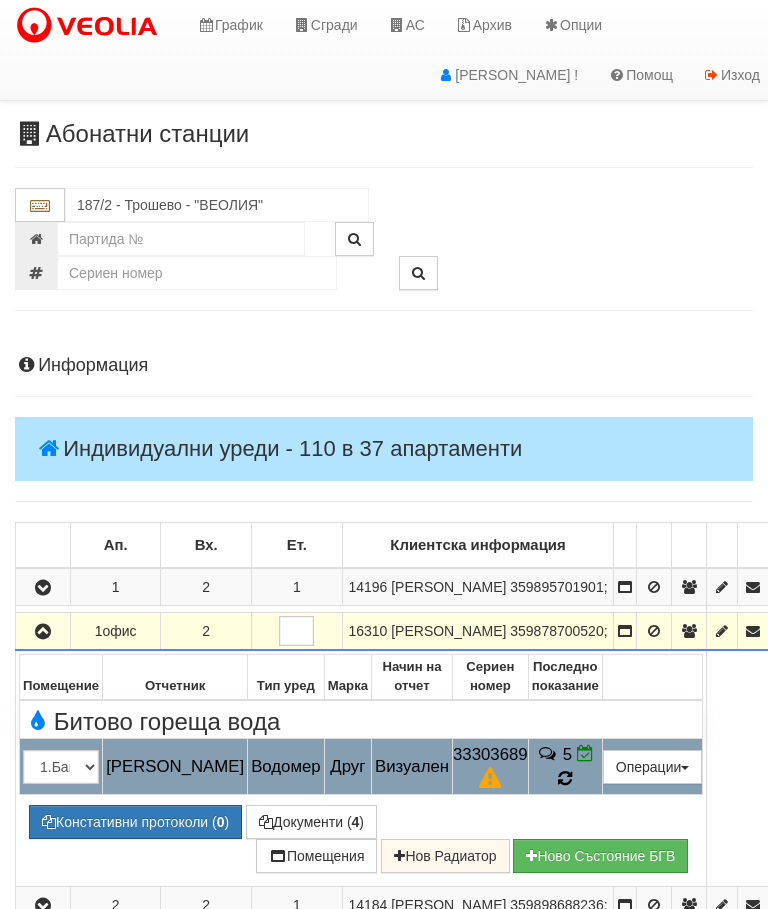 click on "5" at bounding box center [565, 767] 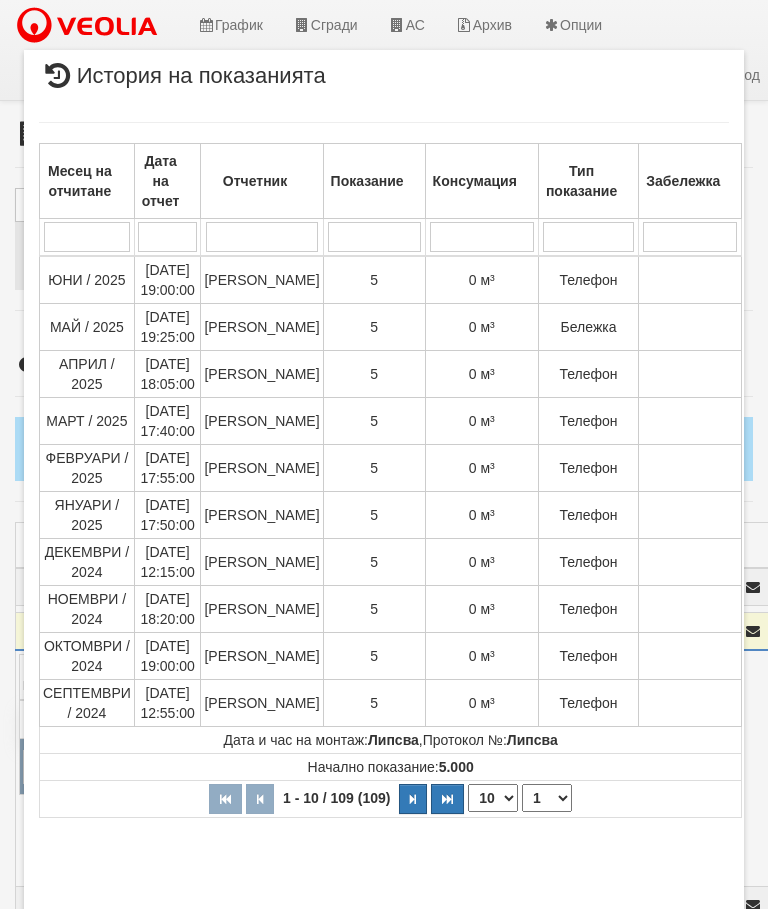 select on "10" 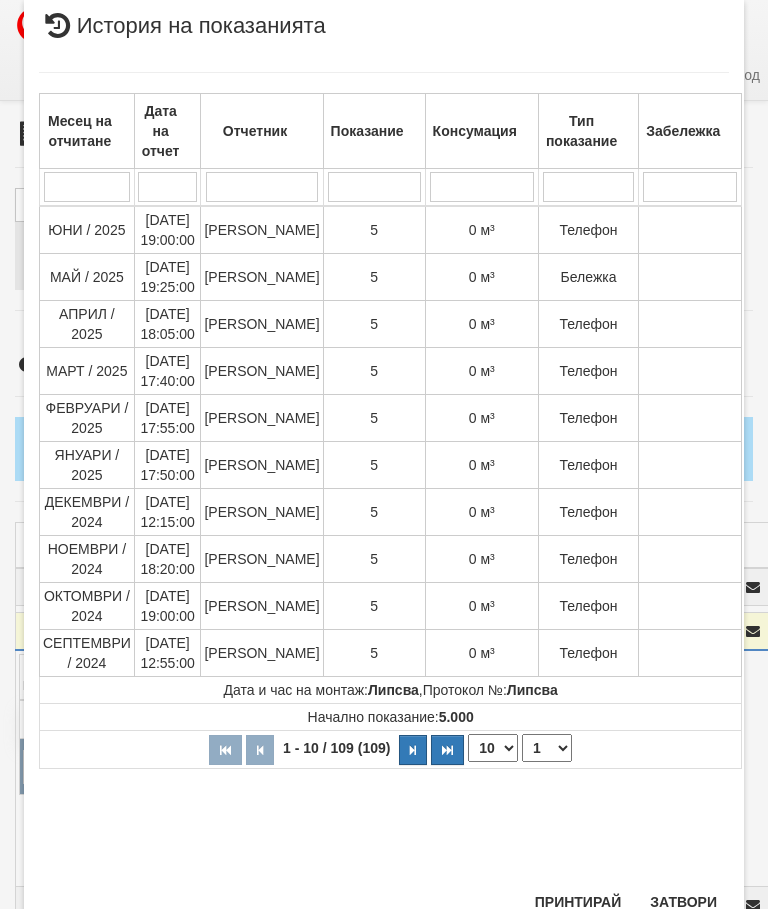 scroll, scrollTop: 1096, scrollLeft: 0, axis: vertical 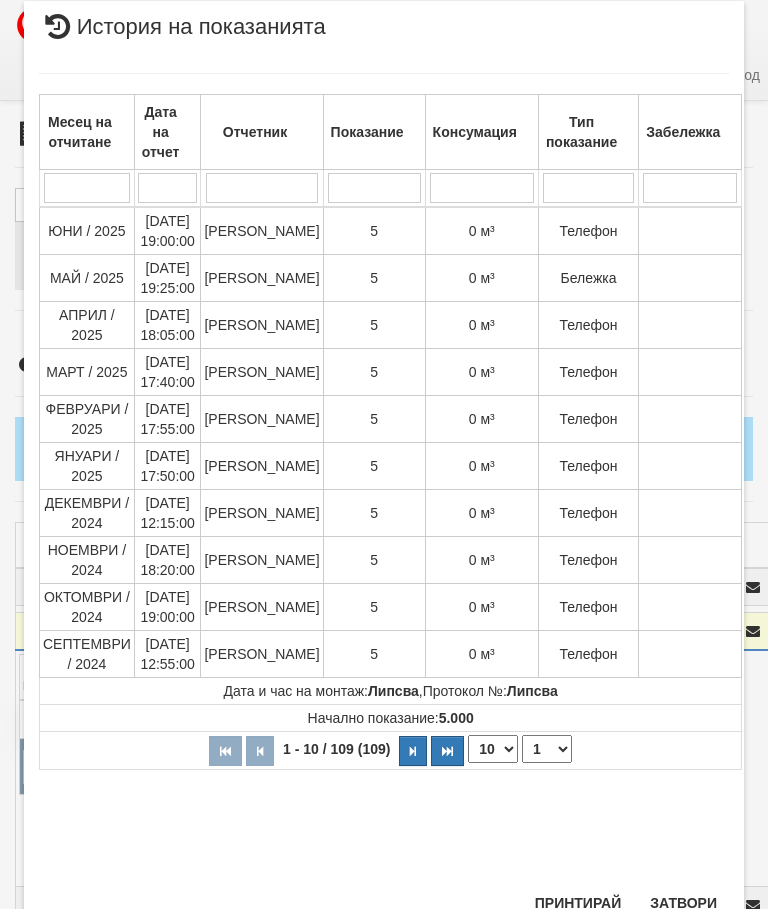 click on "Затвори" at bounding box center (683, 903) 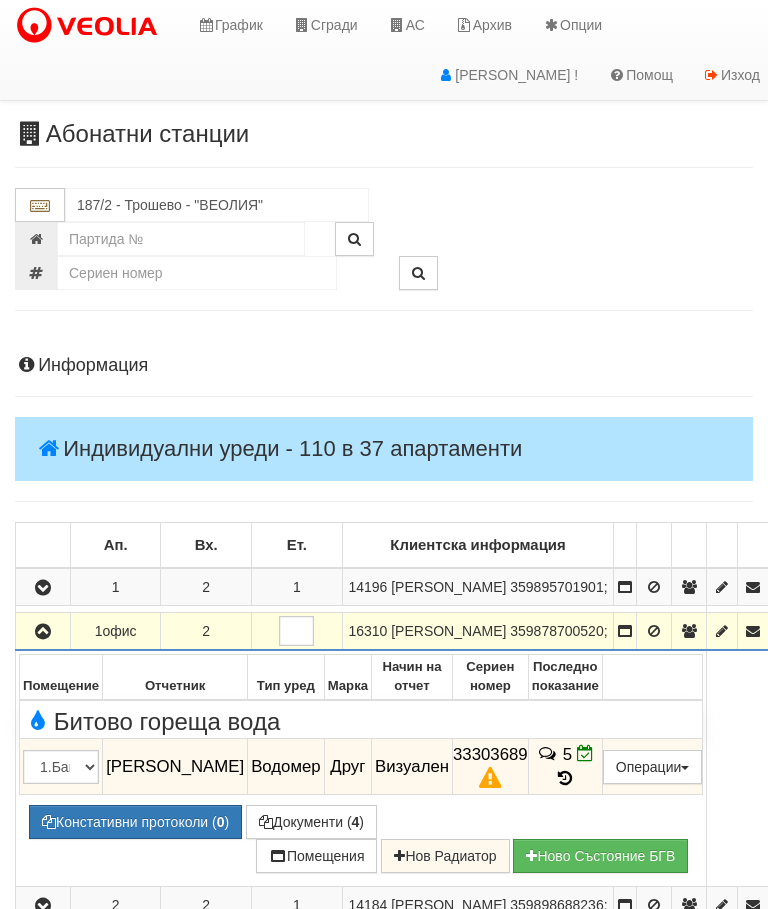 click at bounding box center [43, 631] 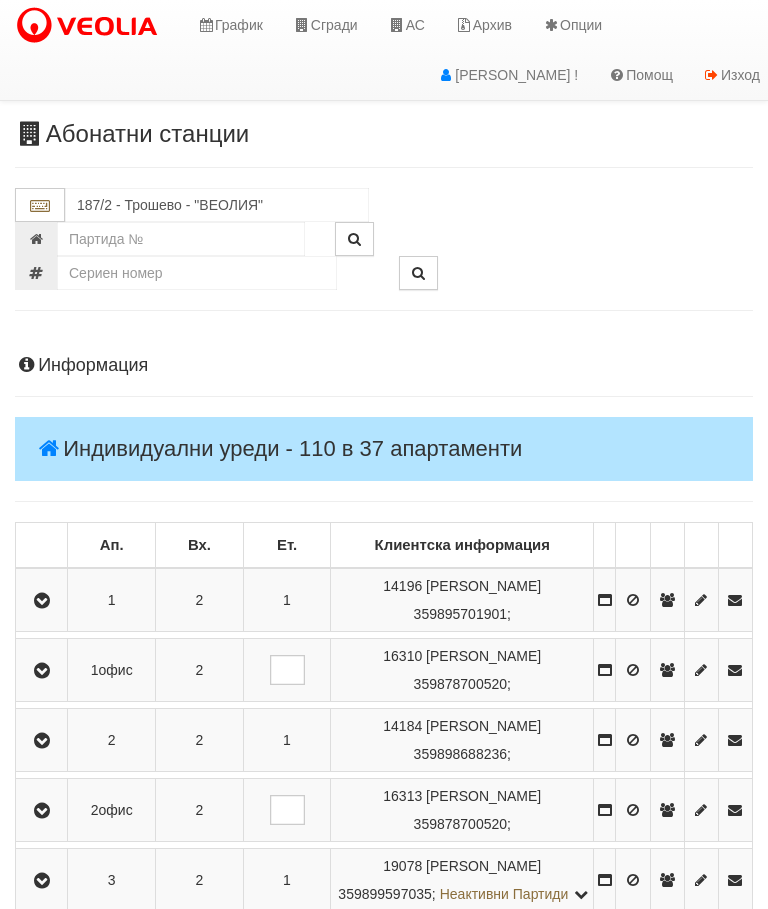 scroll, scrollTop: 339, scrollLeft: 0, axis: vertical 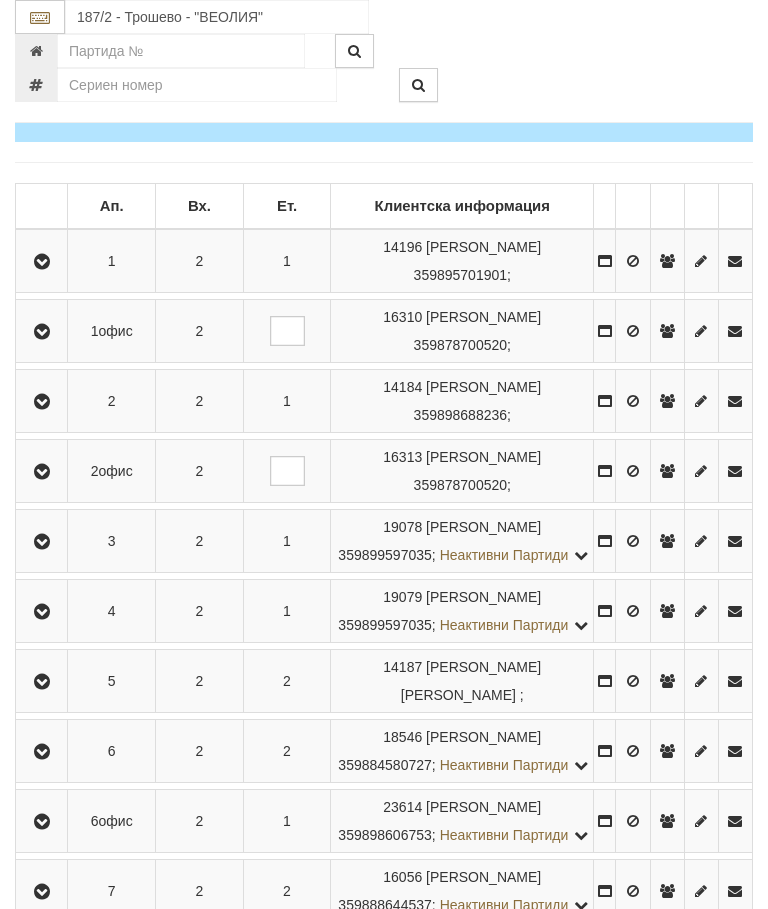 click at bounding box center (41, 821) 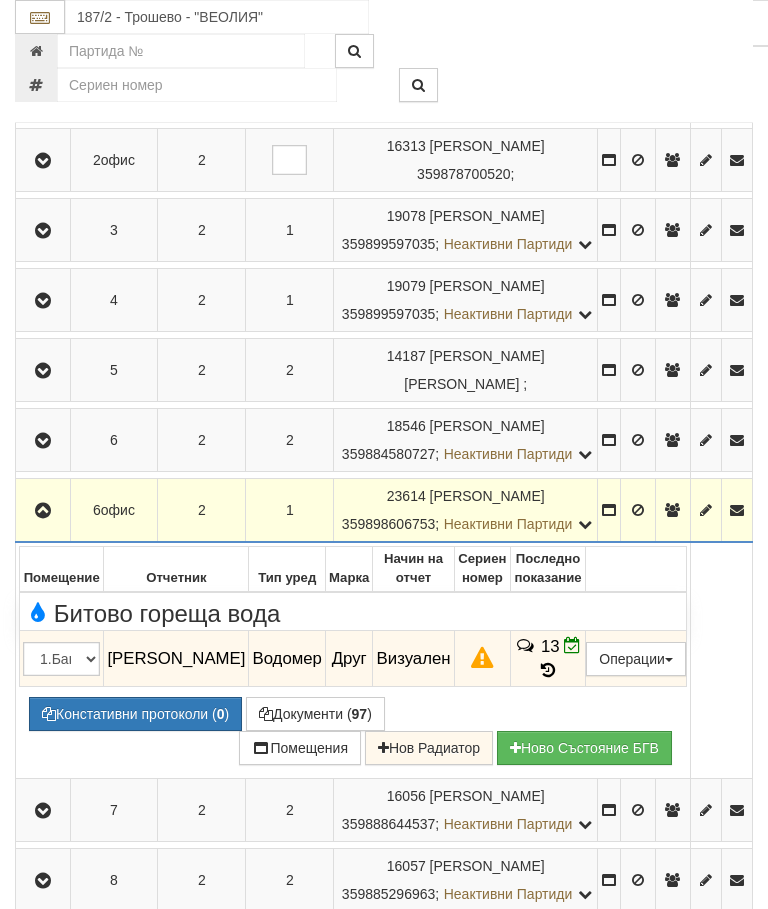 scroll, scrollTop: 687, scrollLeft: 0, axis: vertical 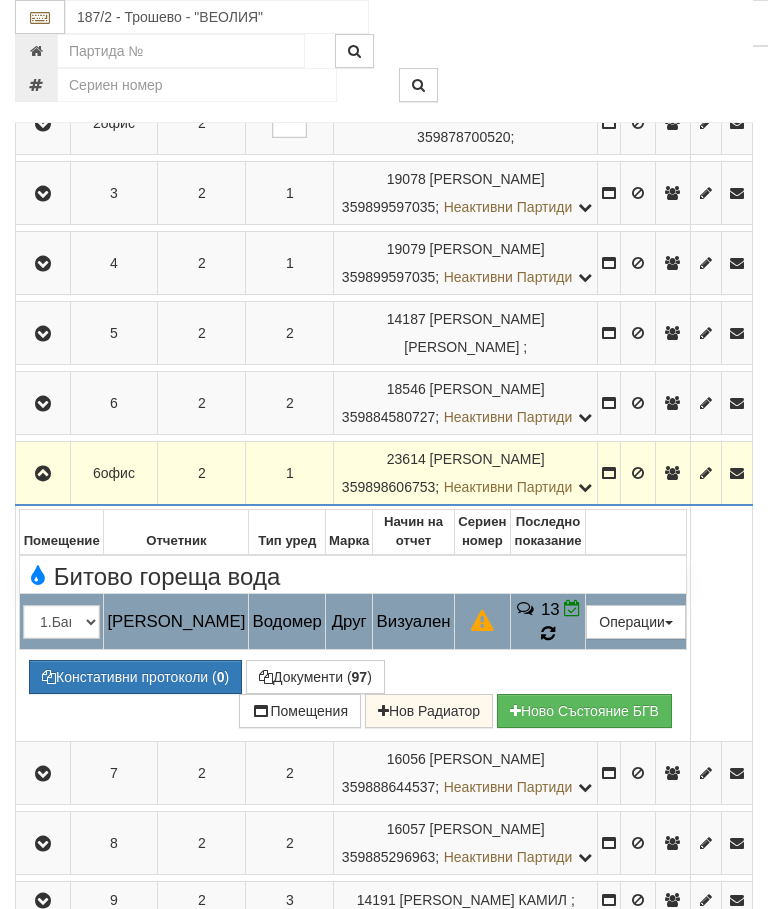 click at bounding box center [547, 633] 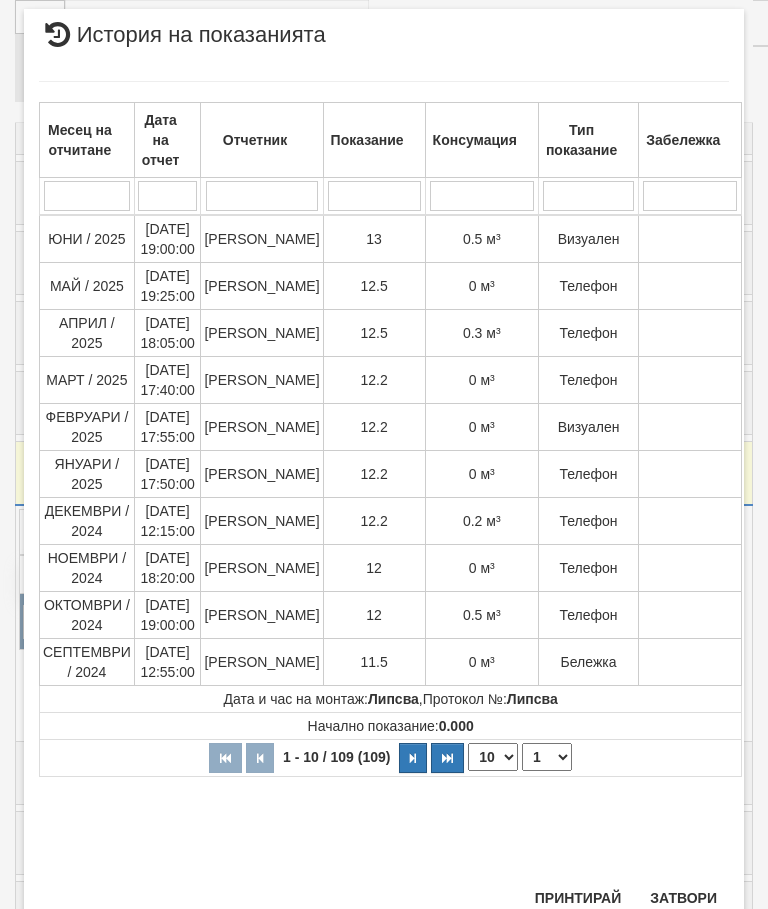 scroll, scrollTop: 1328, scrollLeft: 0, axis: vertical 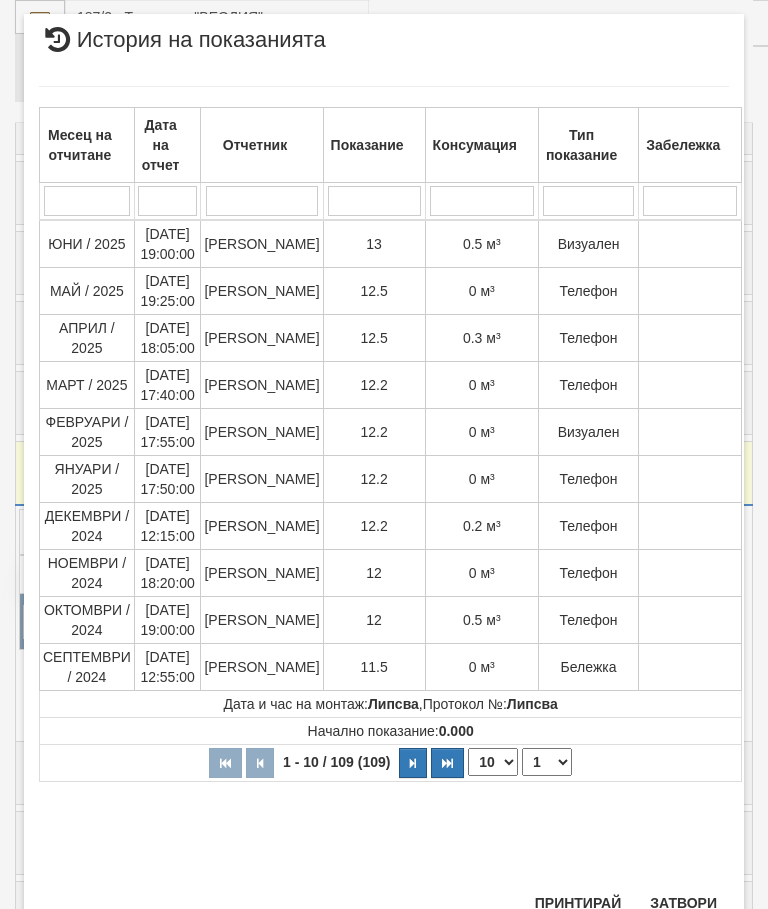 click on "Затвори" at bounding box center (683, 903) 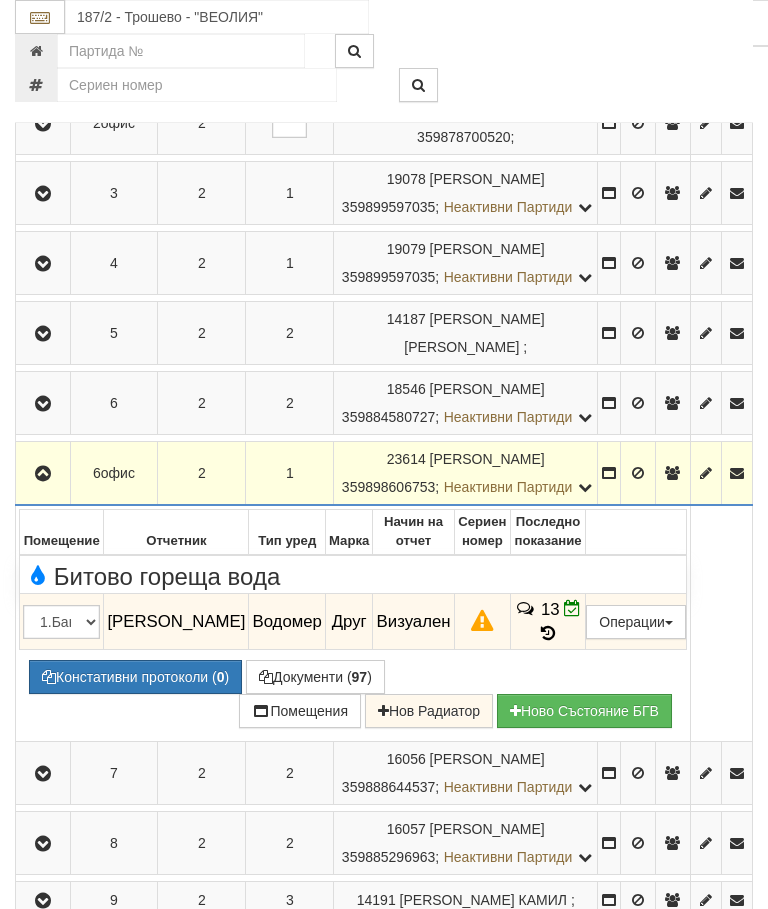 click on "Констативни протоколи ( 0 )" at bounding box center (135, 677) 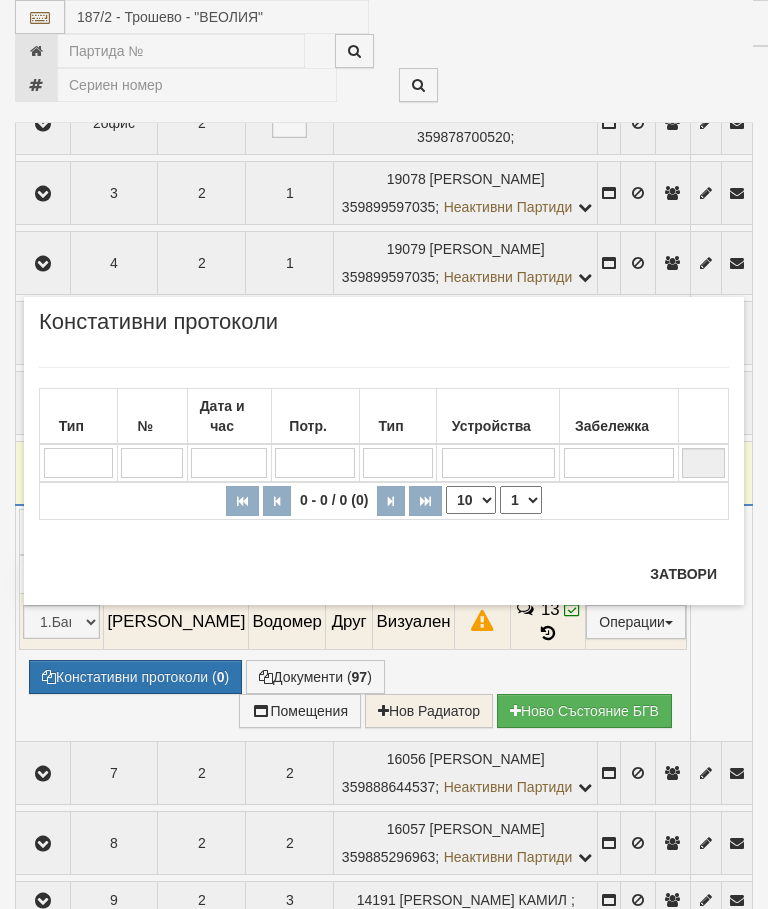 click on "Затвори" at bounding box center [683, 574] 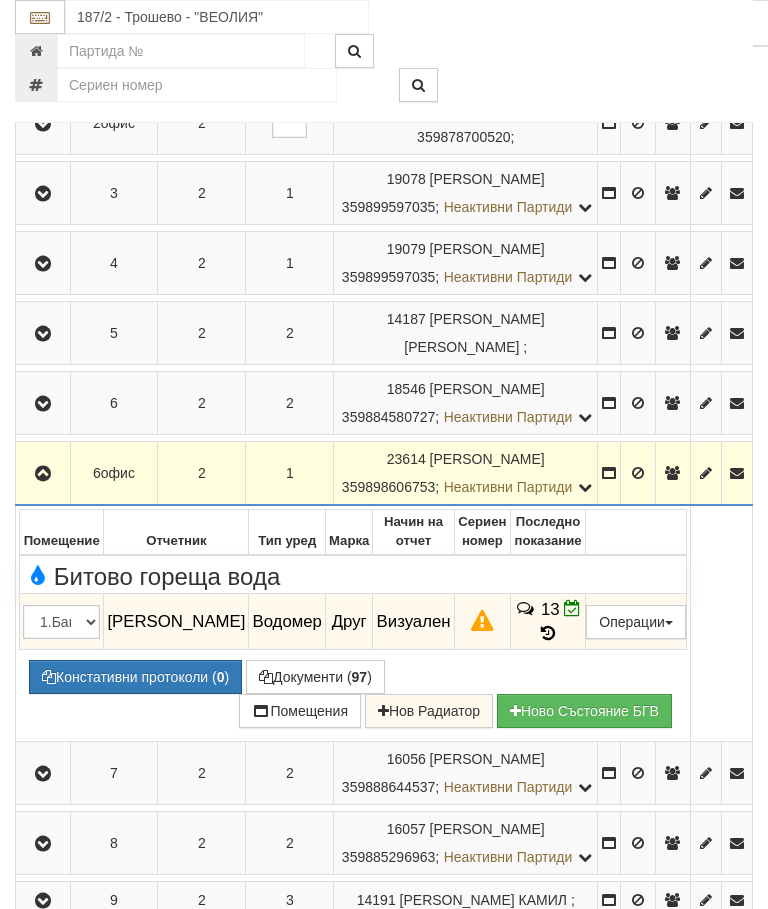 click at bounding box center (43, 474) 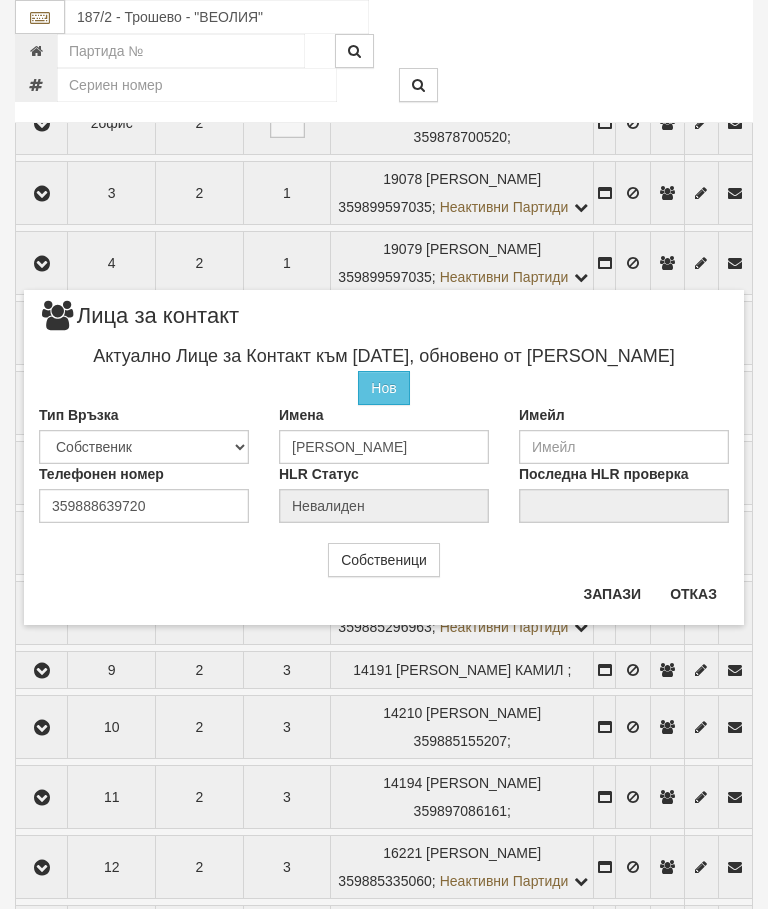 click on "Отказ" at bounding box center [693, 594] 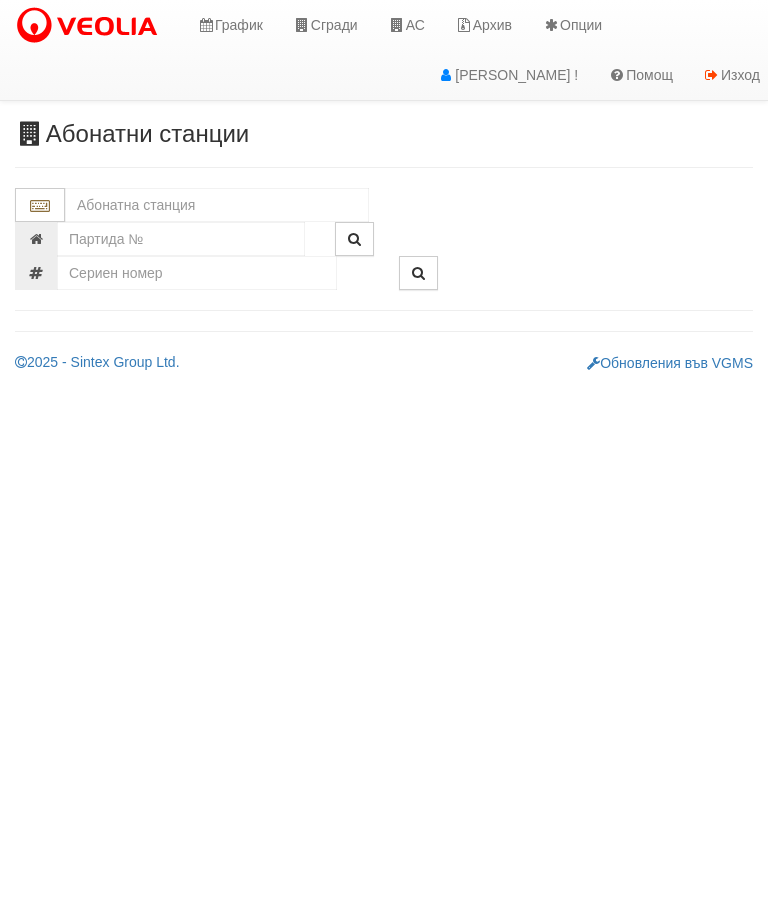 scroll, scrollTop: 0, scrollLeft: 0, axis: both 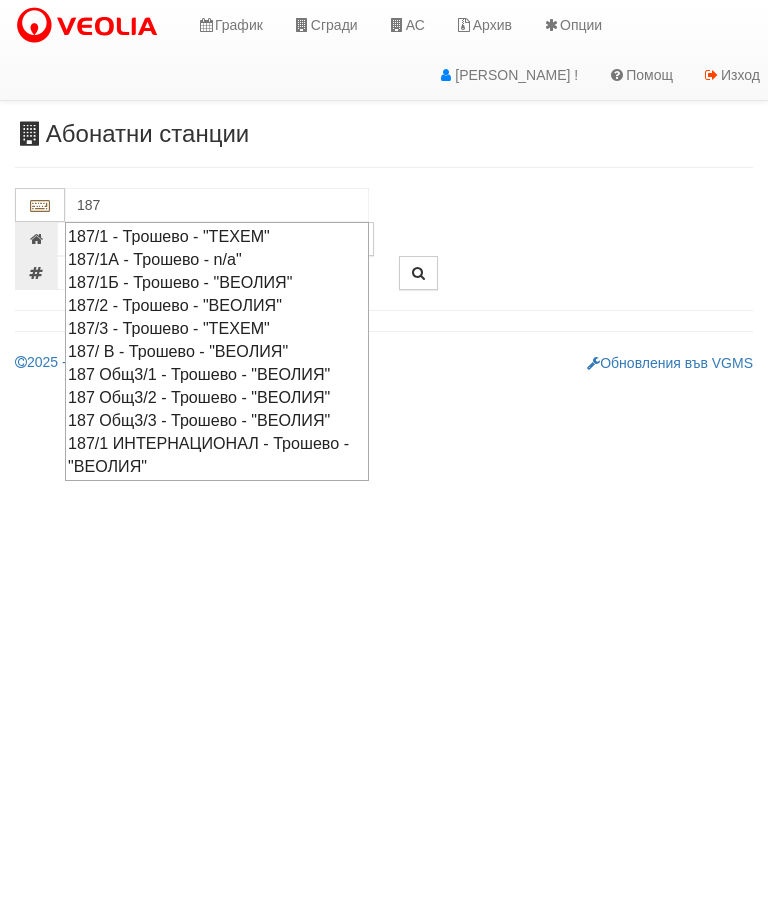 click on "187/1Б - Трошево - "ВЕОЛИЯ"" at bounding box center [217, 282] 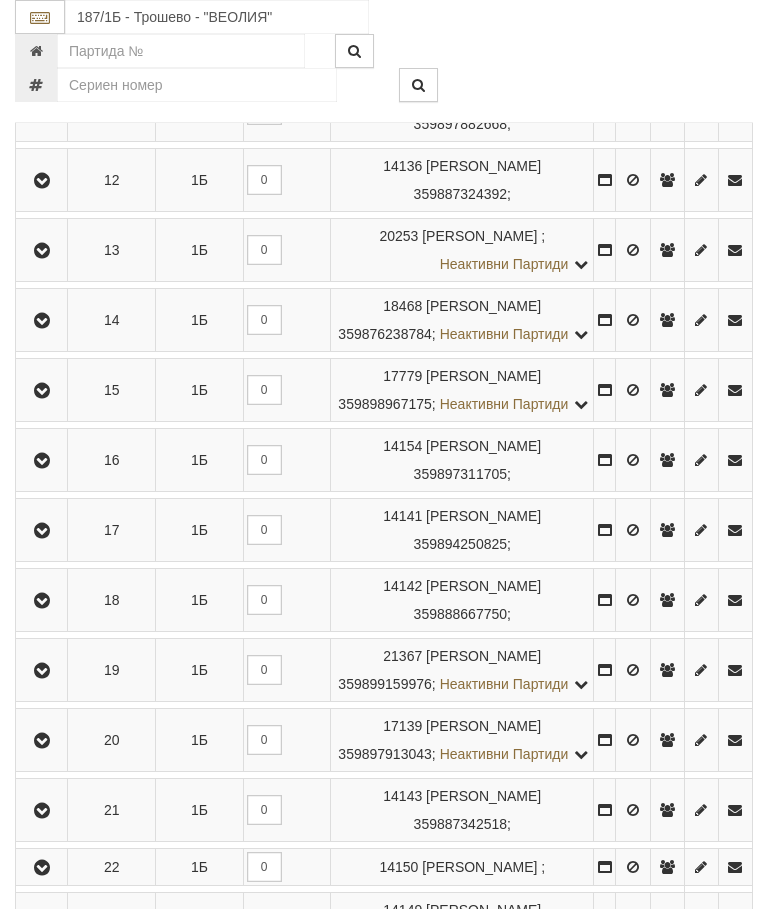 scroll, scrollTop: 1176, scrollLeft: 0, axis: vertical 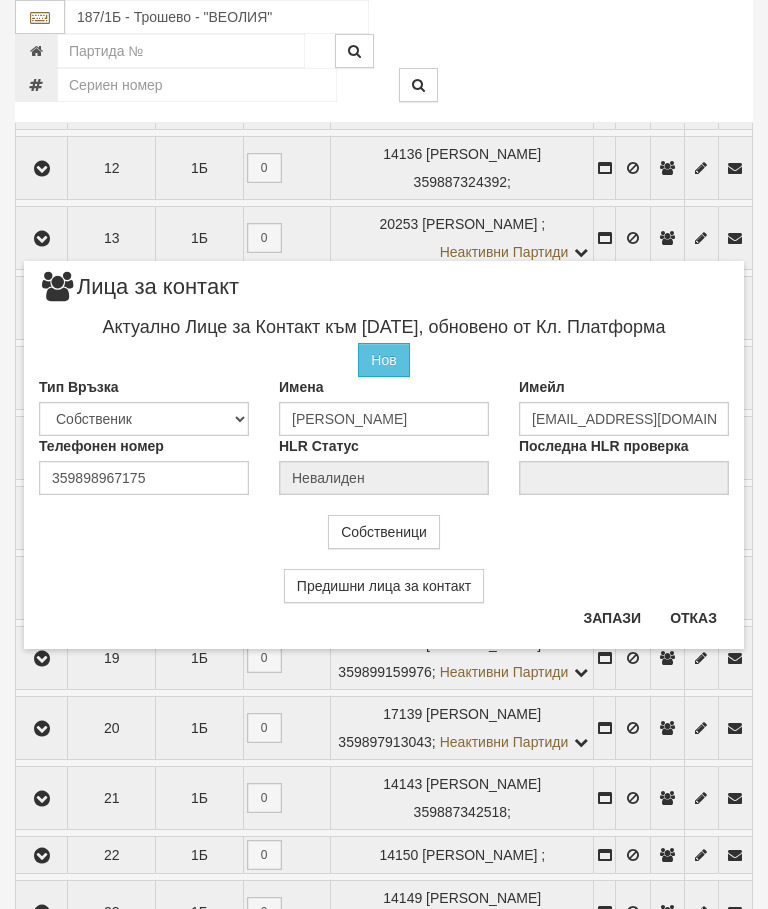 click on "Отказ" at bounding box center [693, 618] 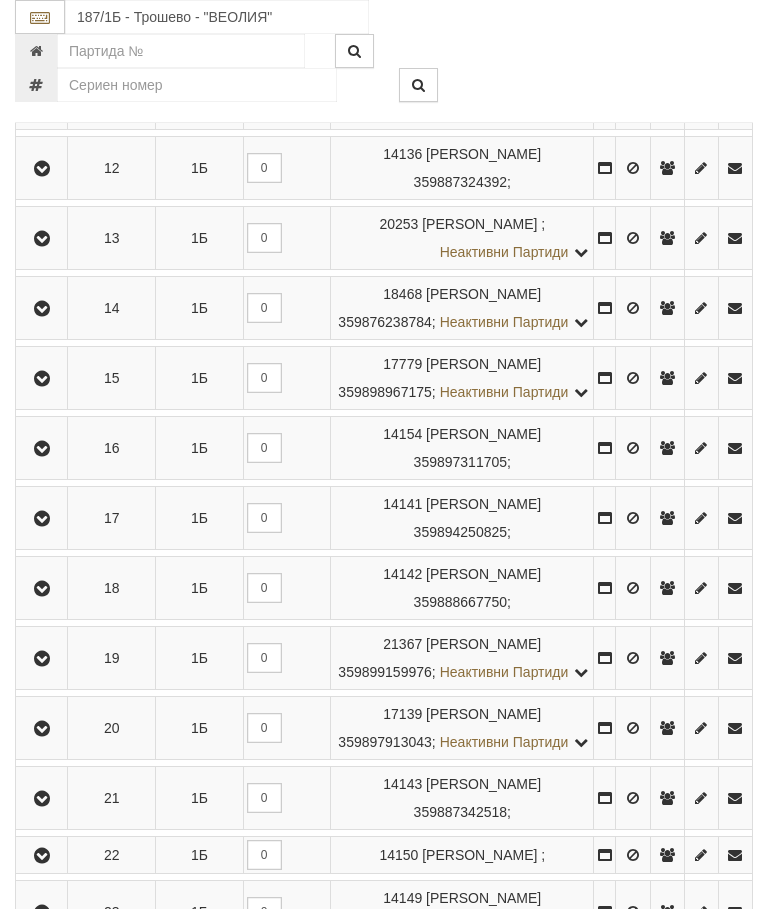 click at bounding box center (42, 379) 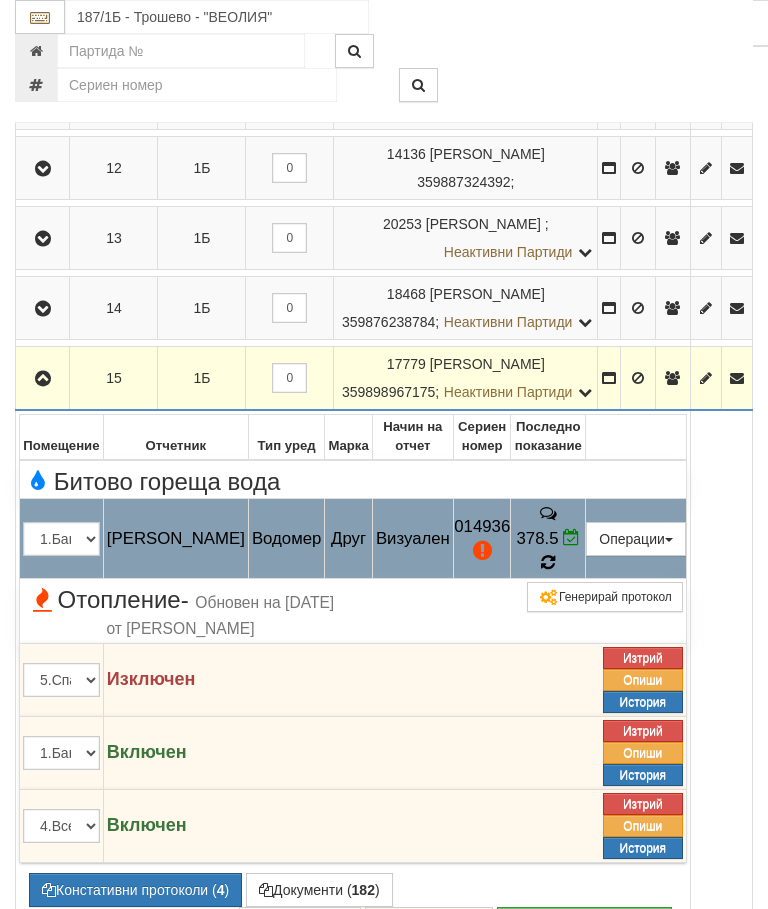 click at bounding box center [548, 562] 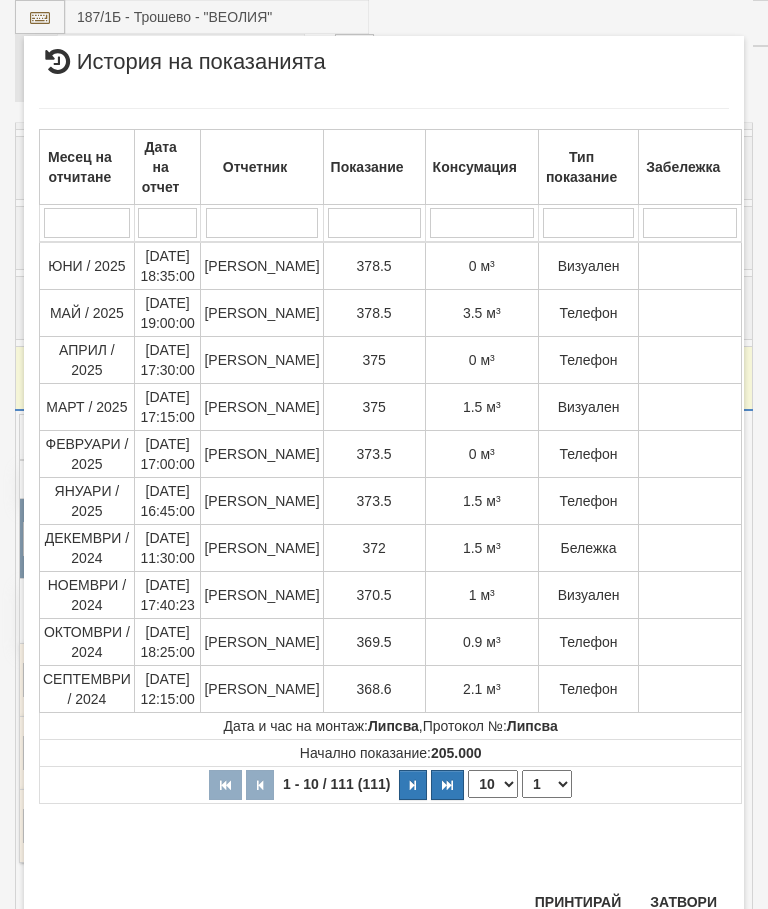 scroll, scrollTop: 1741, scrollLeft: 0, axis: vertical 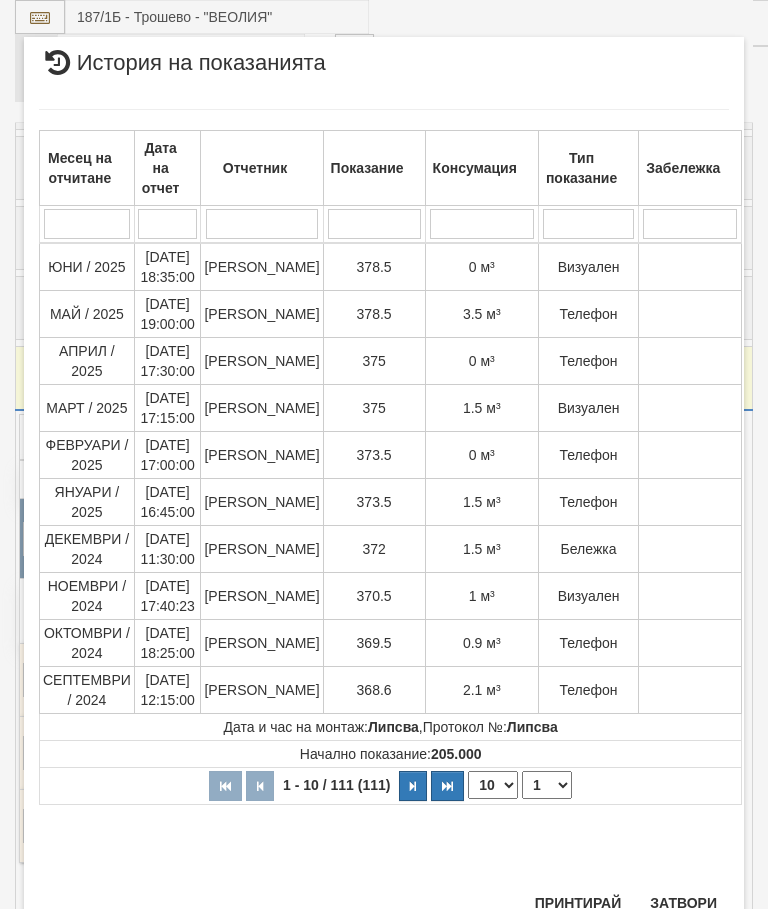 click on "Затвори" at bounding box center (683, 903) 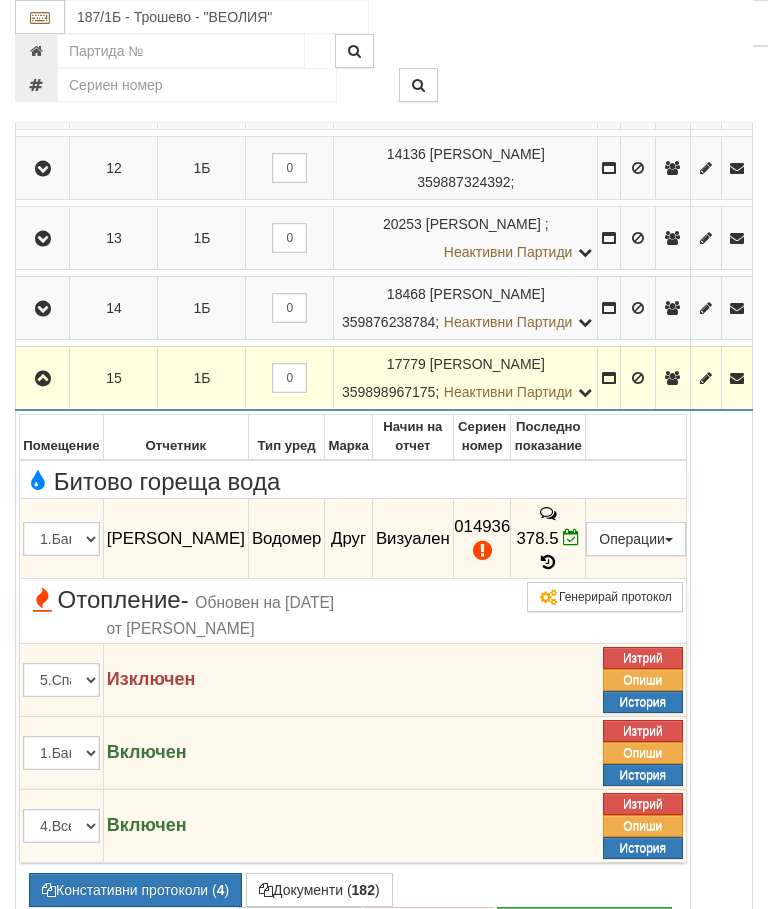 click at bounding box center [42, 378] 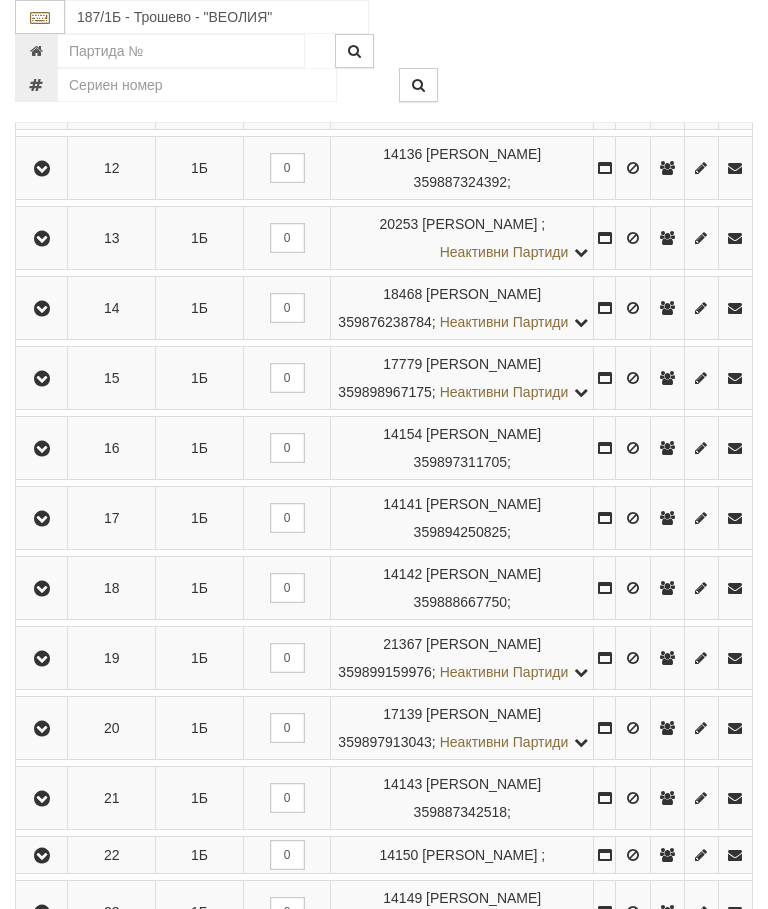 click at bounding box center (41, 378) 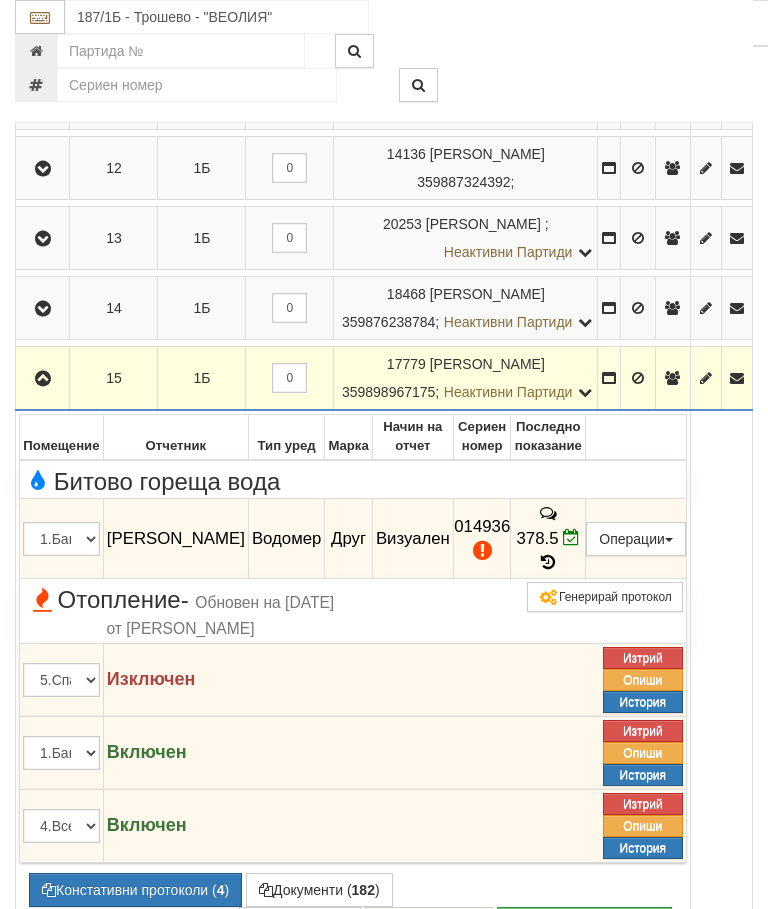 click at bounding box center (43, 379) 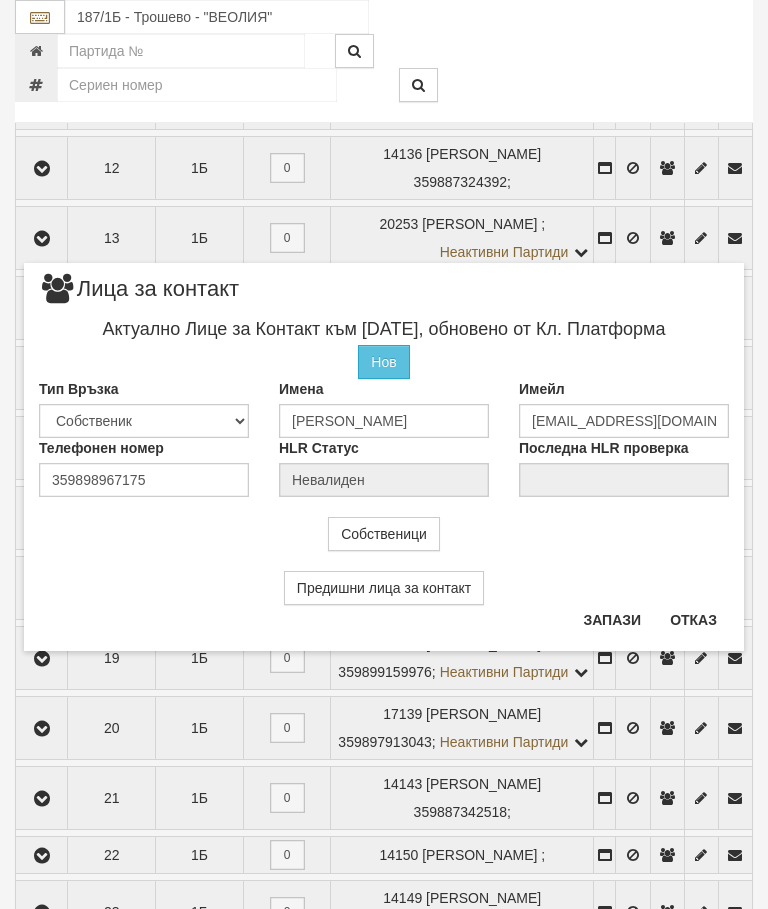 click on "Отказ" at bounding box center [693, 620] 